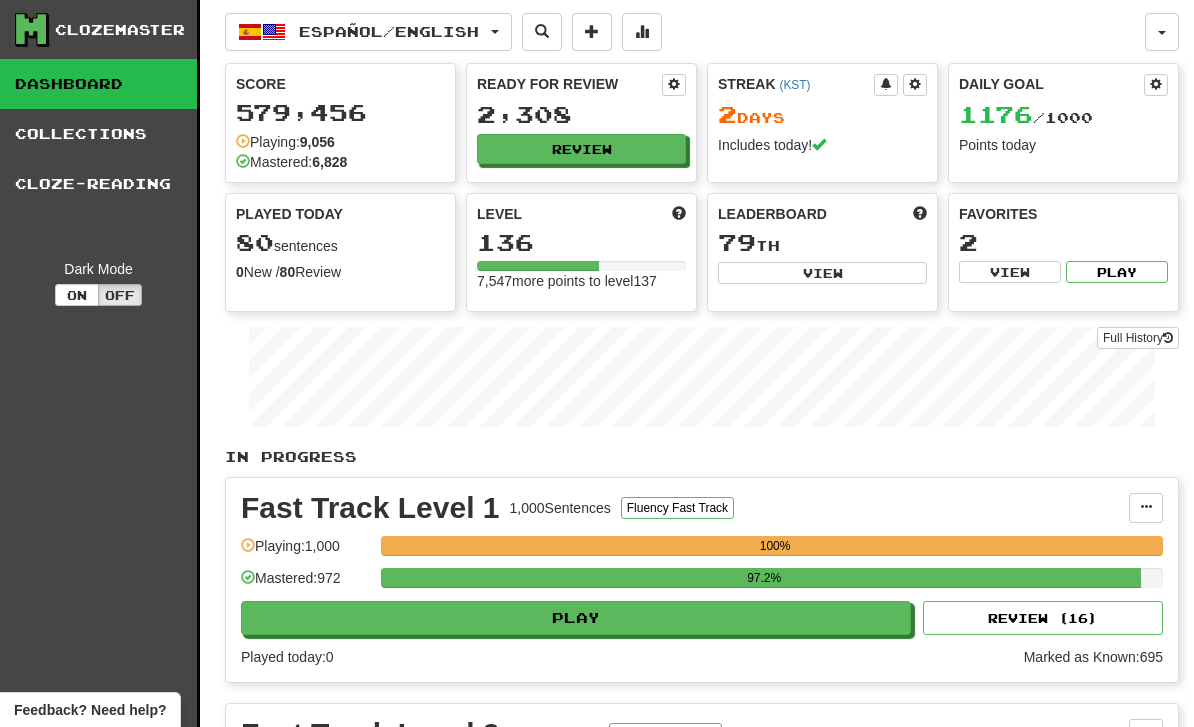 scroll, scrollTop: 0, scrollLeft: 0, axis: both 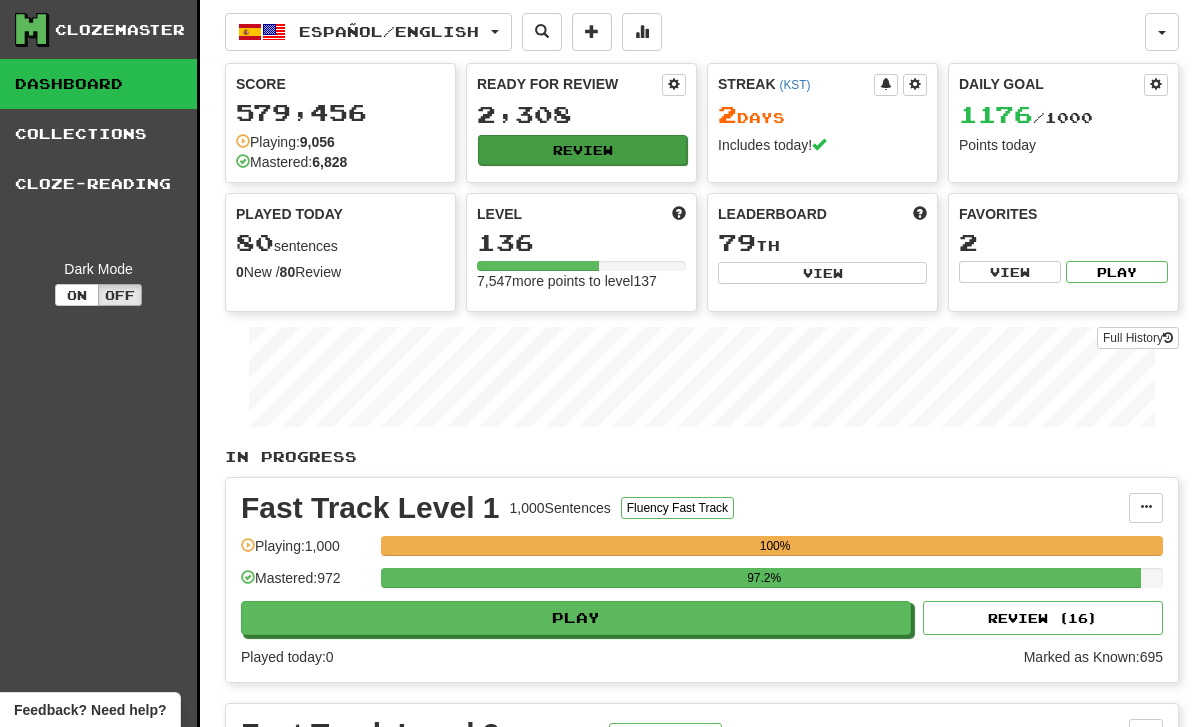 click on "Review" at bounding box center [582, 150] 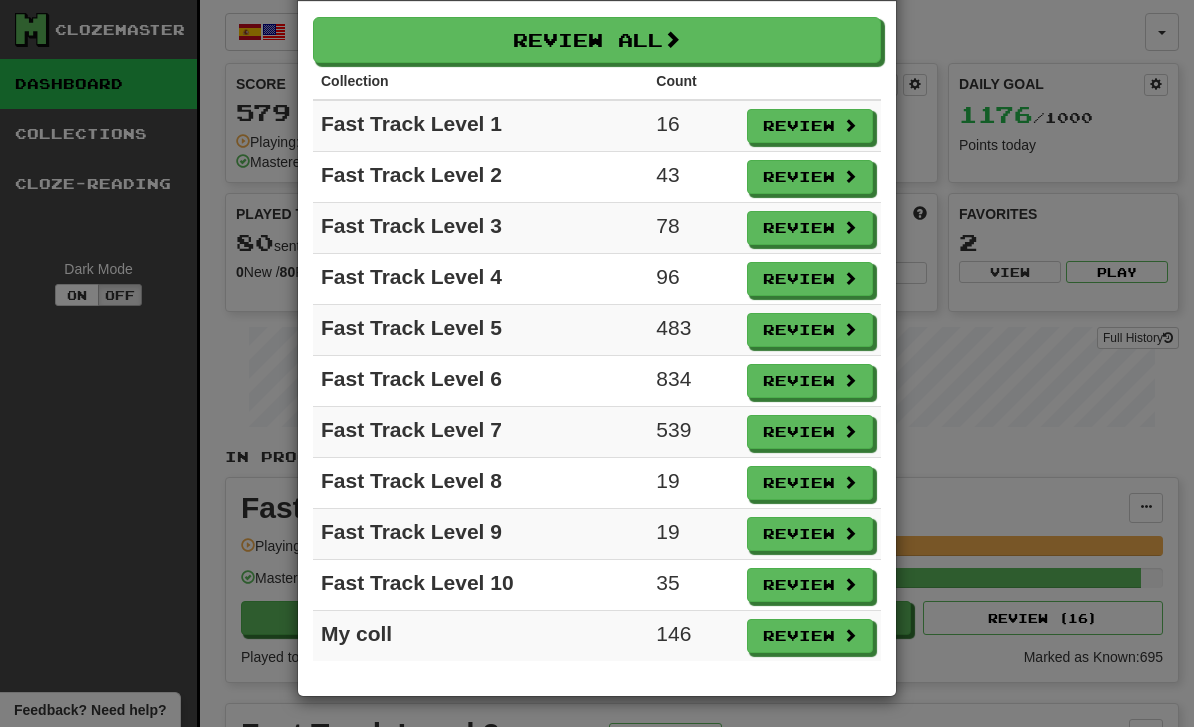 scroll, scrollTop: 80, scrollLeft: 0, axis: vertical 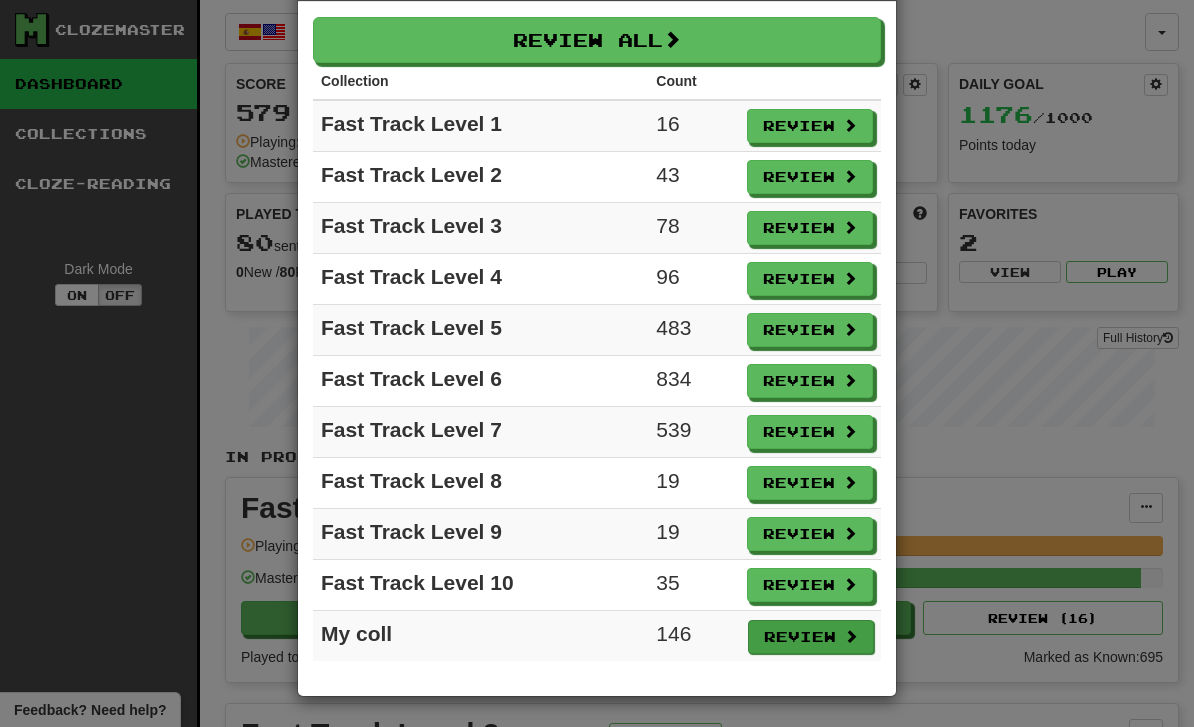 click on "Review" at bounding box center [811, 637] 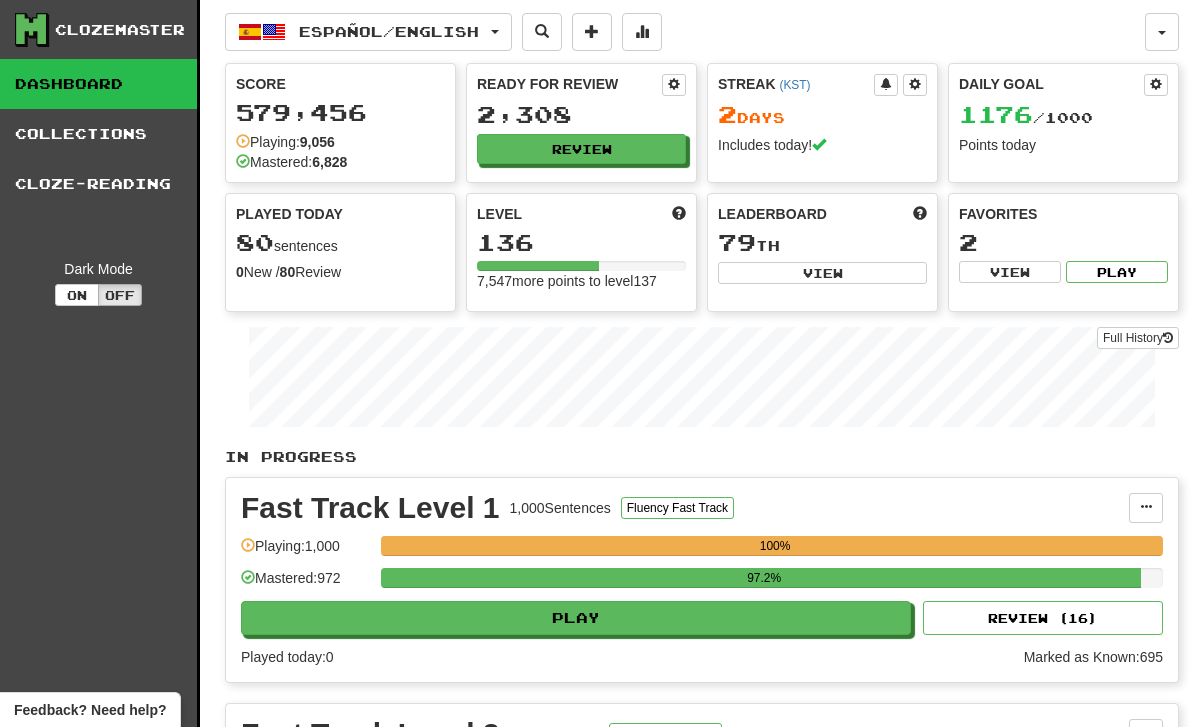select on "********" 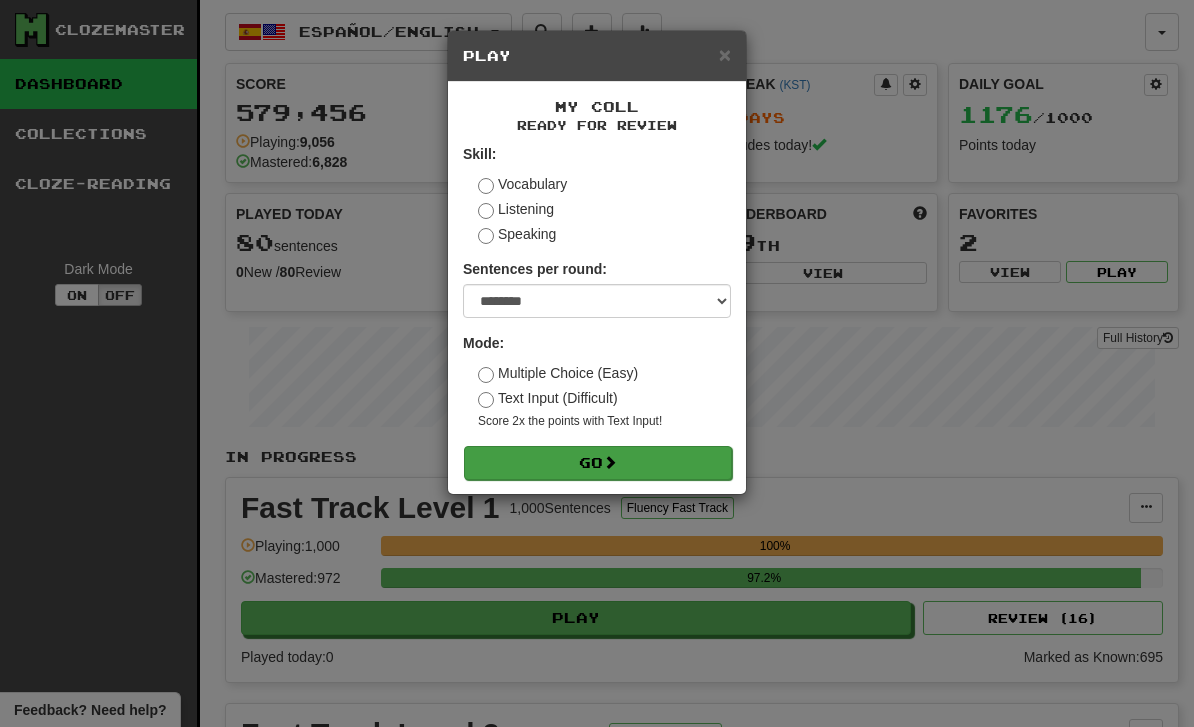click on "Go" at bounding box center (598, 463) 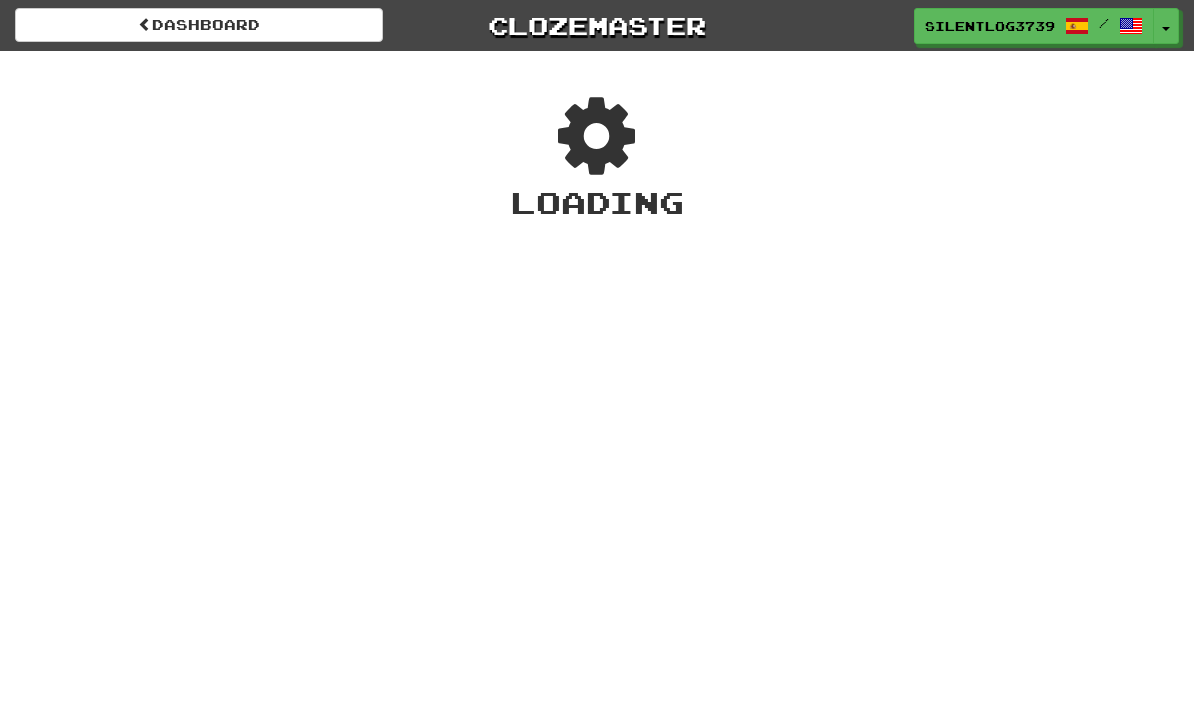 scroll, scrollTop: 0, scrollLeft: 0, axis: both 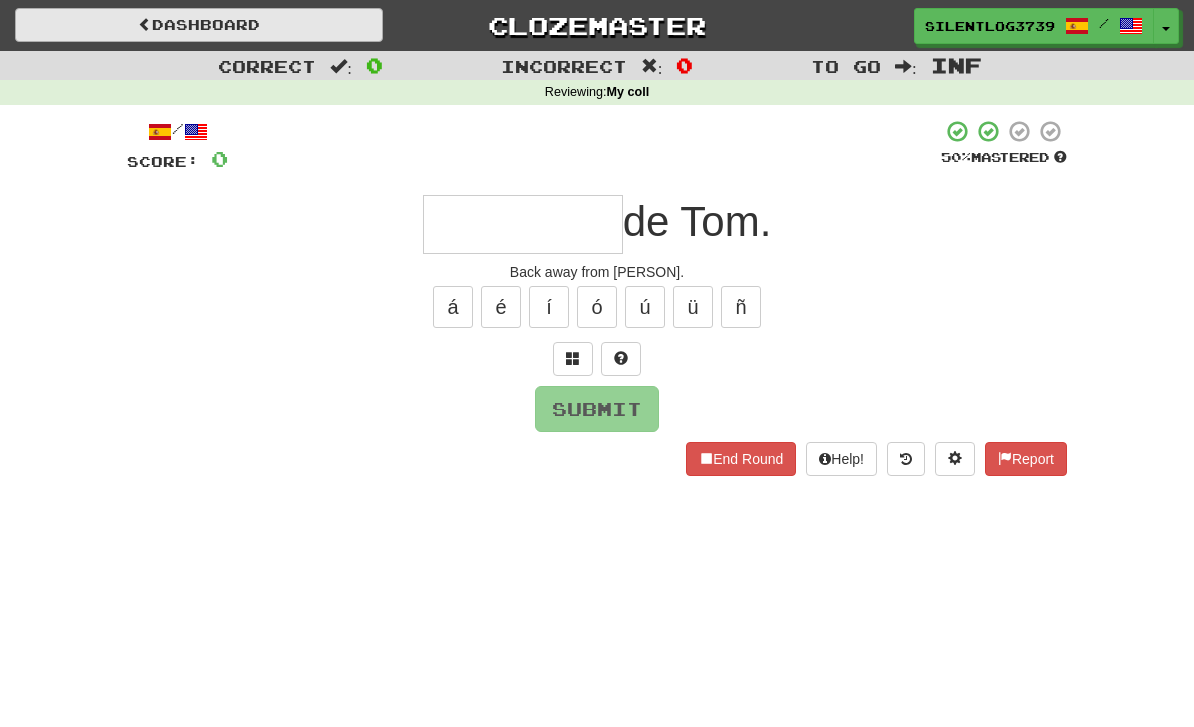click on "Dashboard" at bounding box center (199, 25) 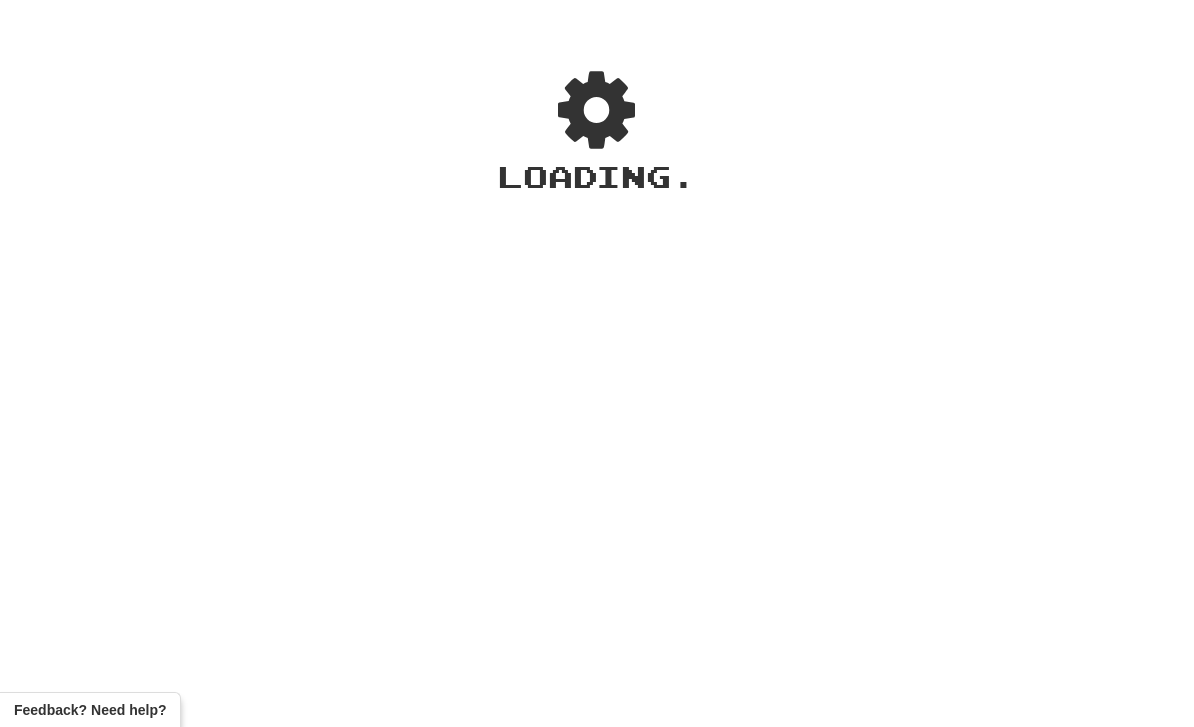 scroll, scrollTop: 0, scrollLeft: 0, axis: both 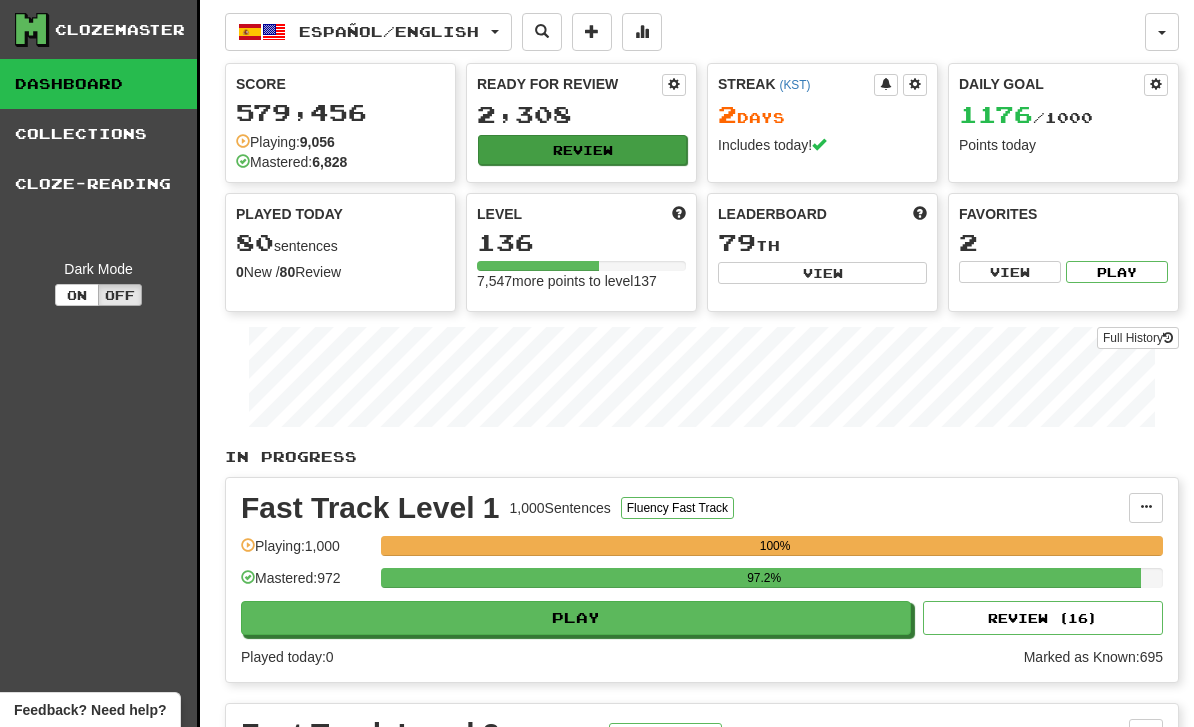 click on "Review" at bounding box center [582, 150] 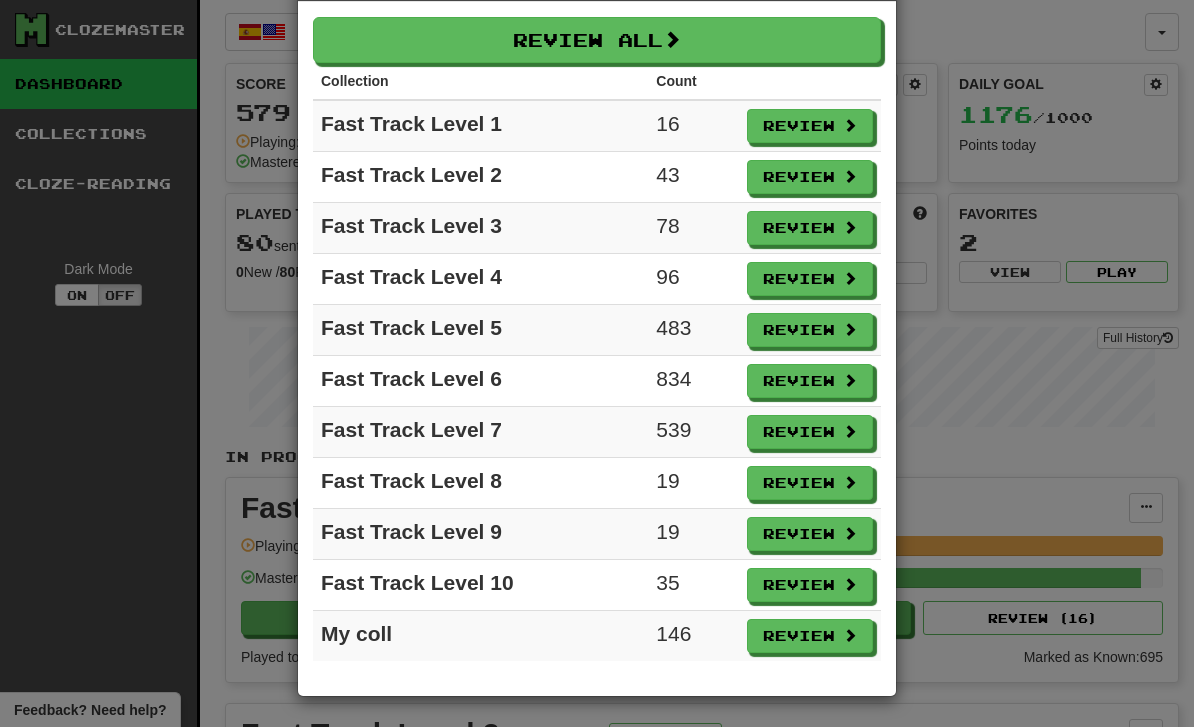 scroll, scrollTop: 80, scrollLeft: 0, axis: vertical 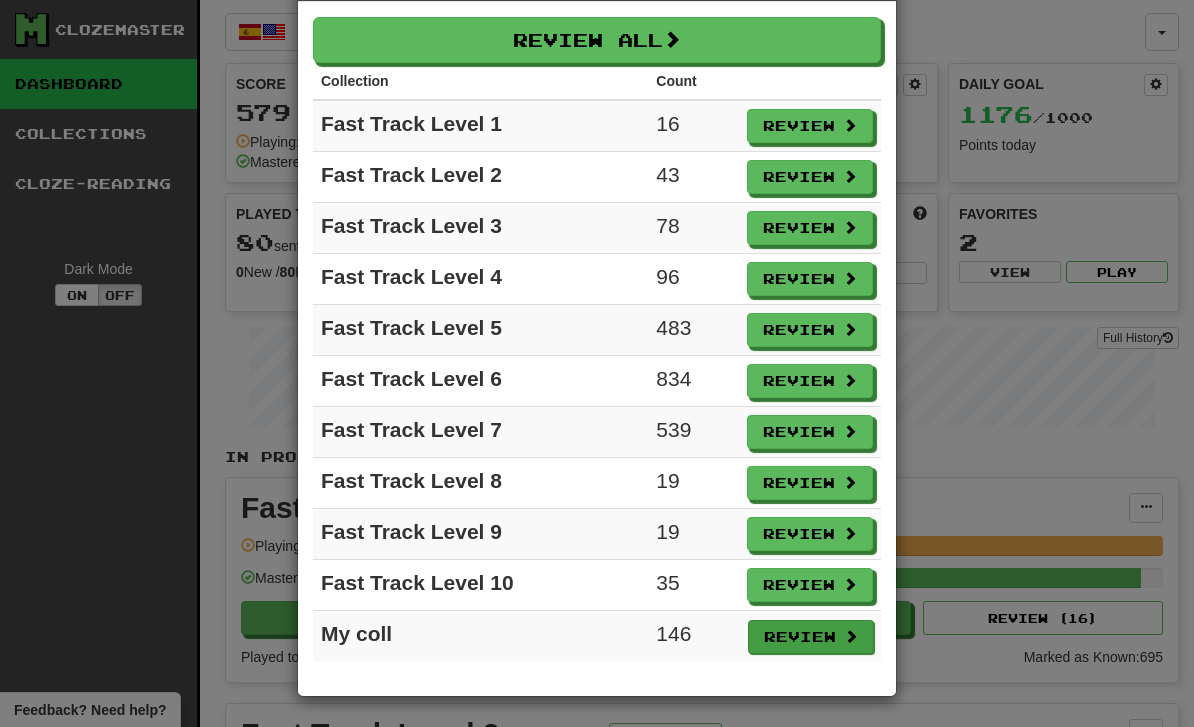 click on "Review" at bounding box center (811, 637) 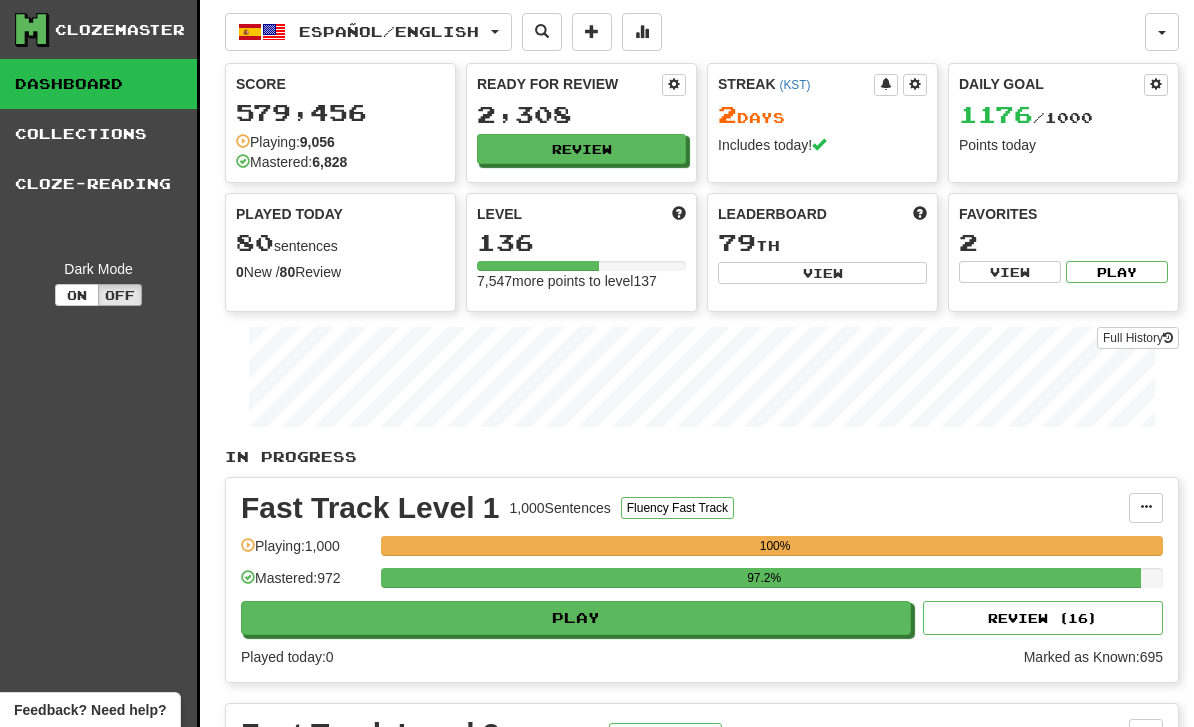 select on "********" 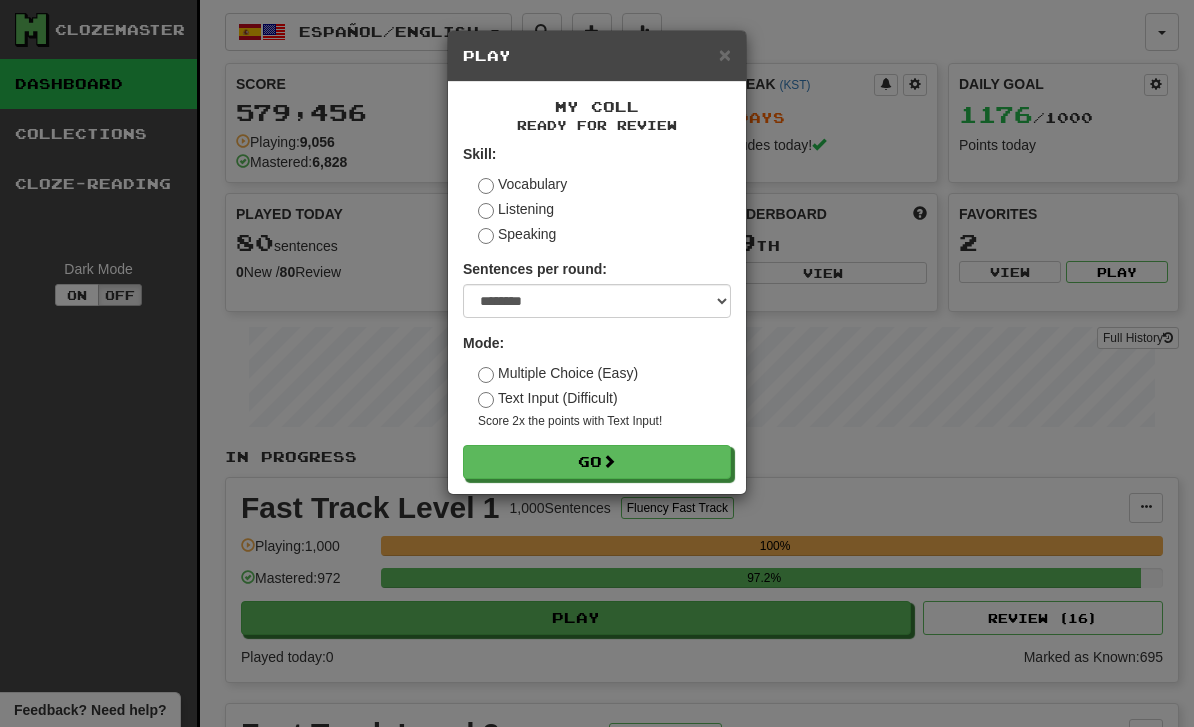 click on "My coll Ready for Review Skill: Vocabulary Listening Speaking Sentences per round: * ** ** ** ** ** *** ******** Mode: Multiple Choice (Easy) Text Input (Difficult) Score 2x the points with Text Input ! Go" at bounding box center [597, 288] 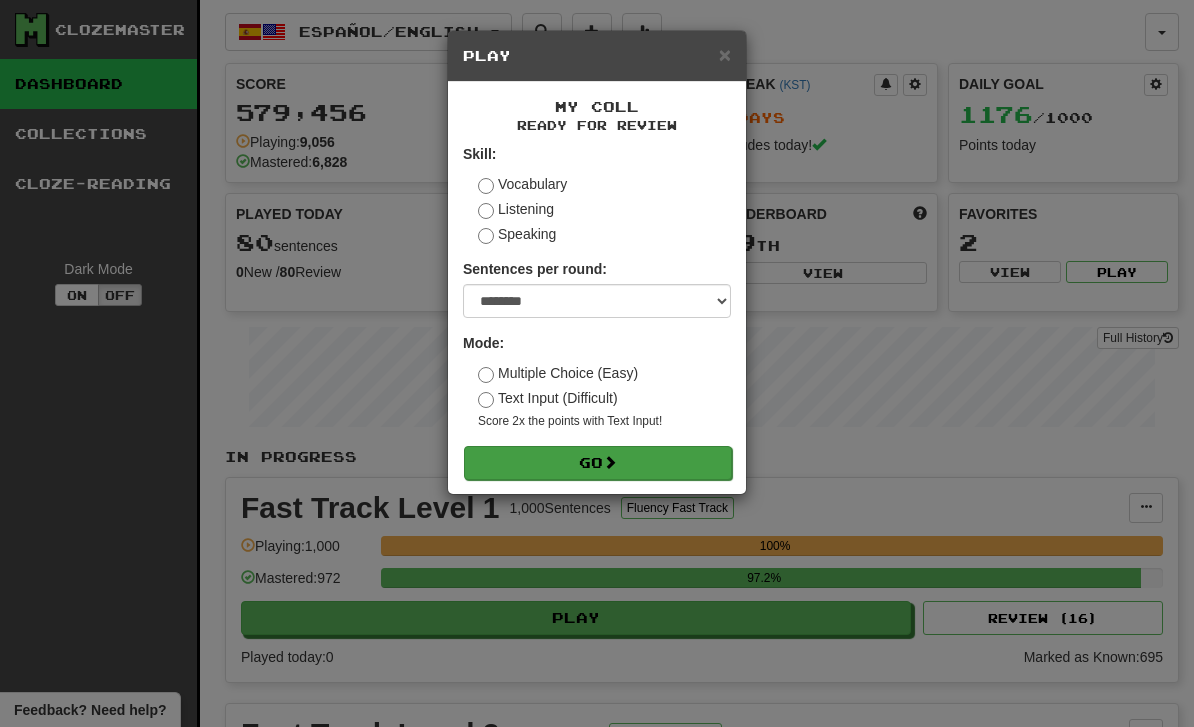 click on "Go" at bounding box center (598, 463) 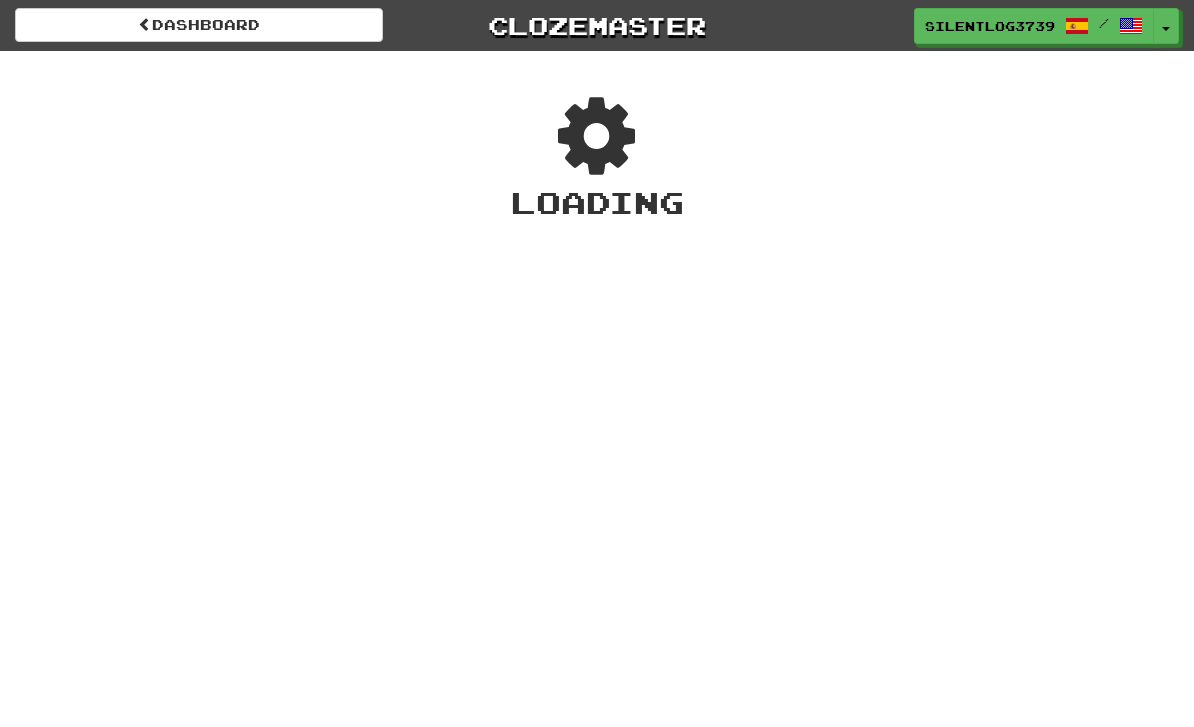 scroll, scrollTop: 0, scrollLeft: 0, axis: both 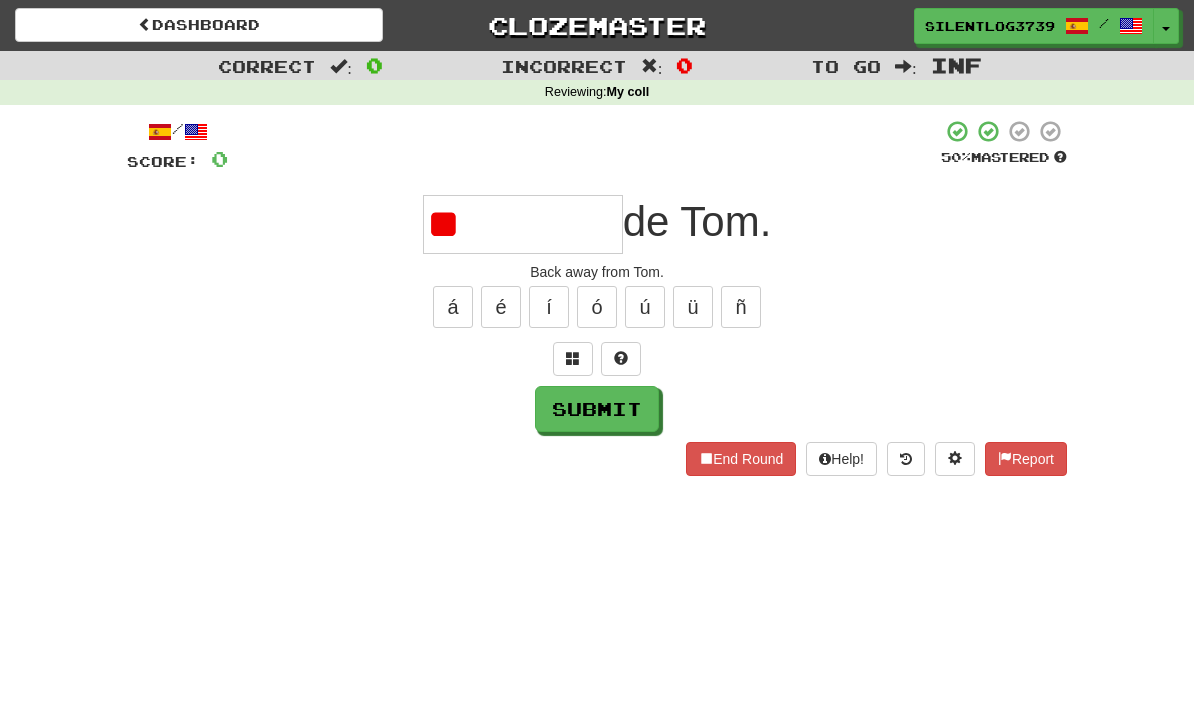 type on "*" 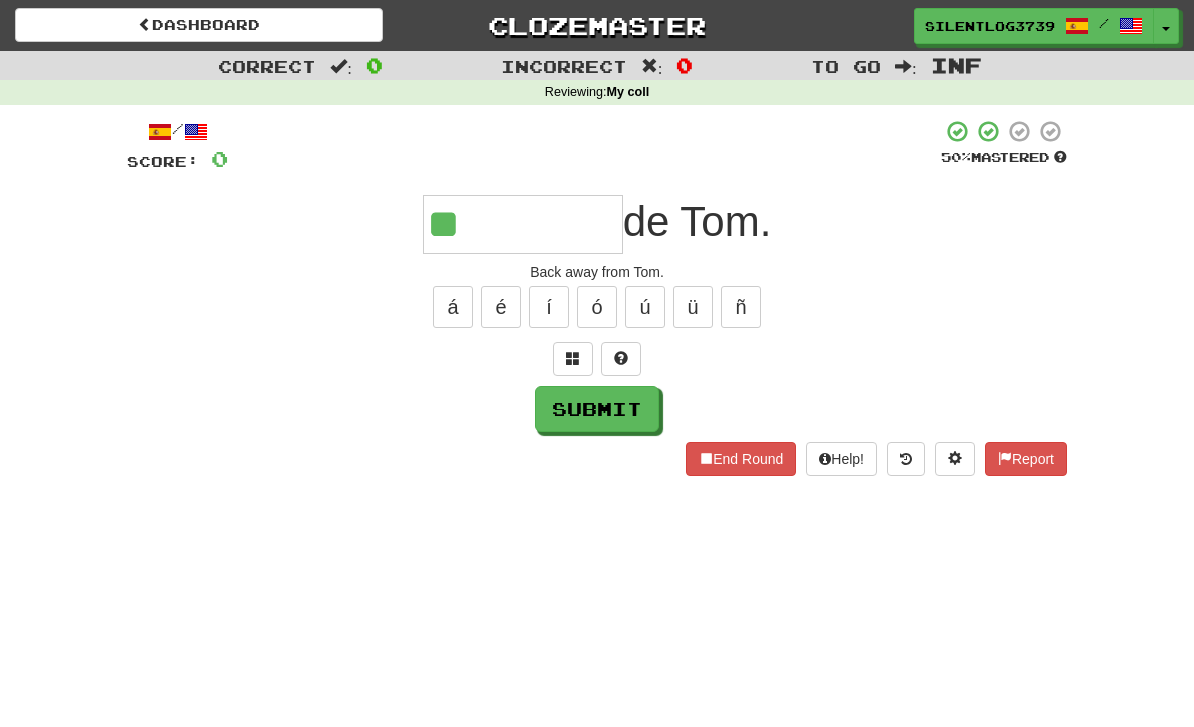 type on "*" 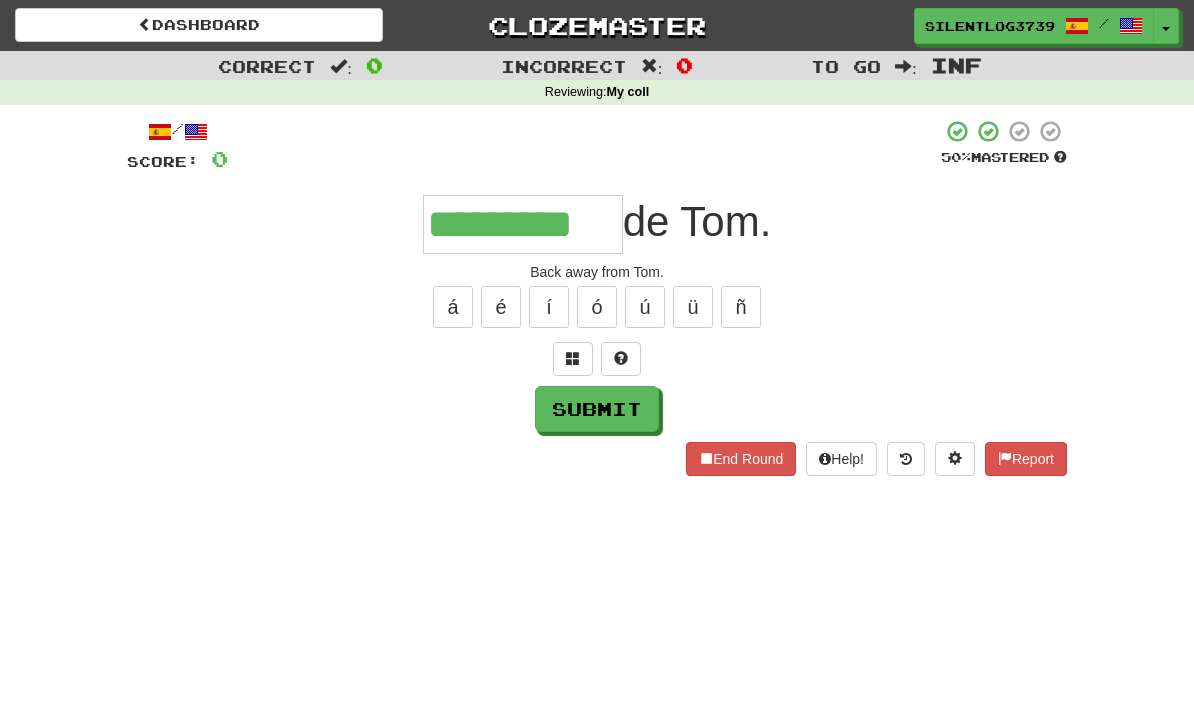 type on "*********" 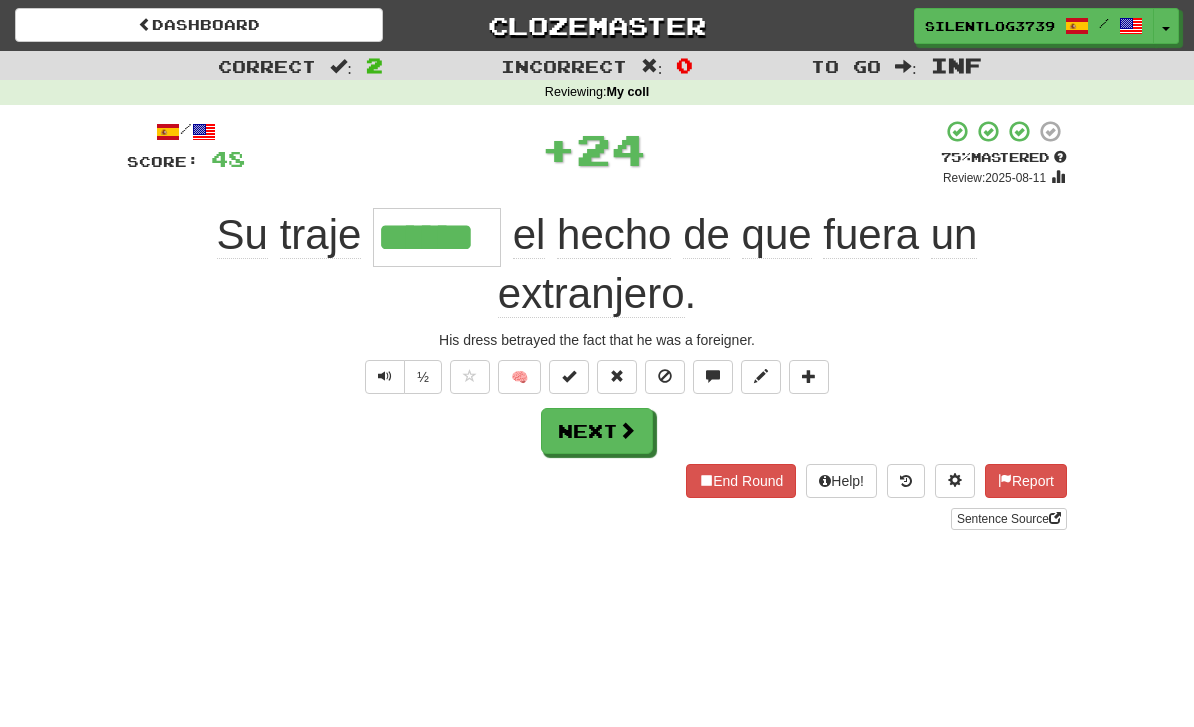type on "******" 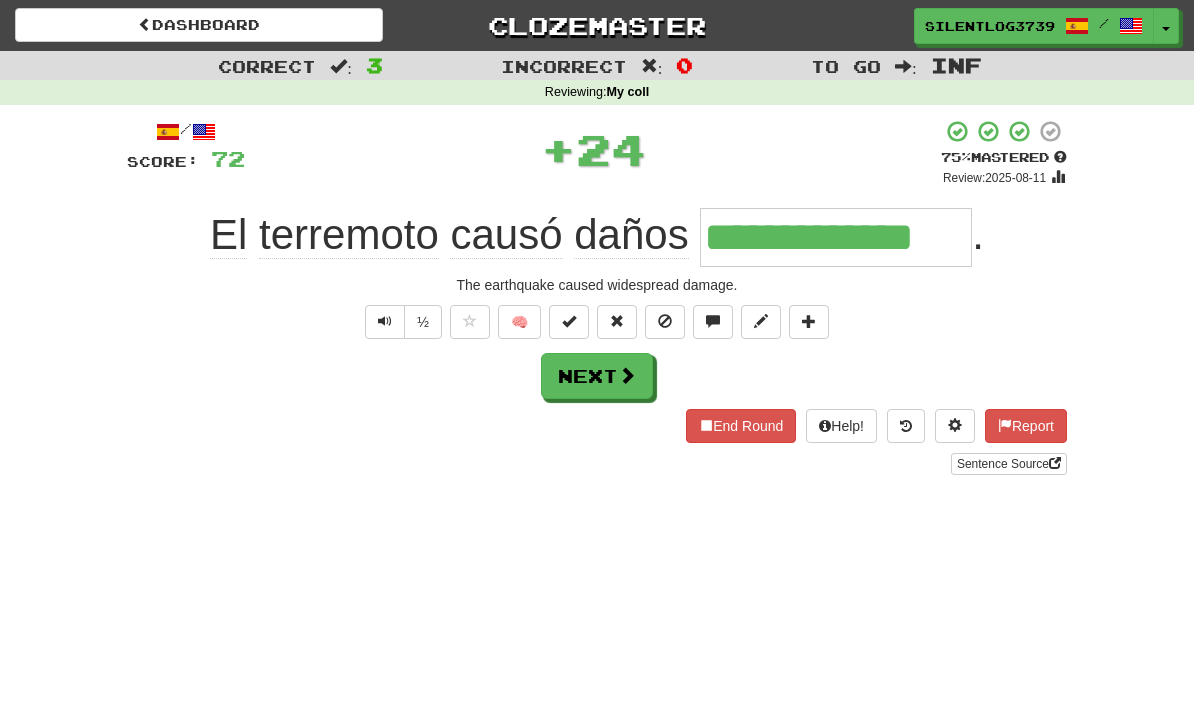 type on "**********" 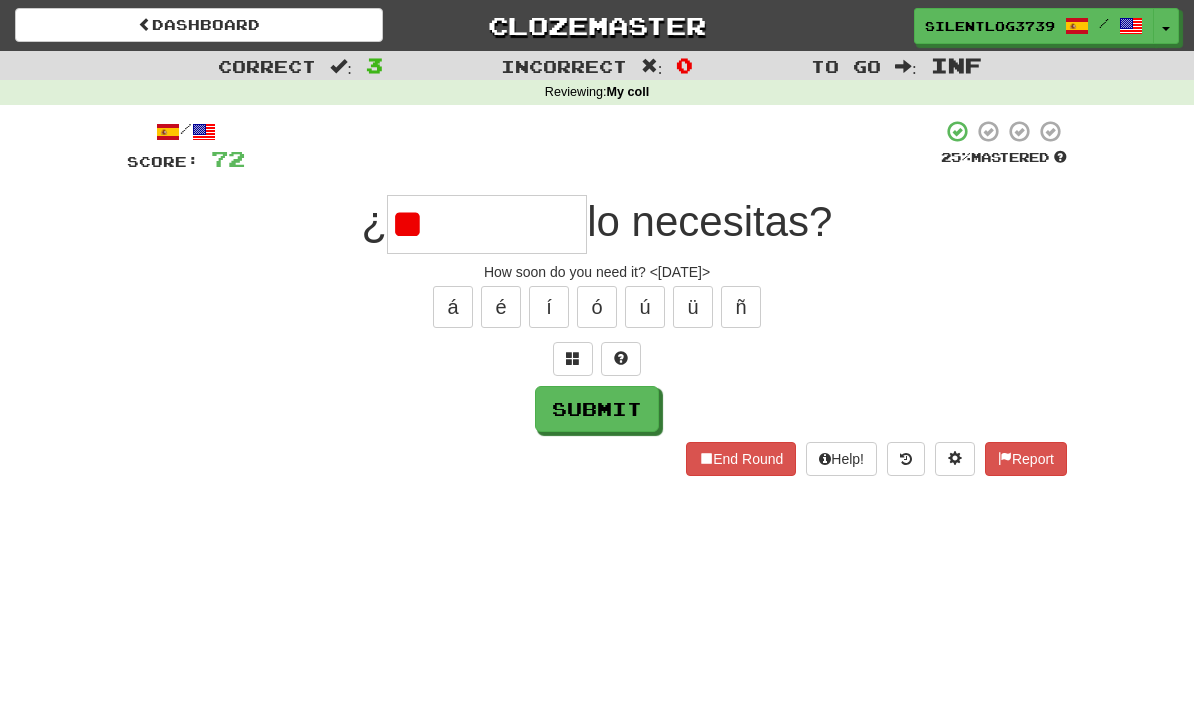 type on "*" 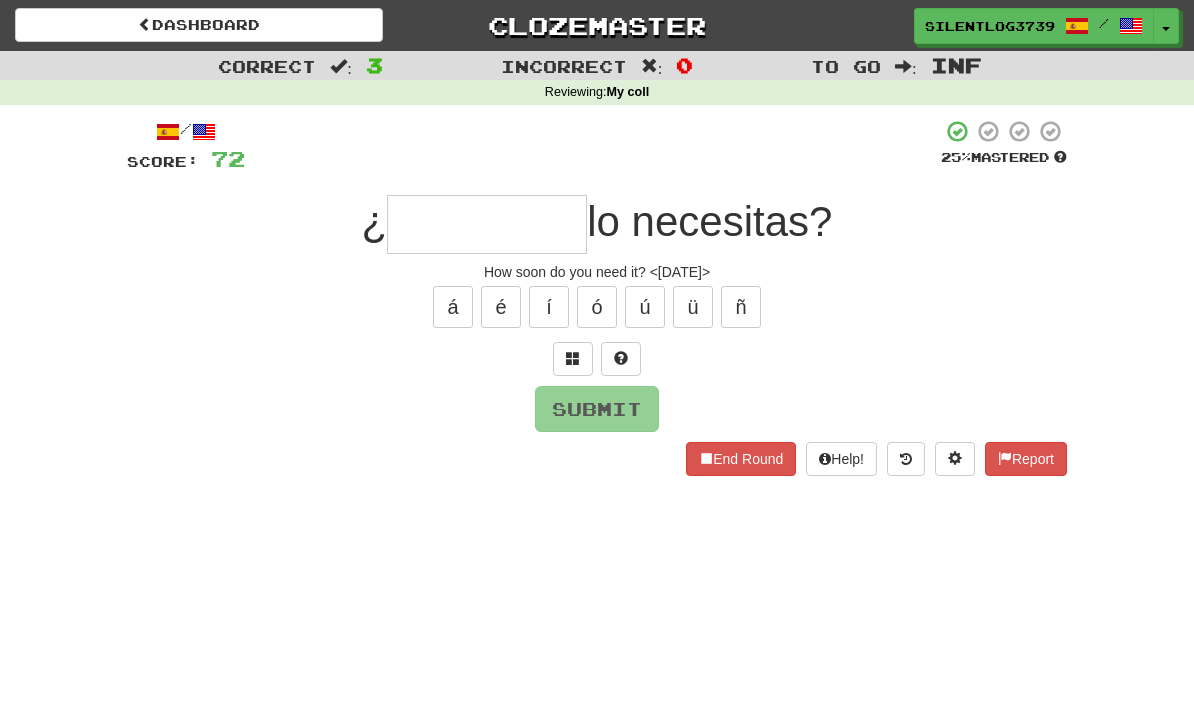 type on "*" 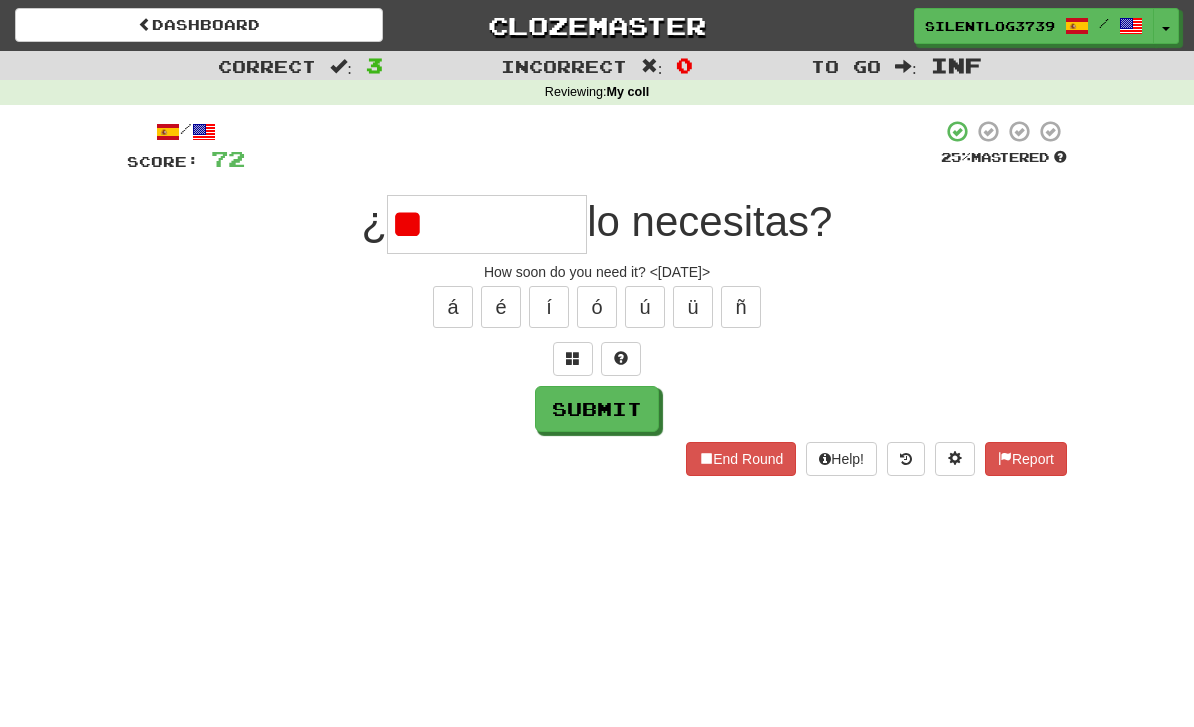 type on "*" 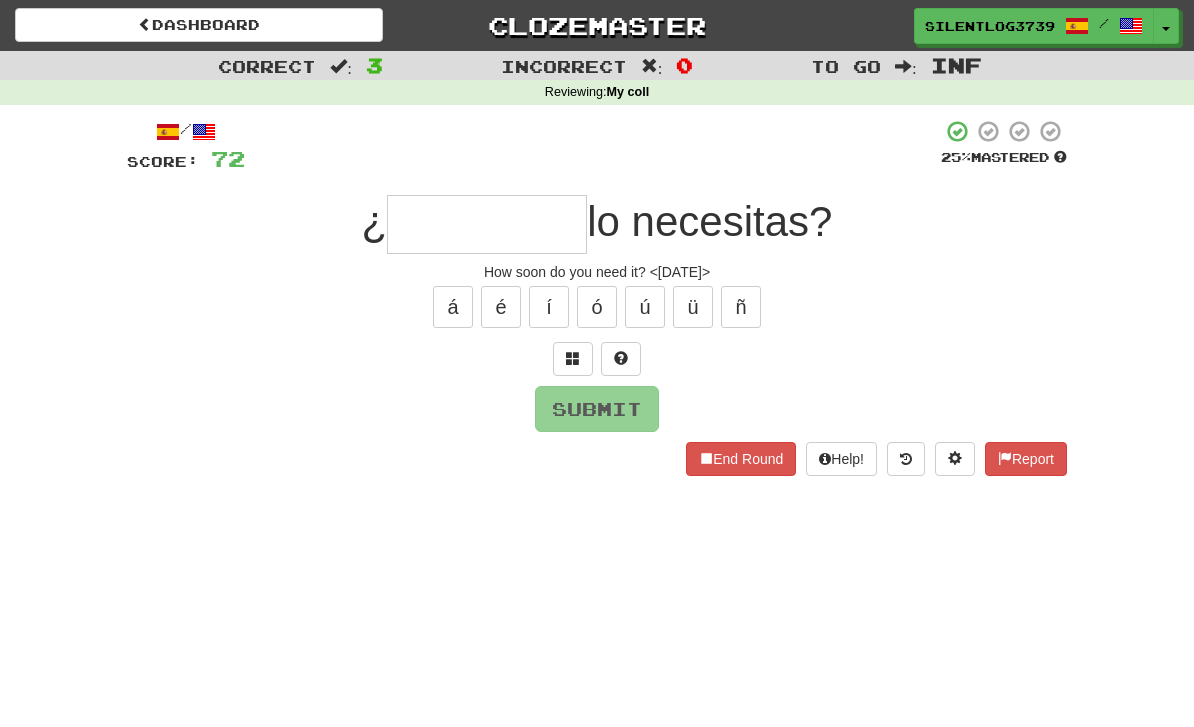 type on "**********" 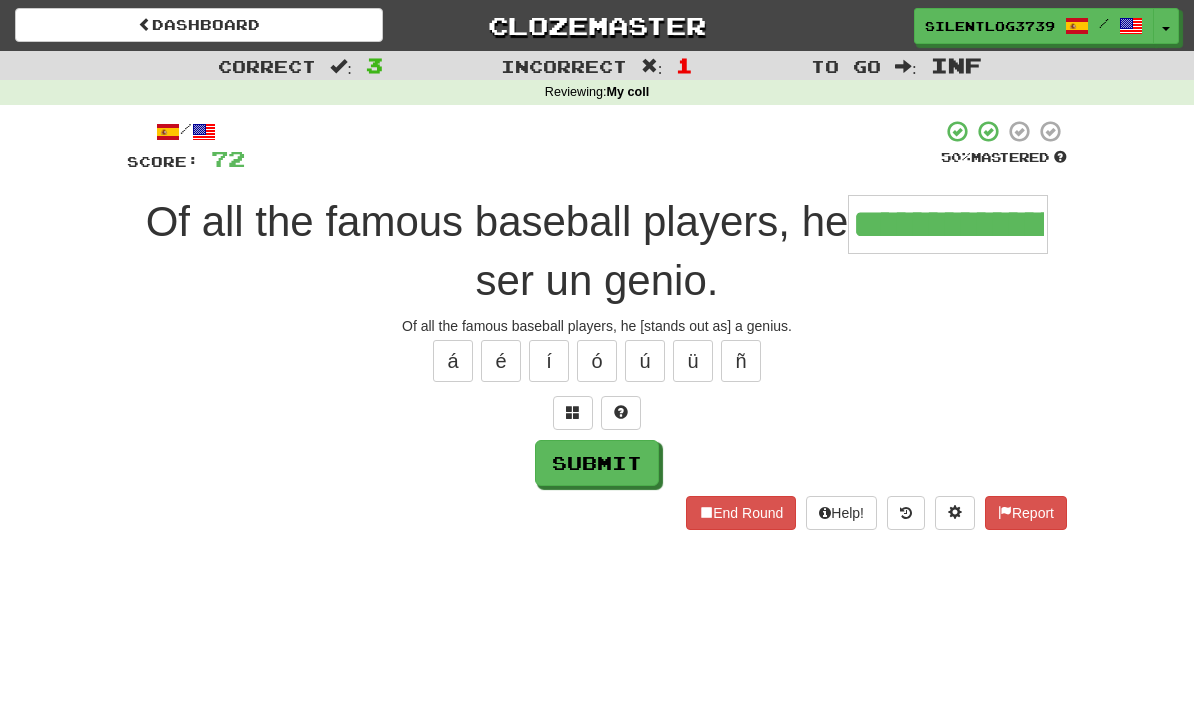 type on "**********" 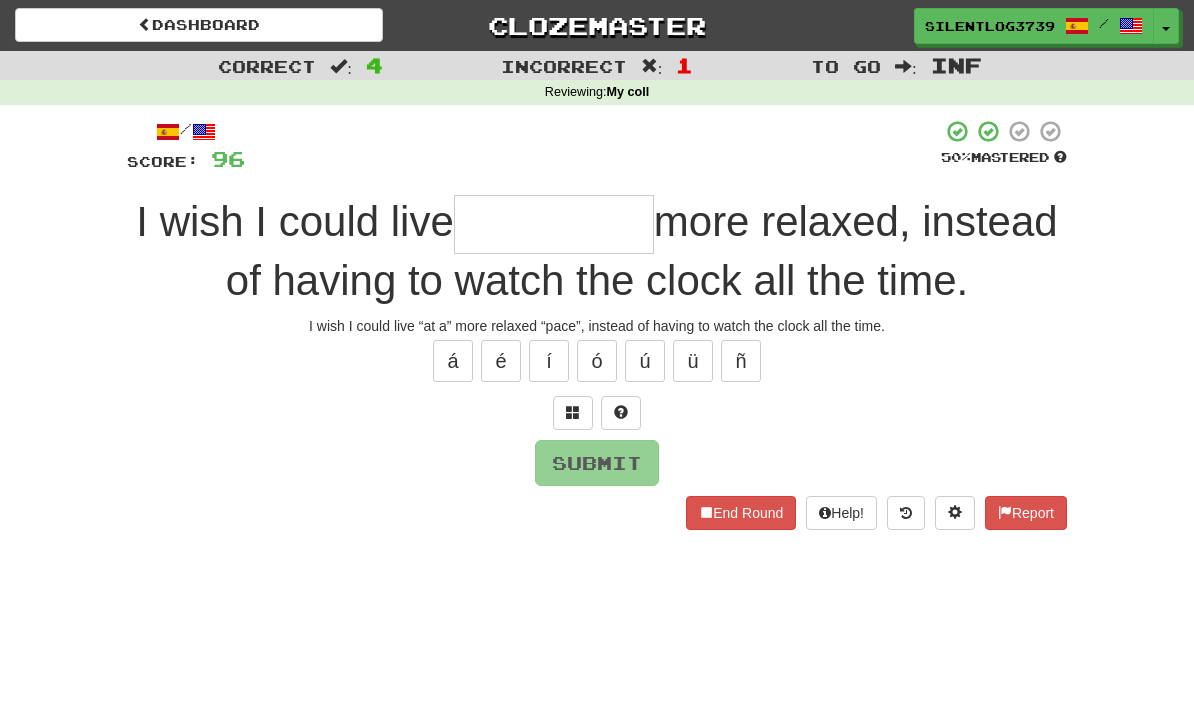 type on "*" 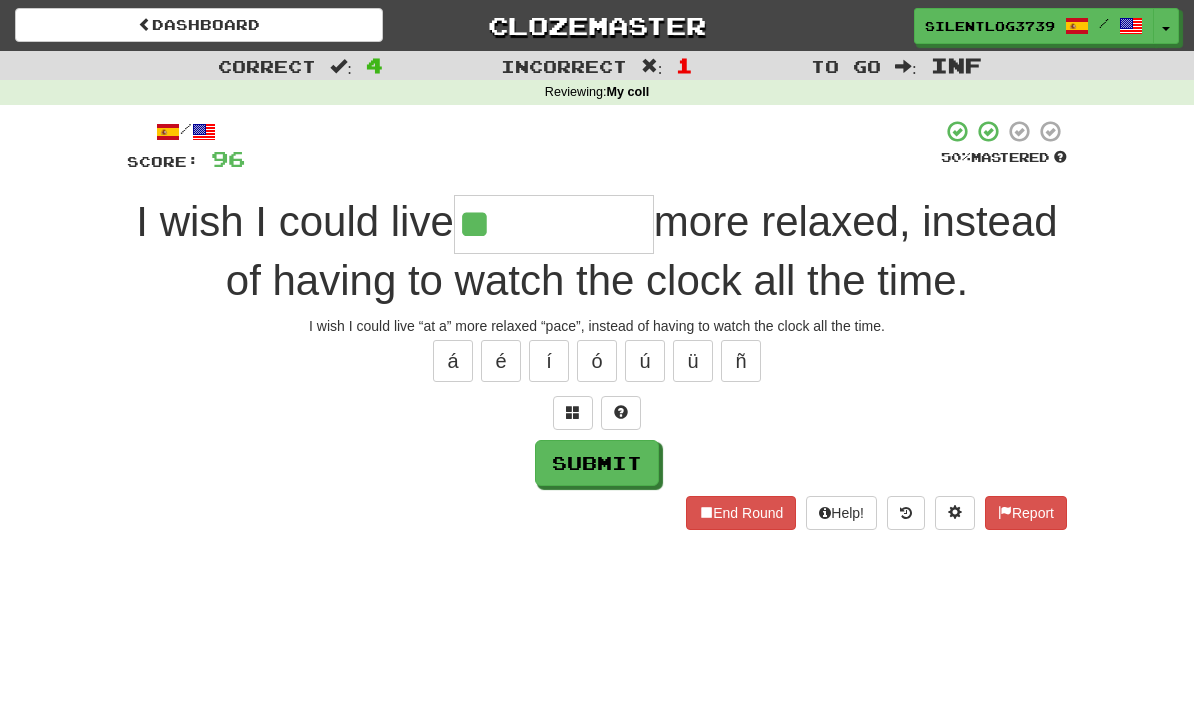 type on "**********" 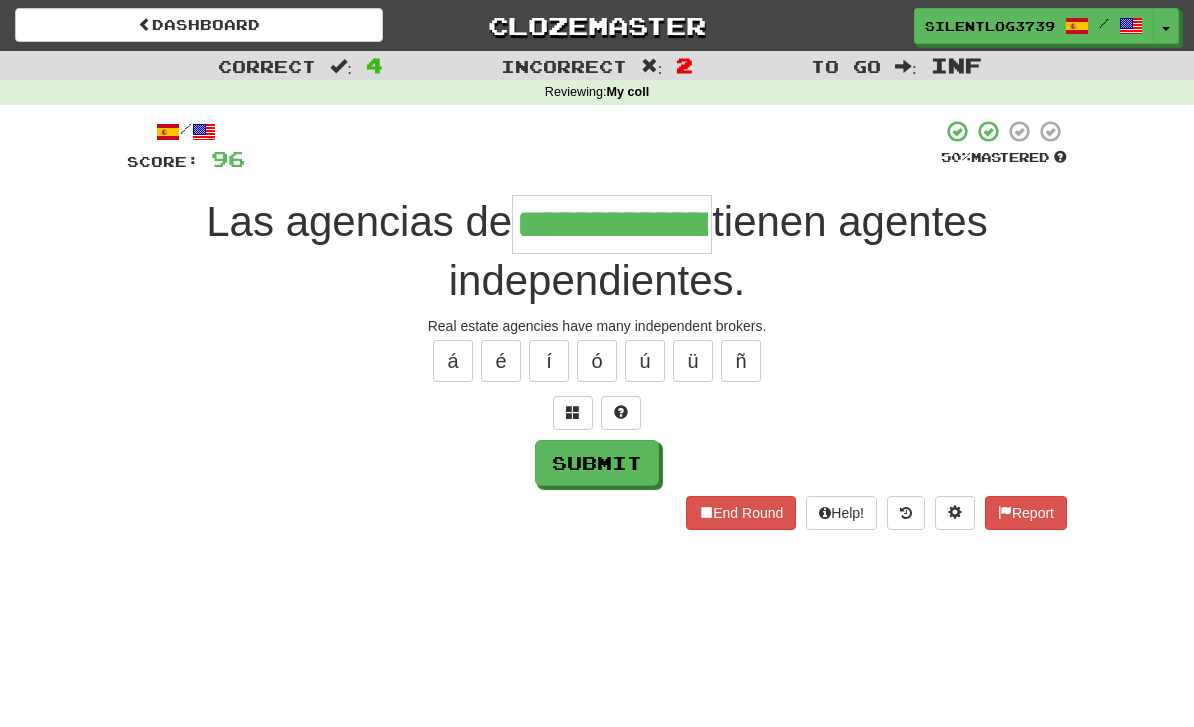 type on "**********" 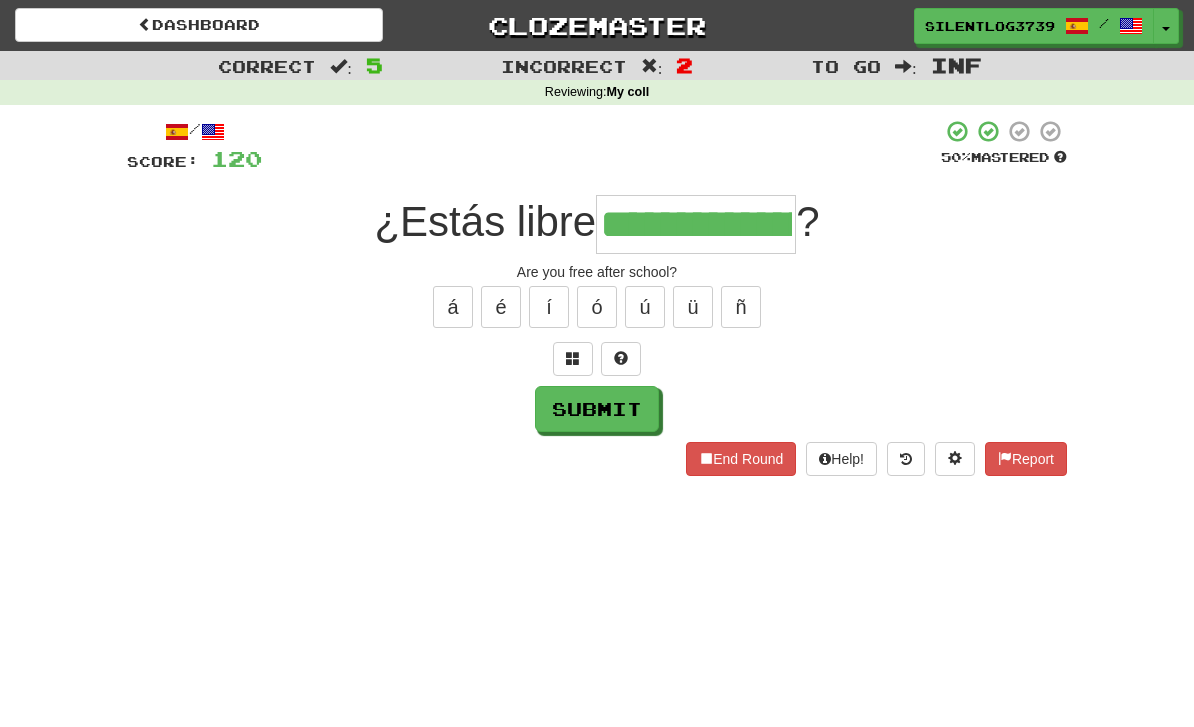 type on "**********" 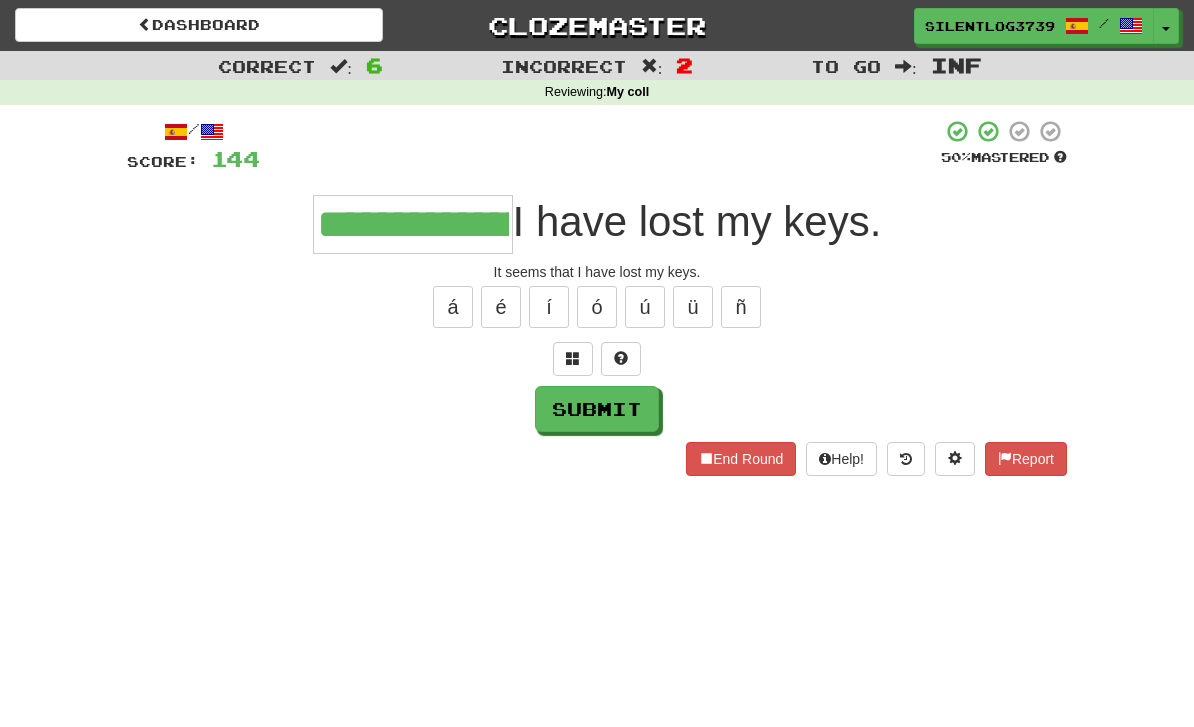 type on "**********" 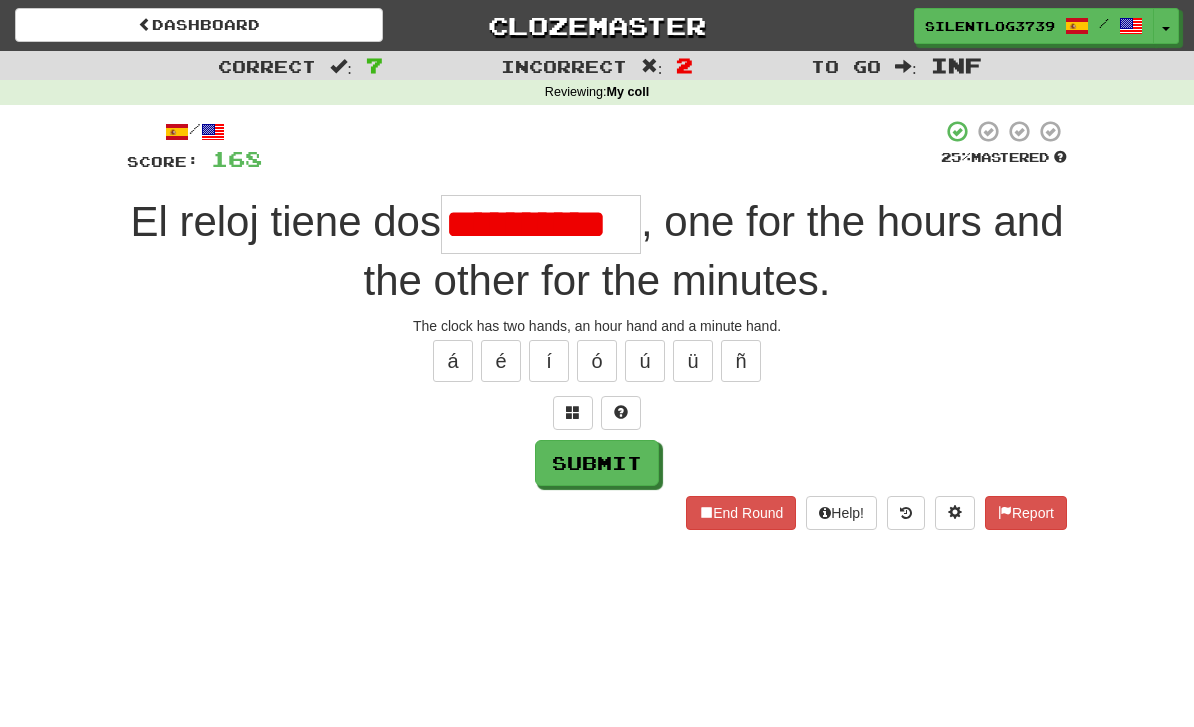 type on "**********" 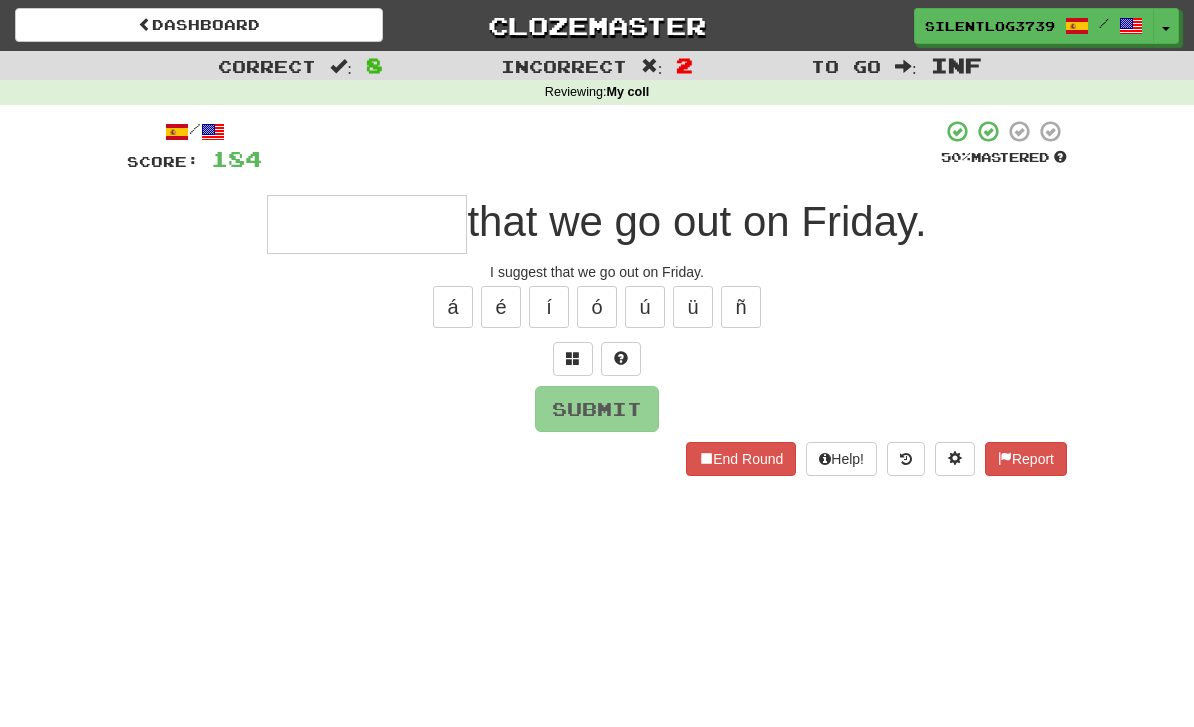 drag, startPoint x: 0, startPoint y: 0, endPoint x: 848, endPoint y: 264, distance: 888.1441 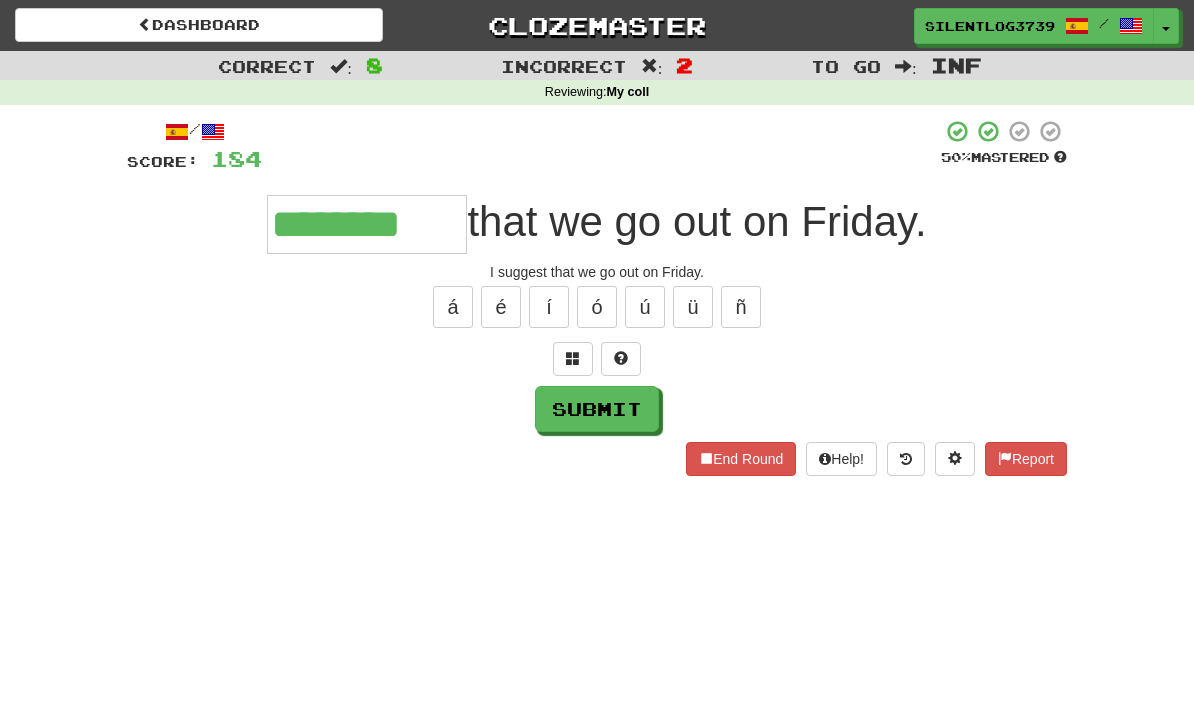 type on "********" 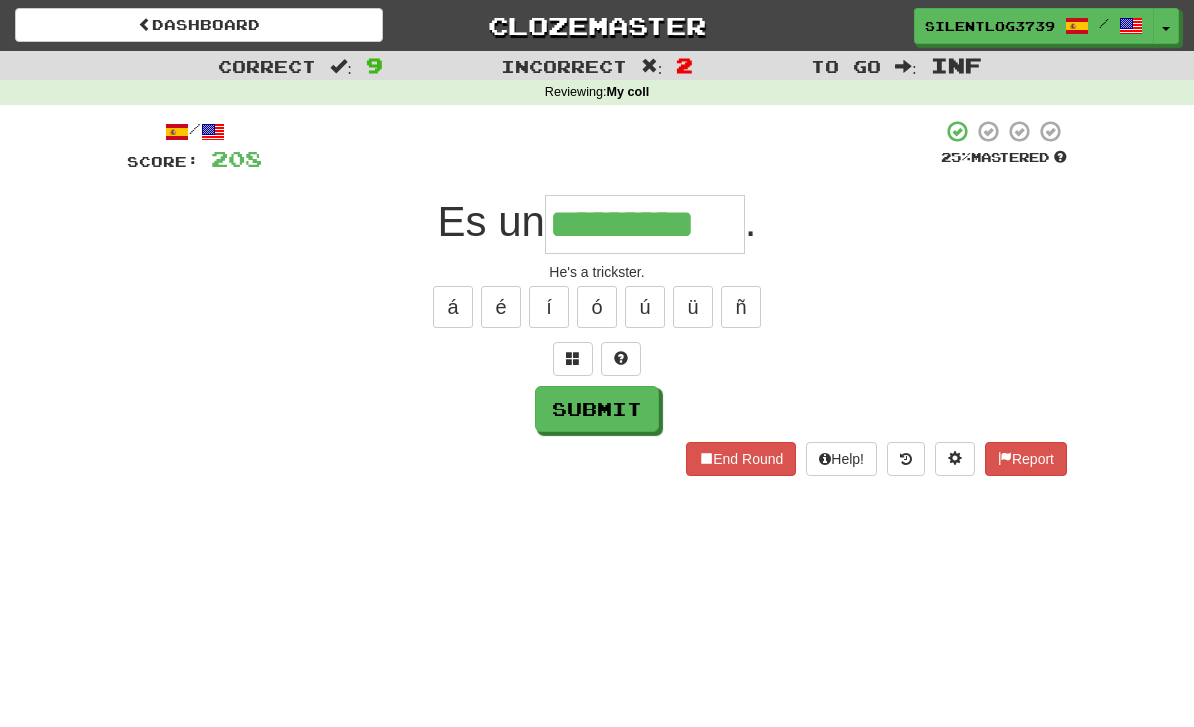 type on "*********" 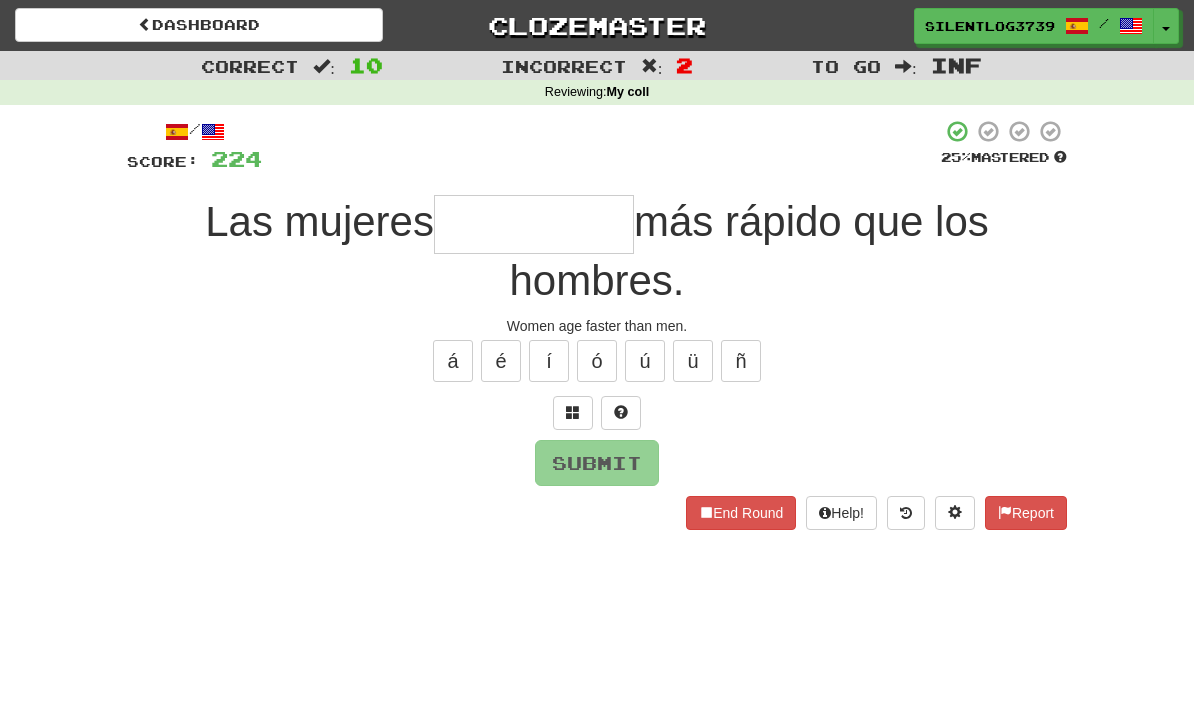 type on "*" 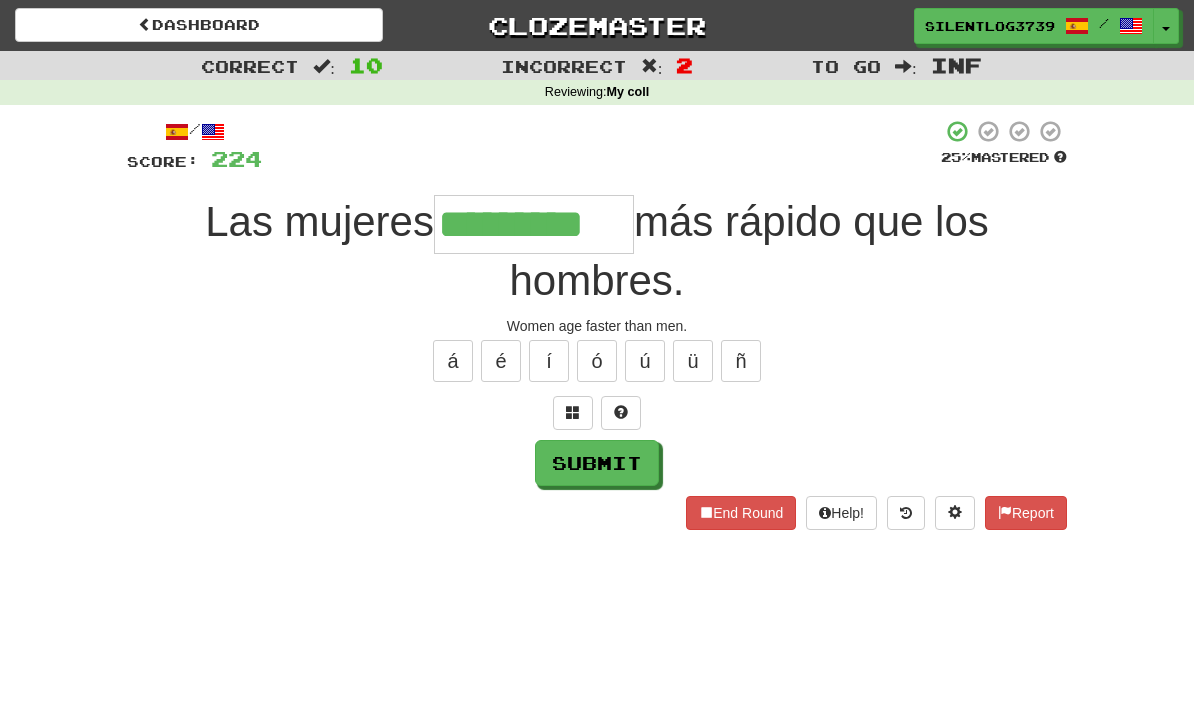type on "*********" 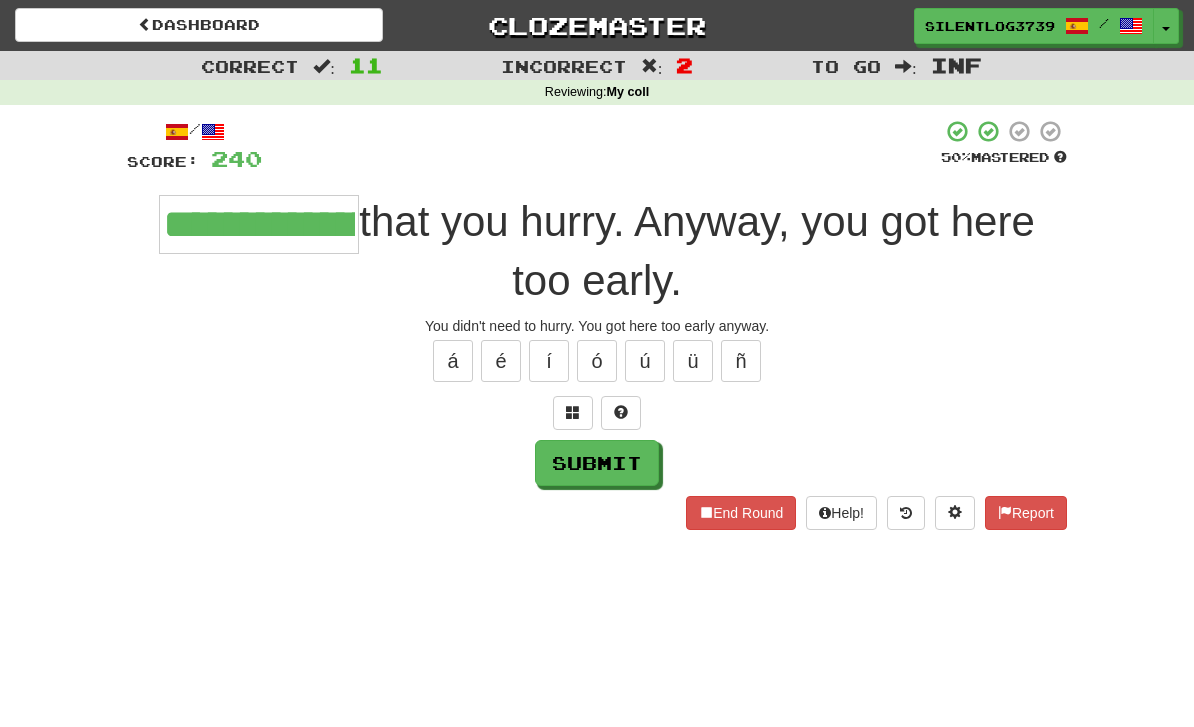 type on "**********" 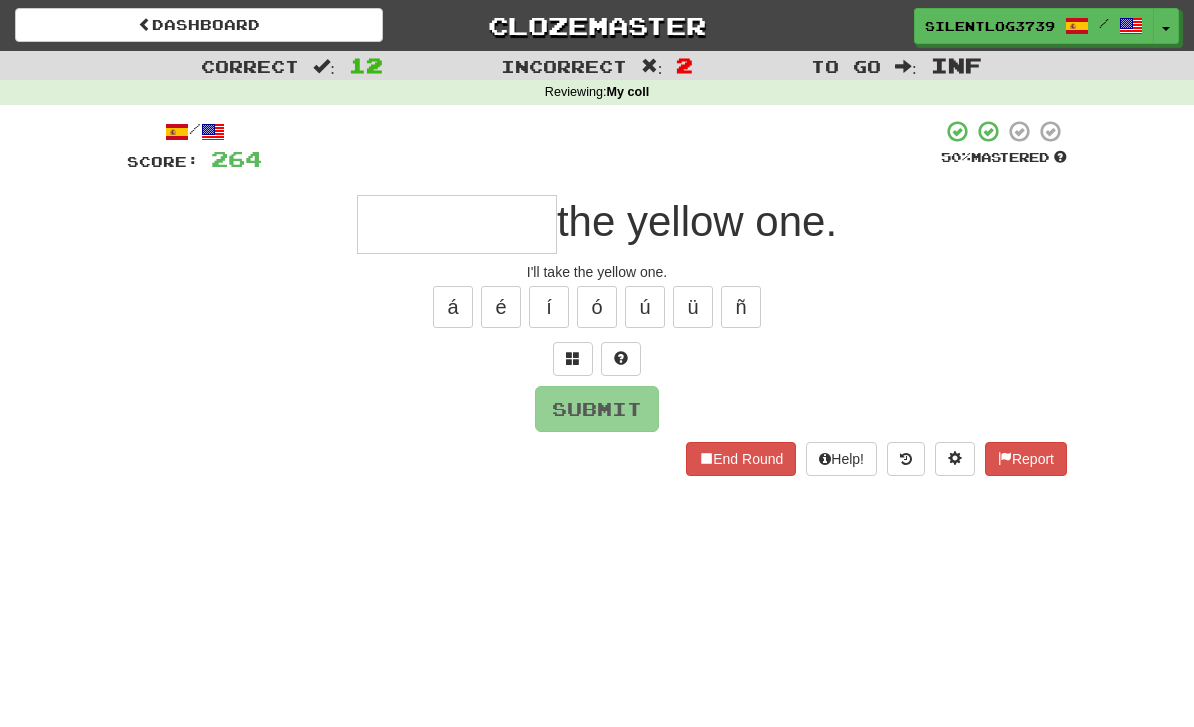 type on "*" 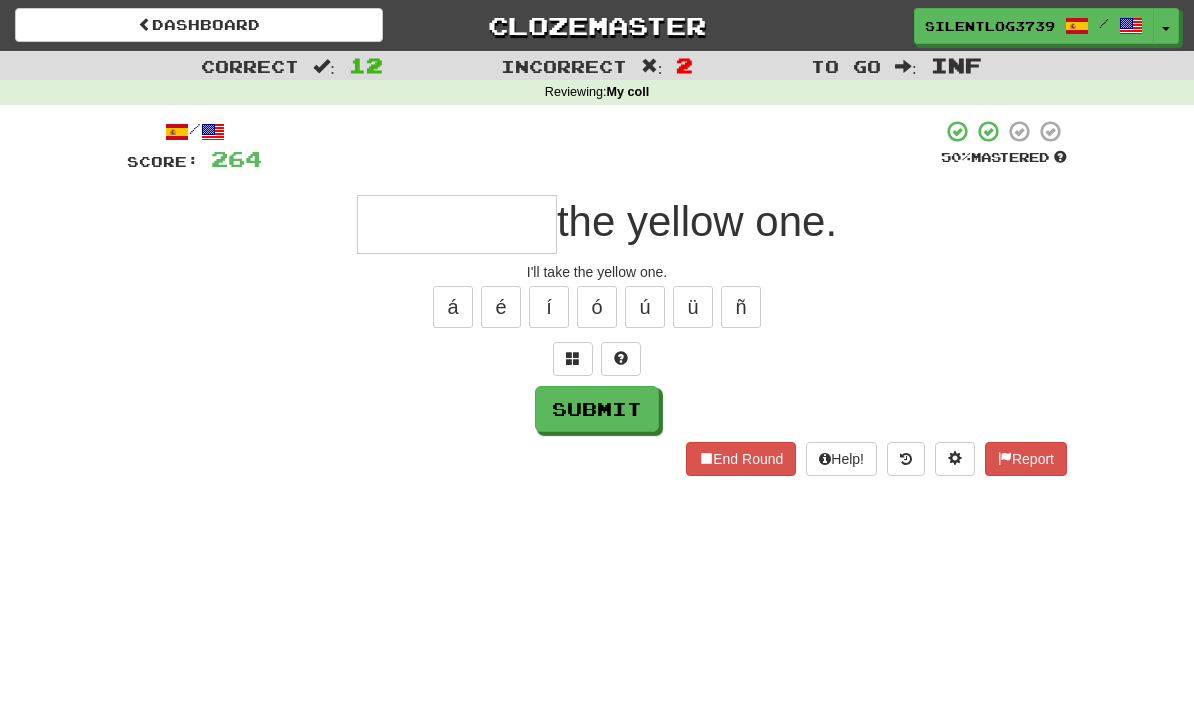 type on "*" 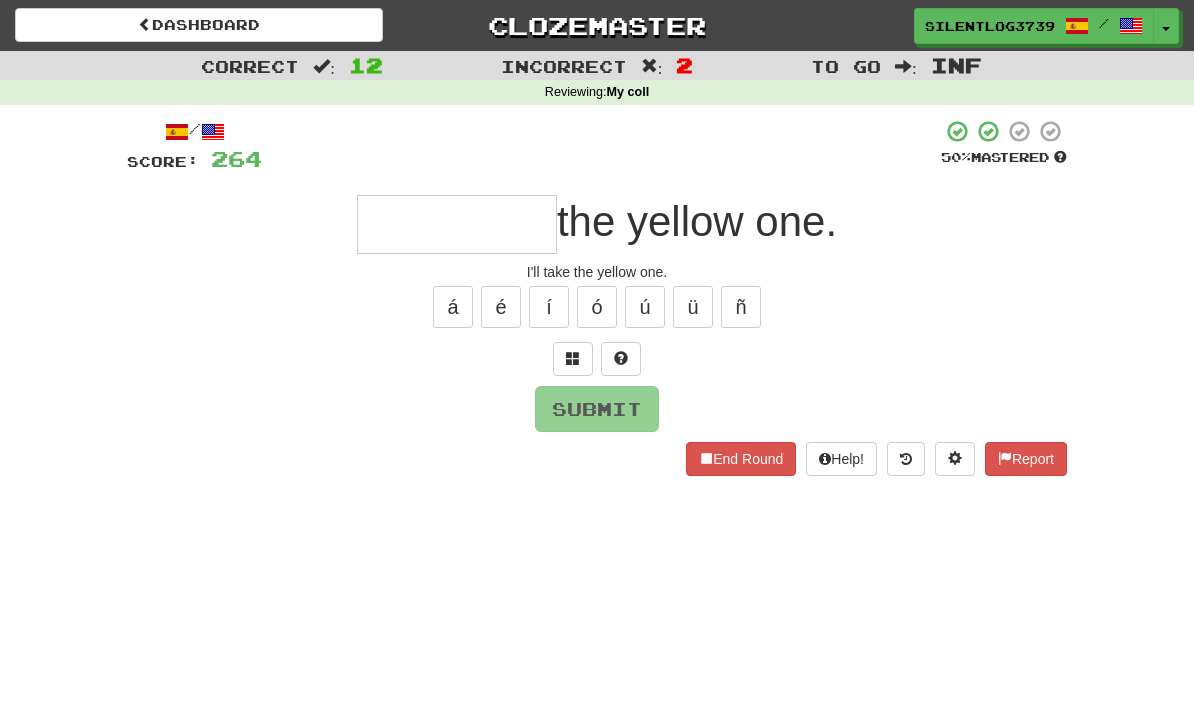 type on "*" 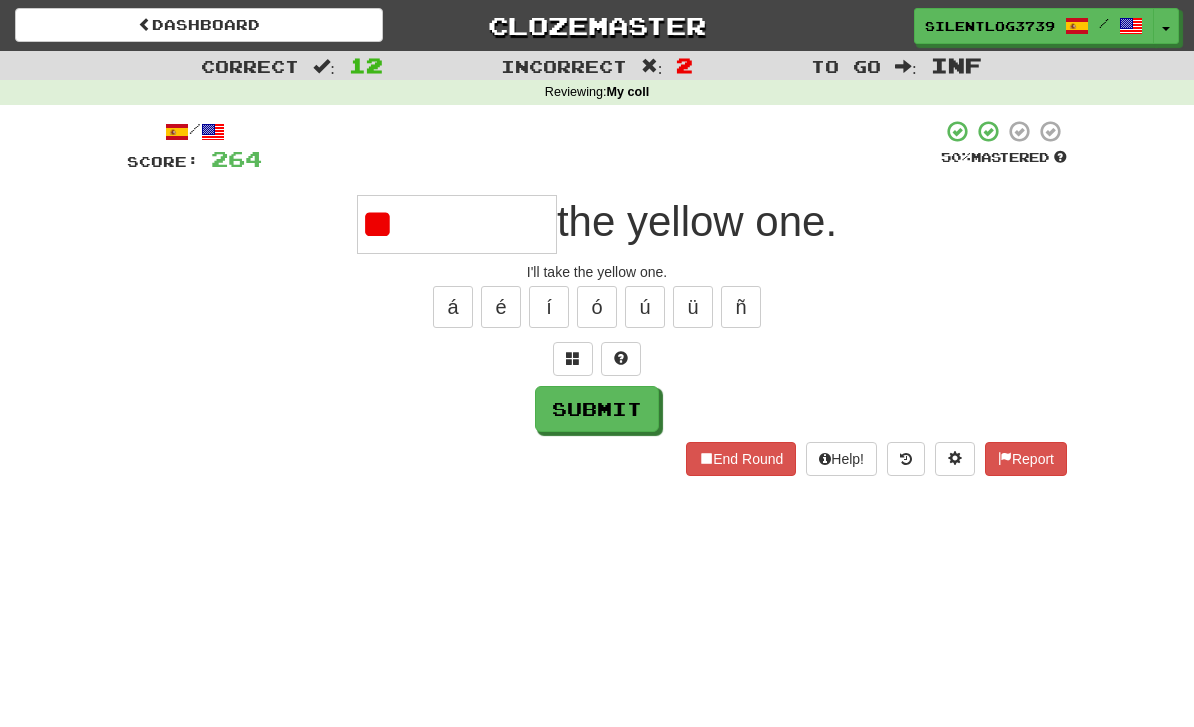type on "*" 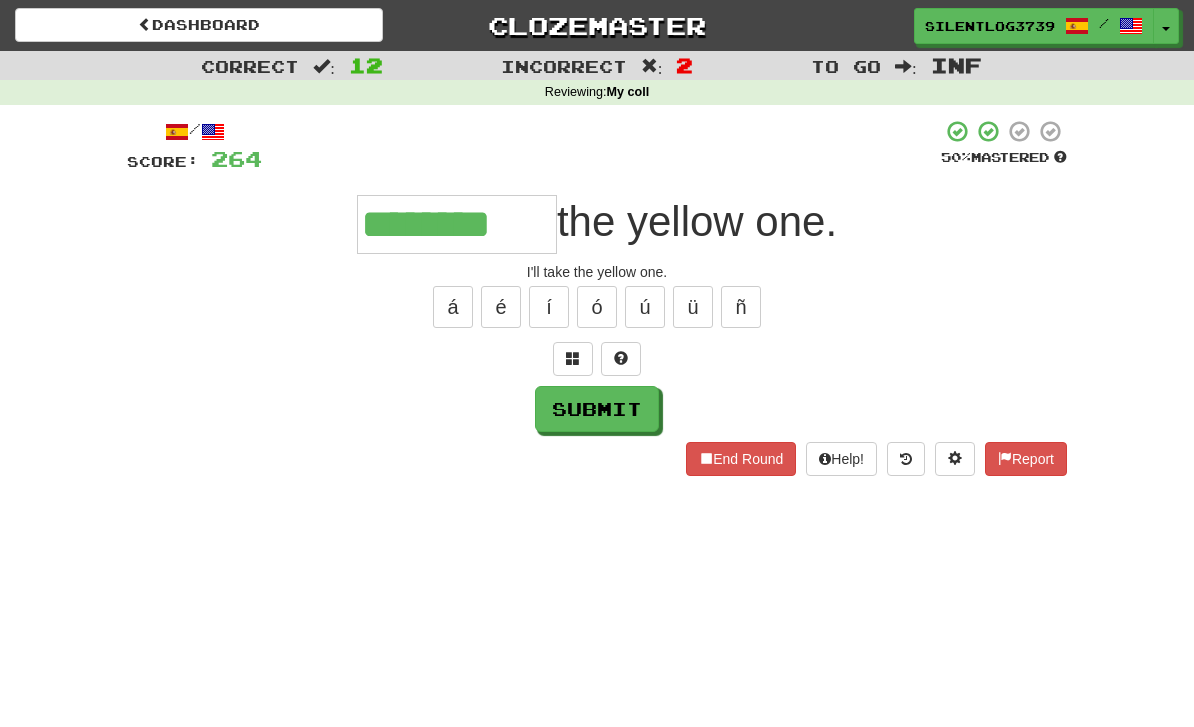 type on "********" 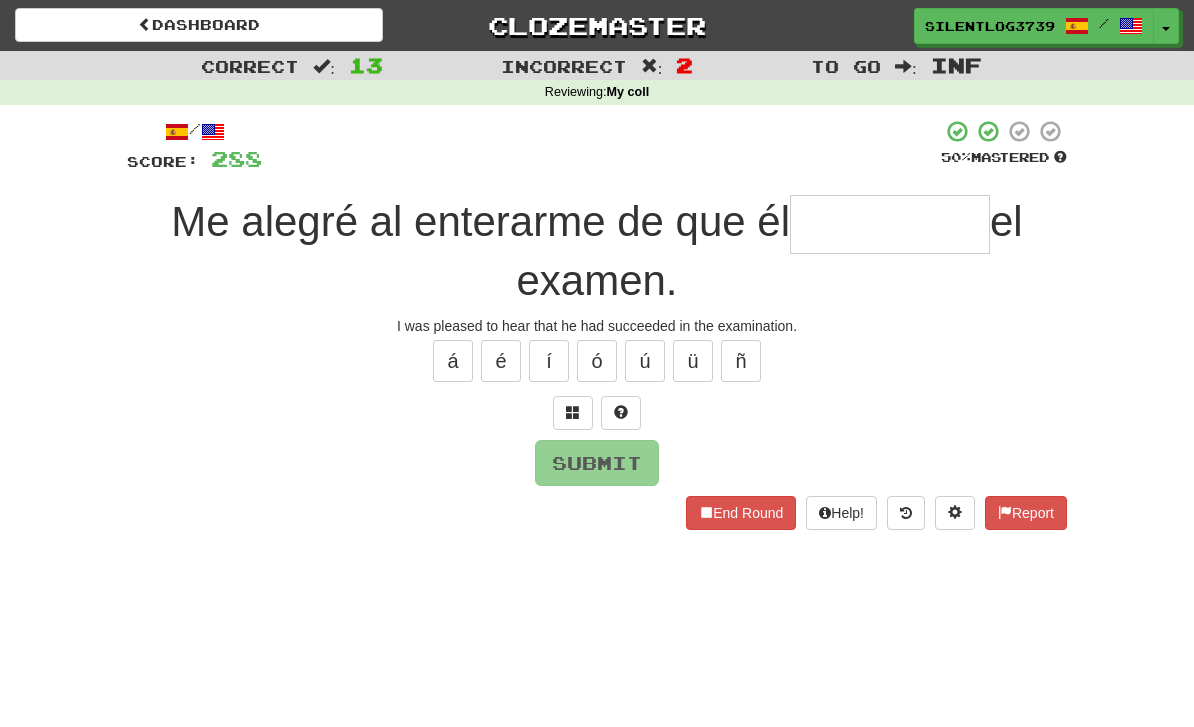 type on "*" 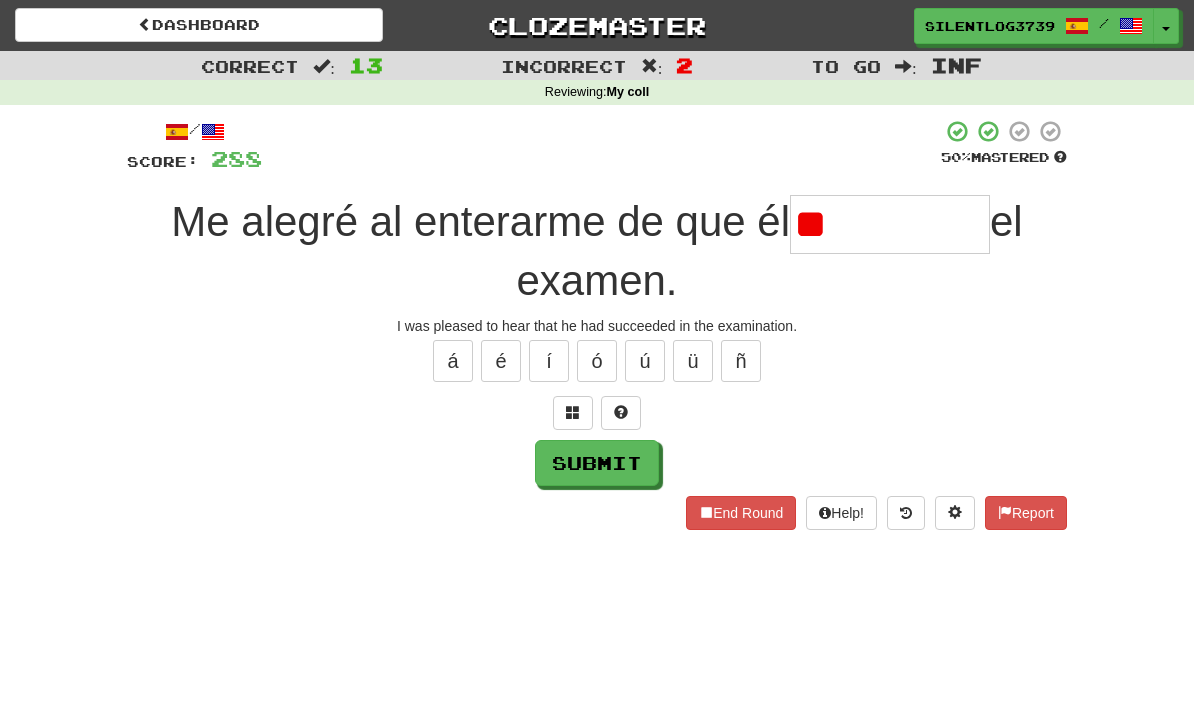 type on "*" 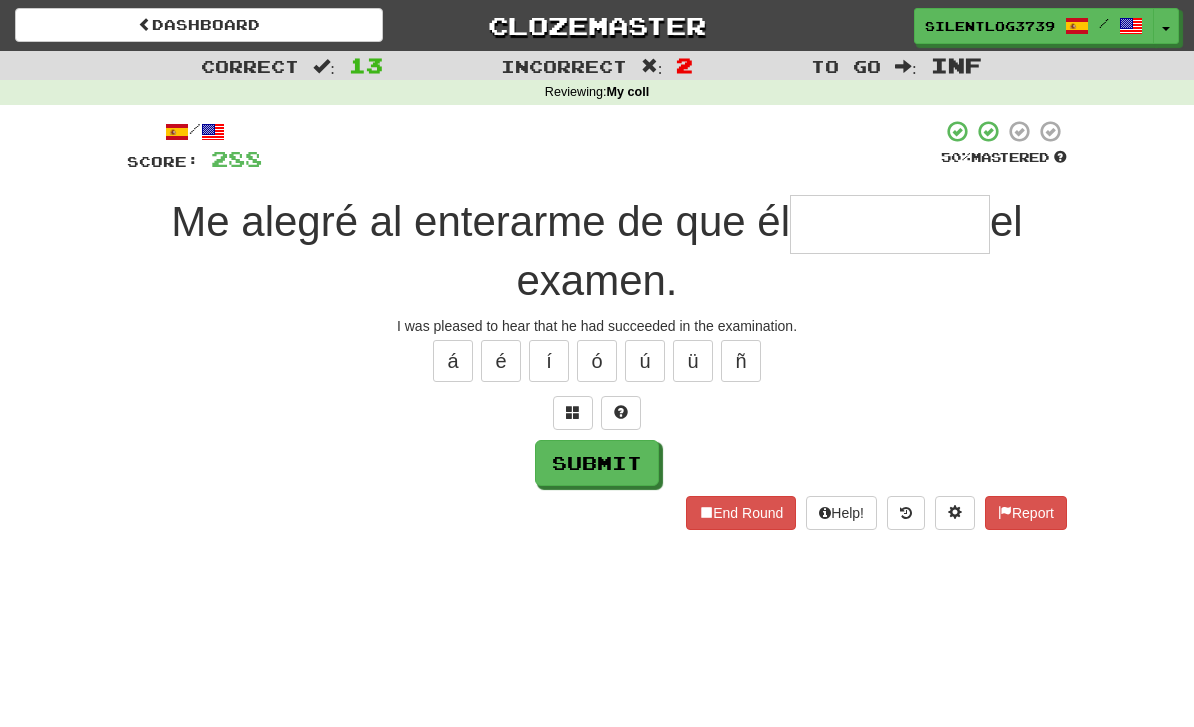 type on "*" 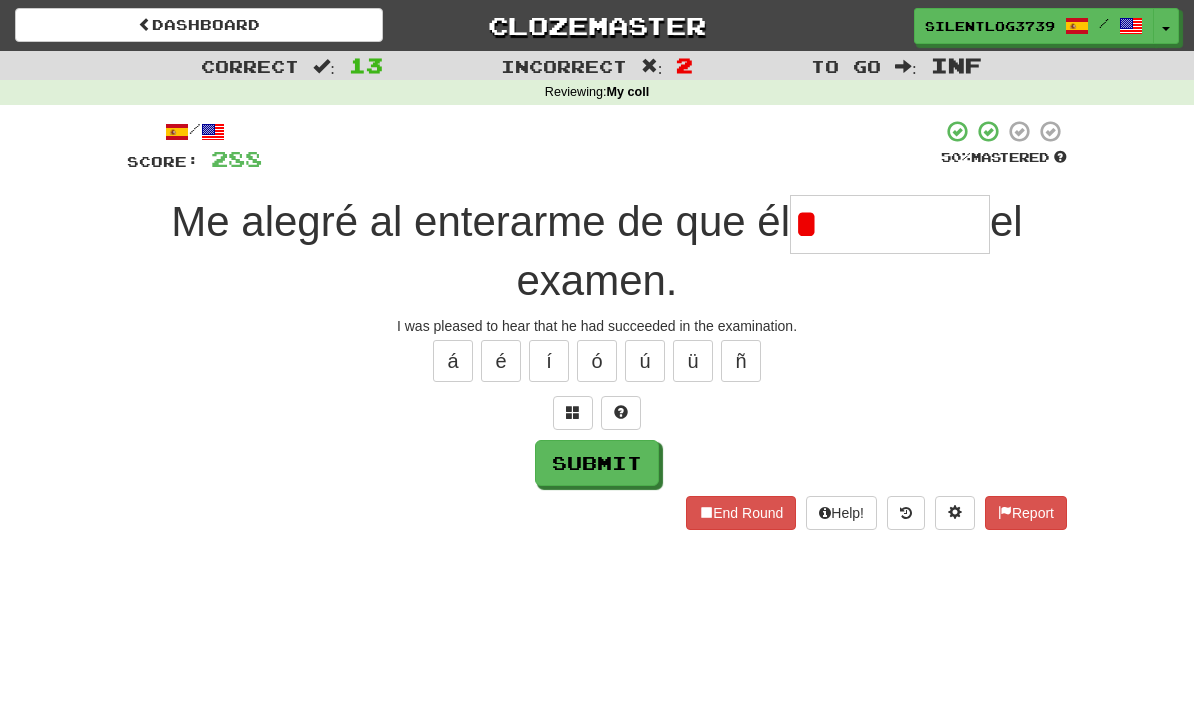 type on "******" 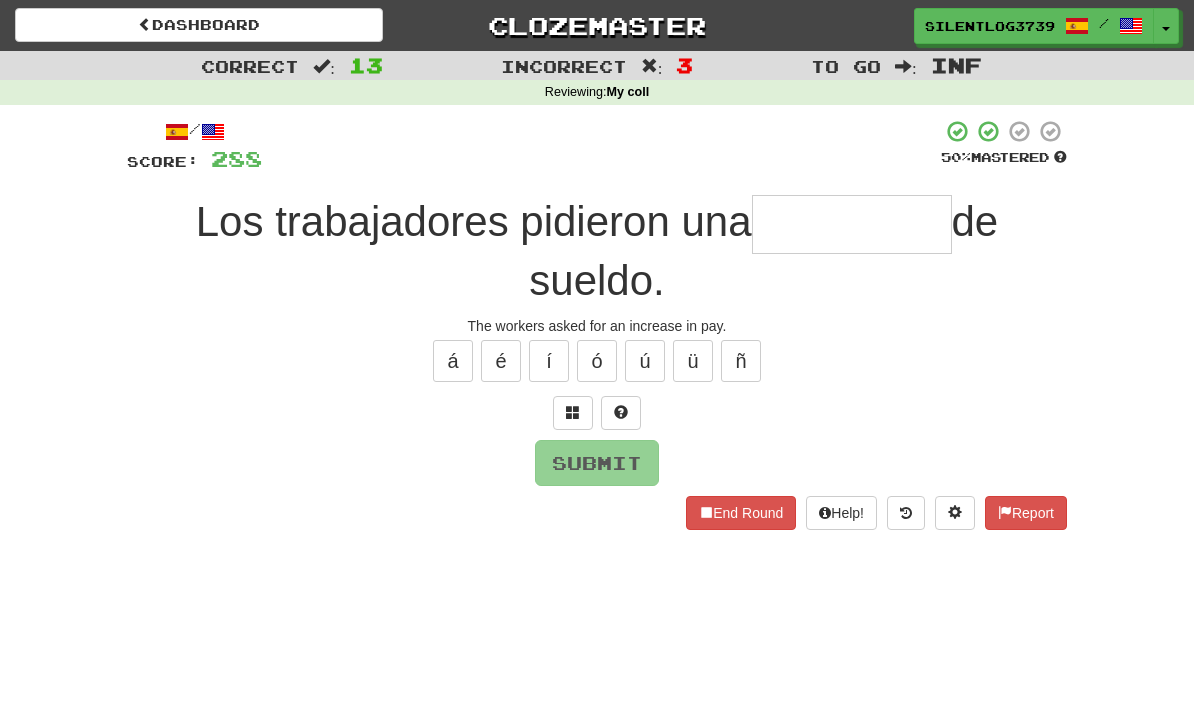 type on "*" 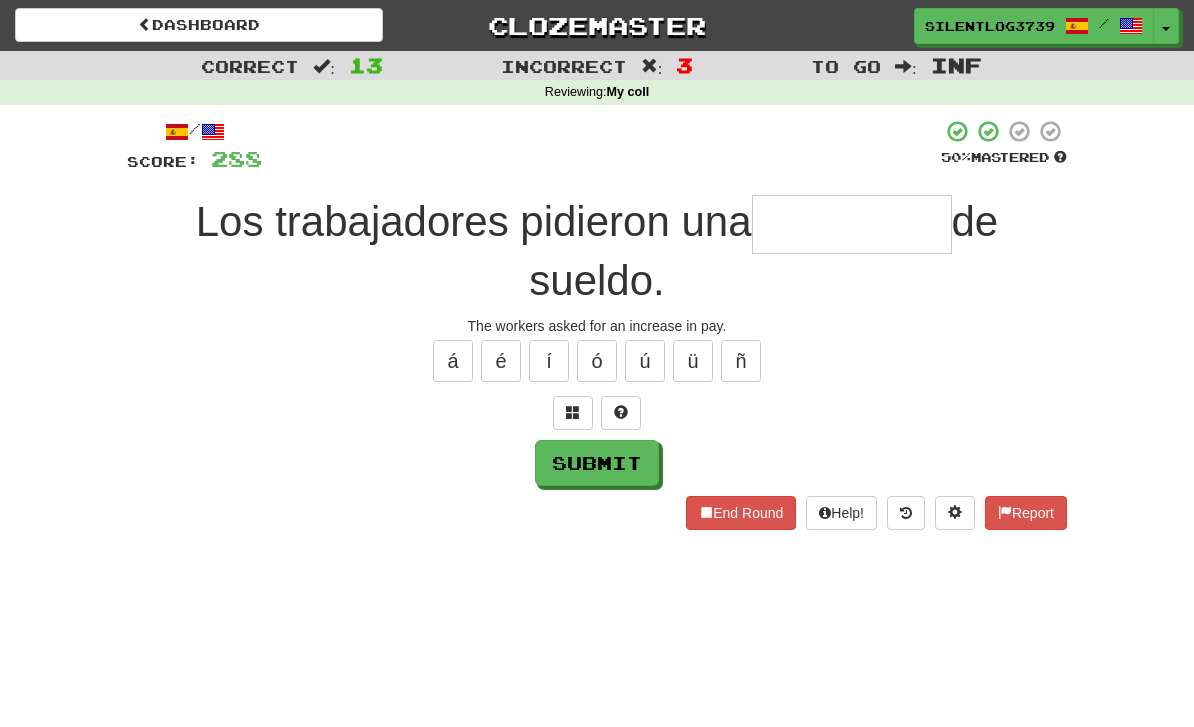 type on "*" 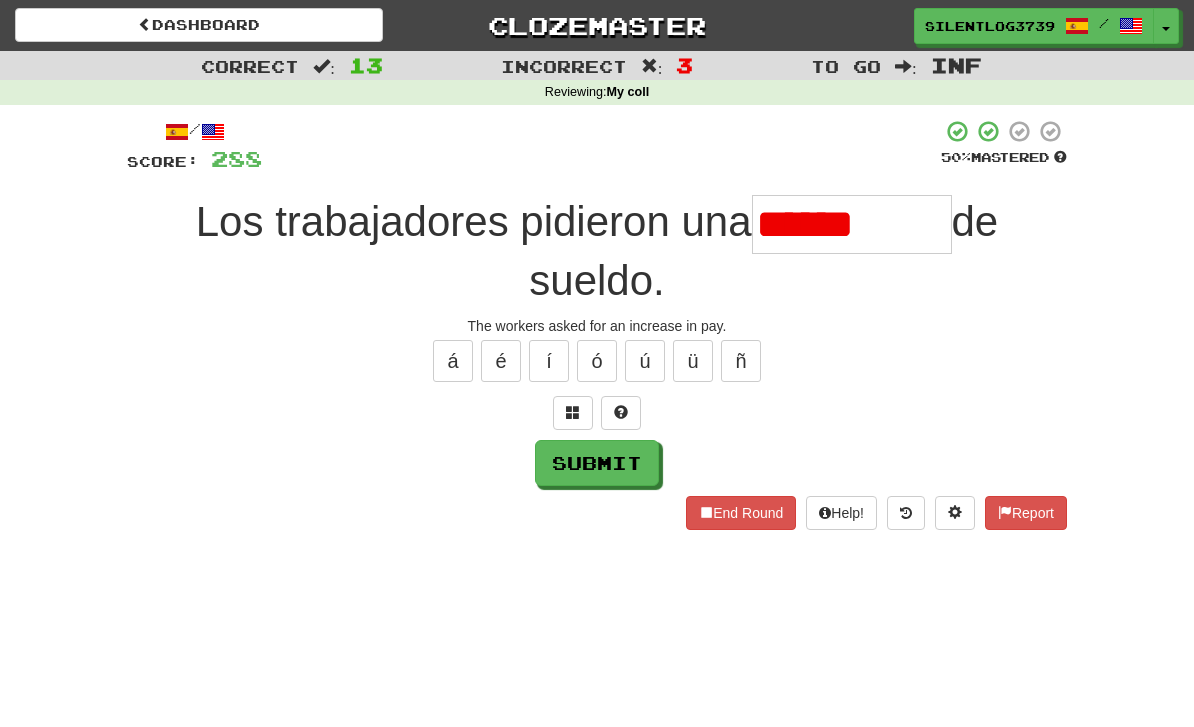 type on "******" 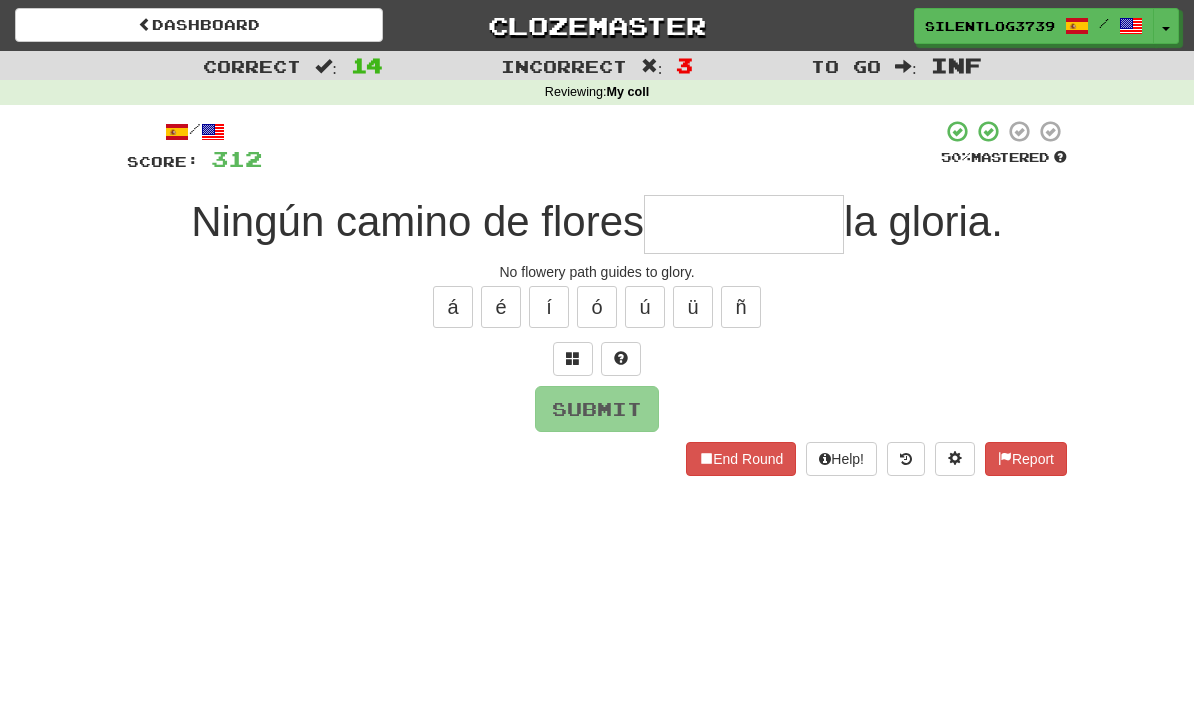type on "*" 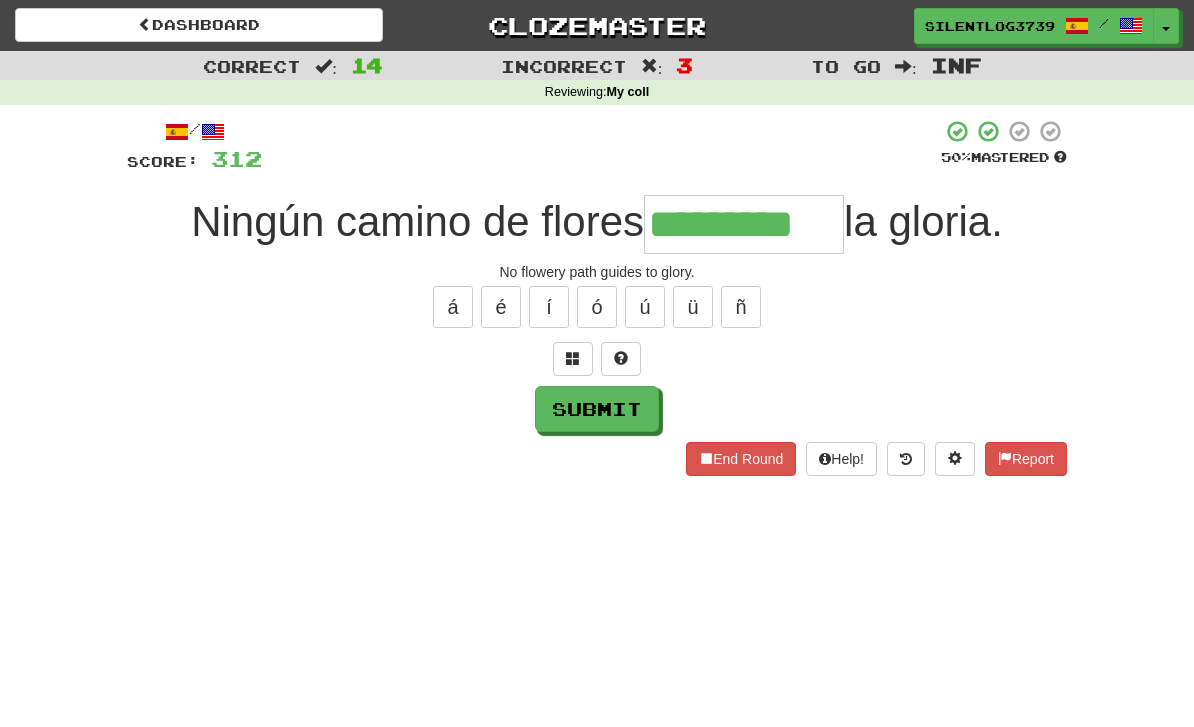 type on "*********" 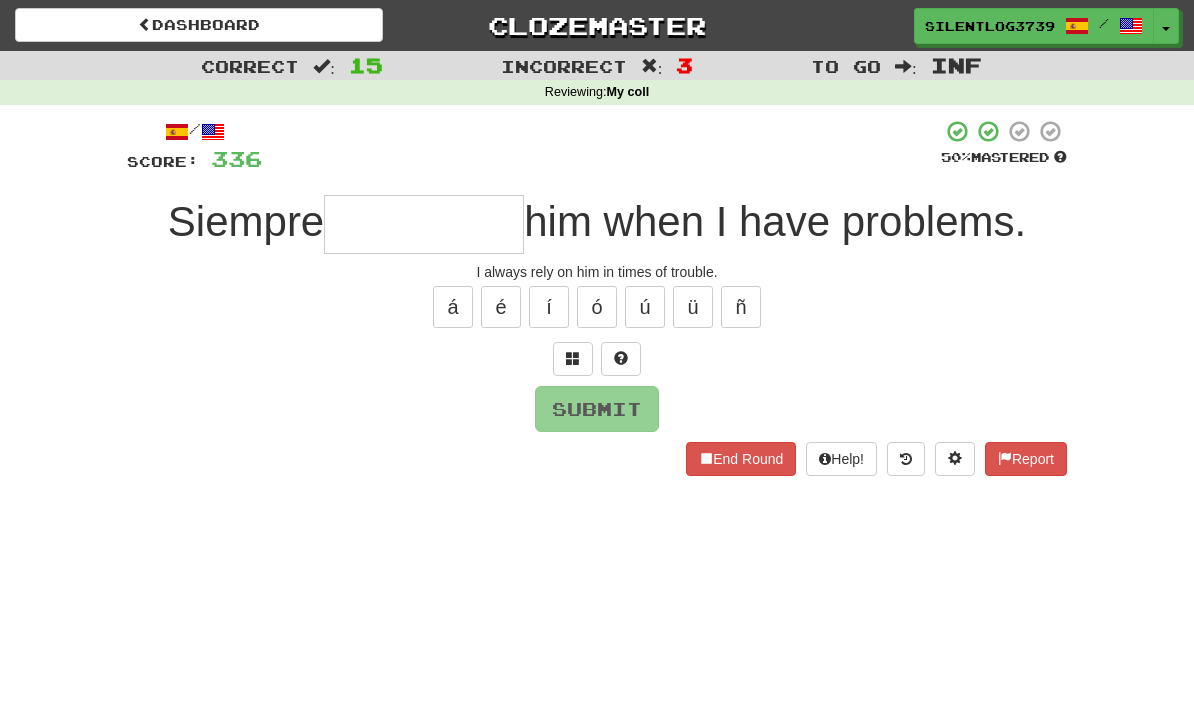type on "*" 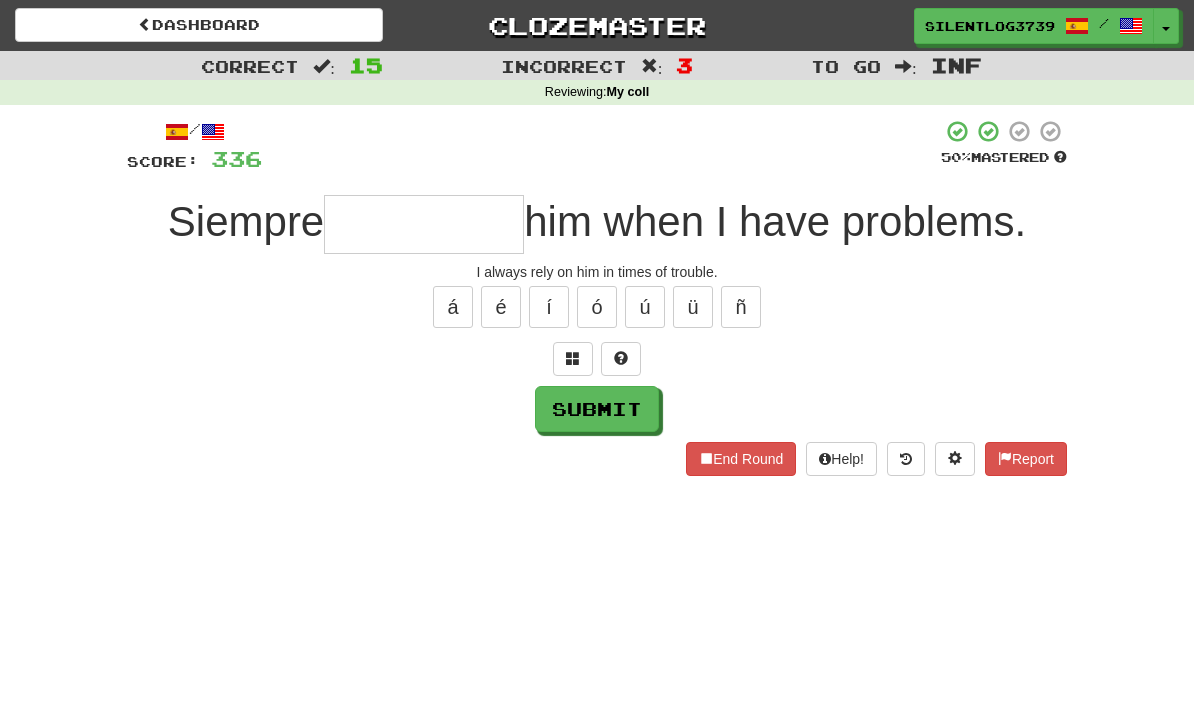 type on "*" 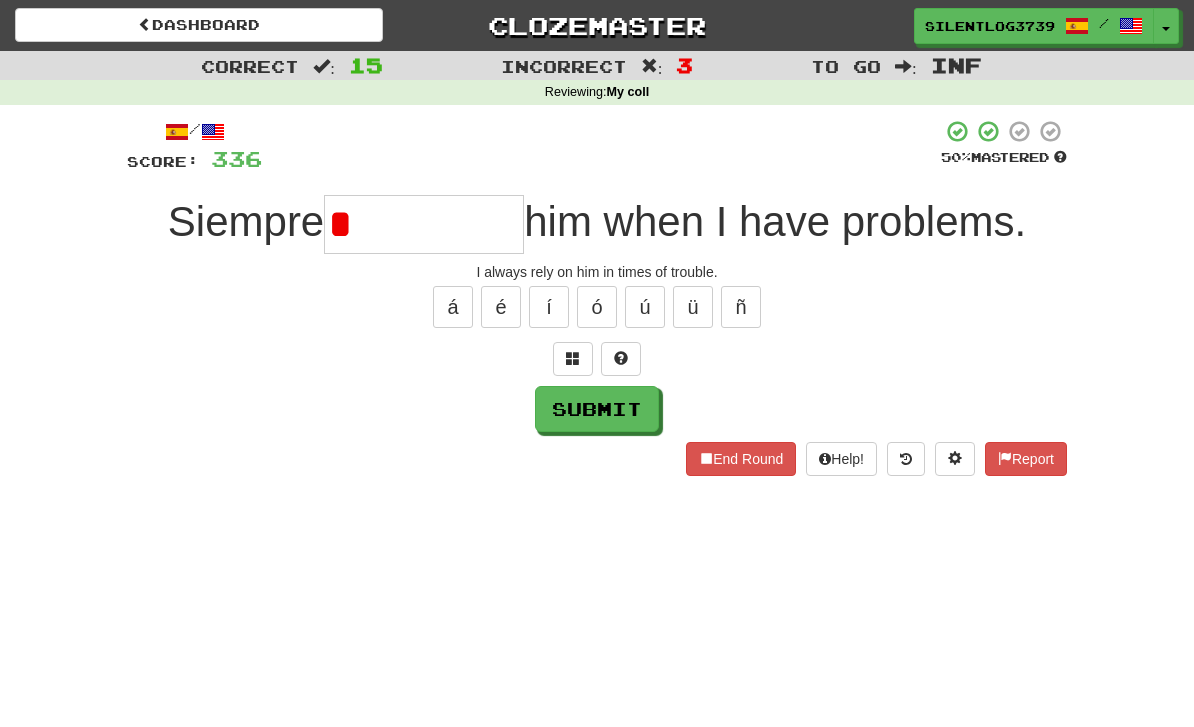 type on "*******" 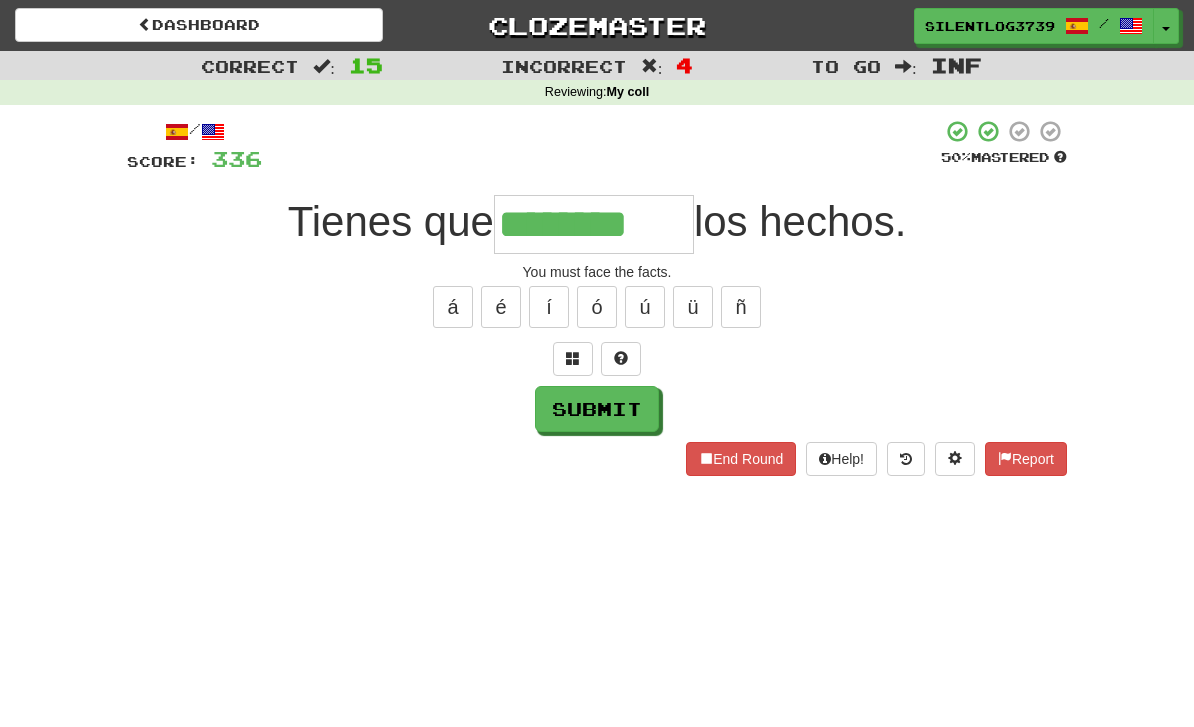 type on "********" 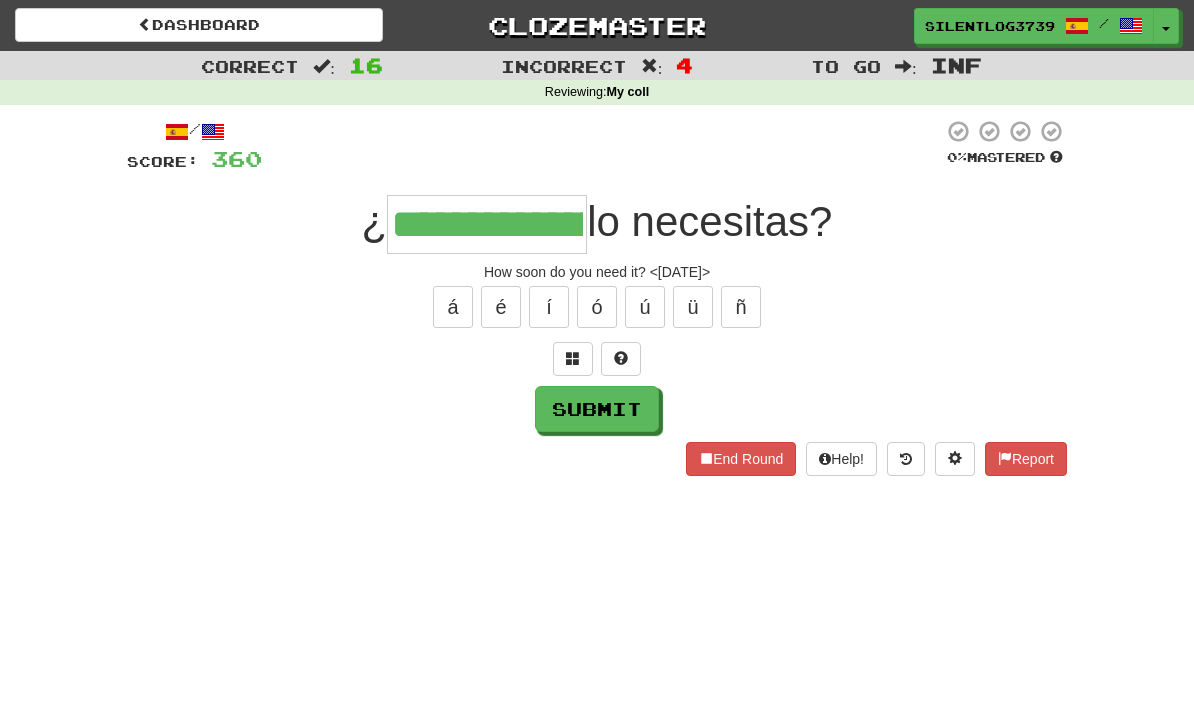 type on "**********" 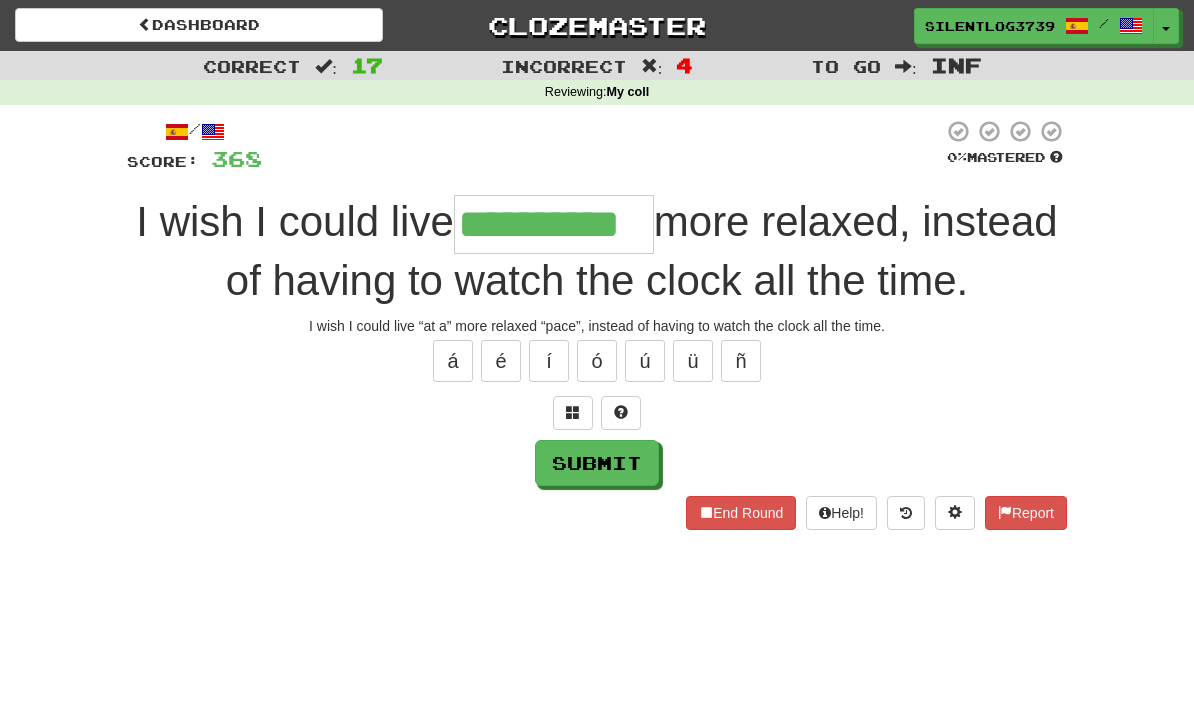 type on "**********" 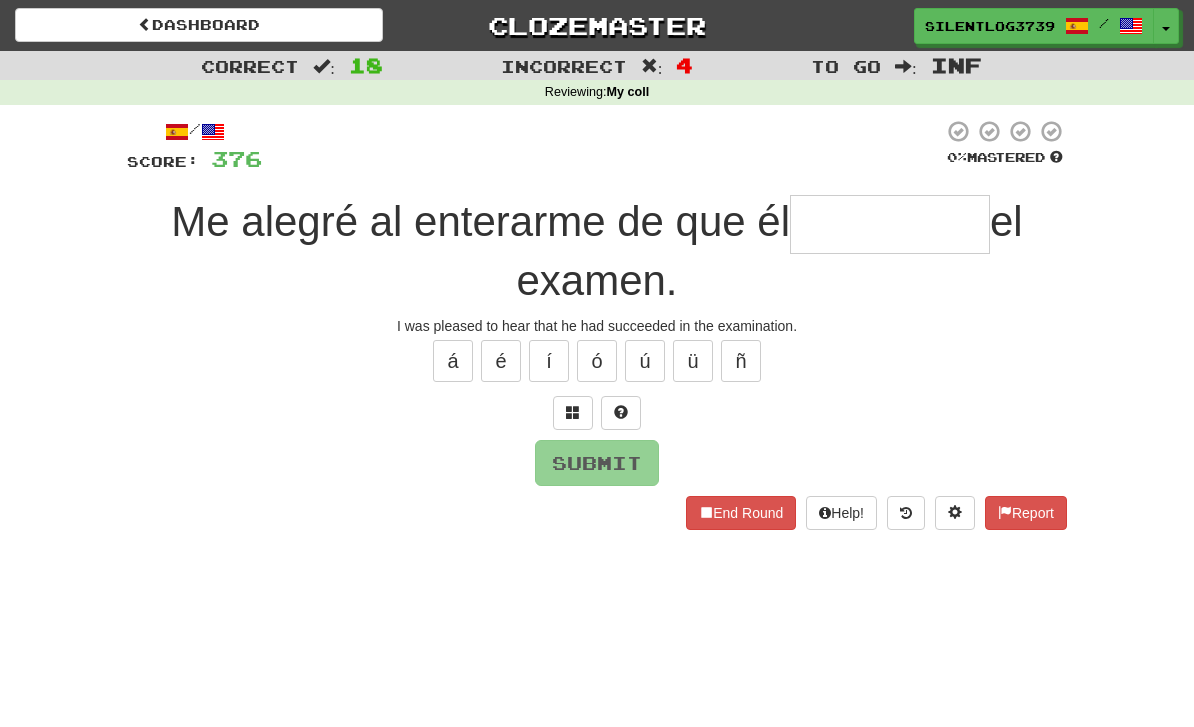 type on "*" 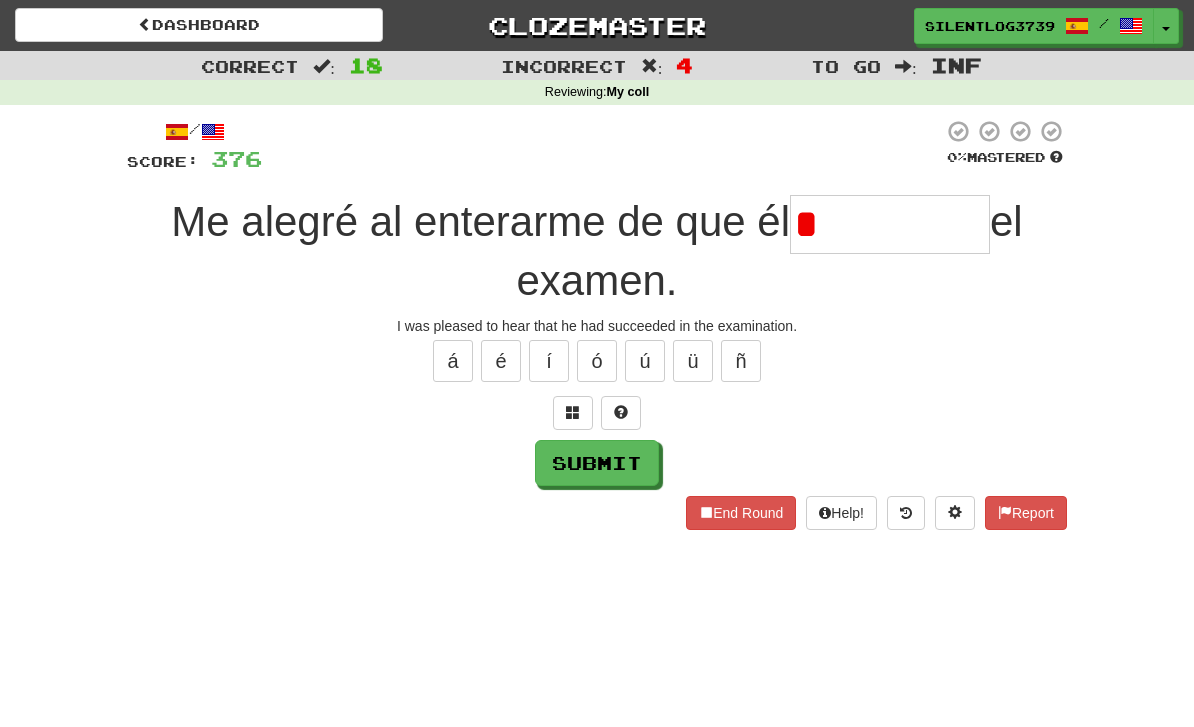 type on "******" 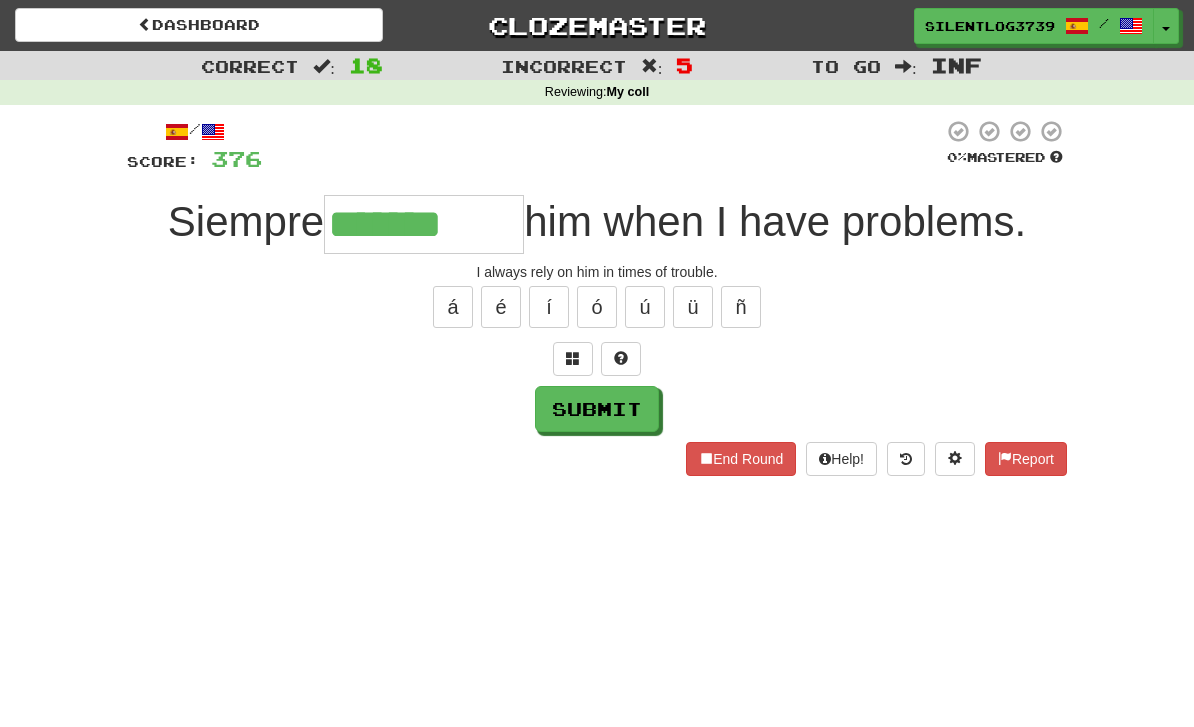 type on "*******" 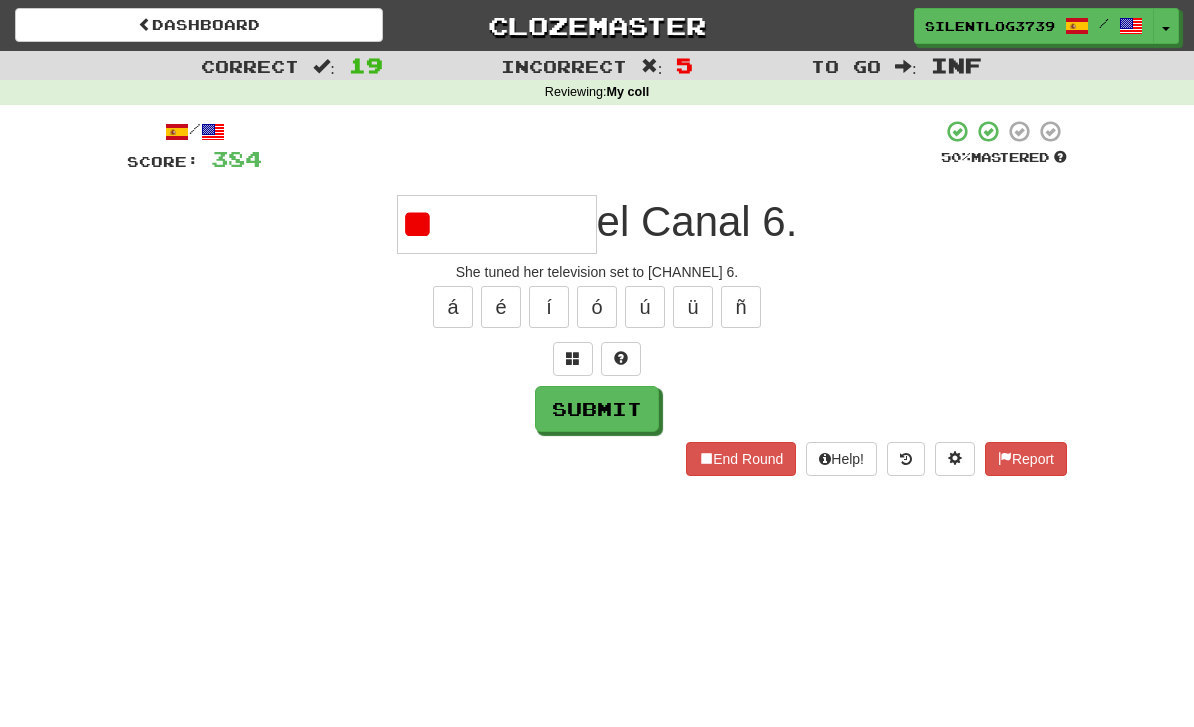 type on "*" 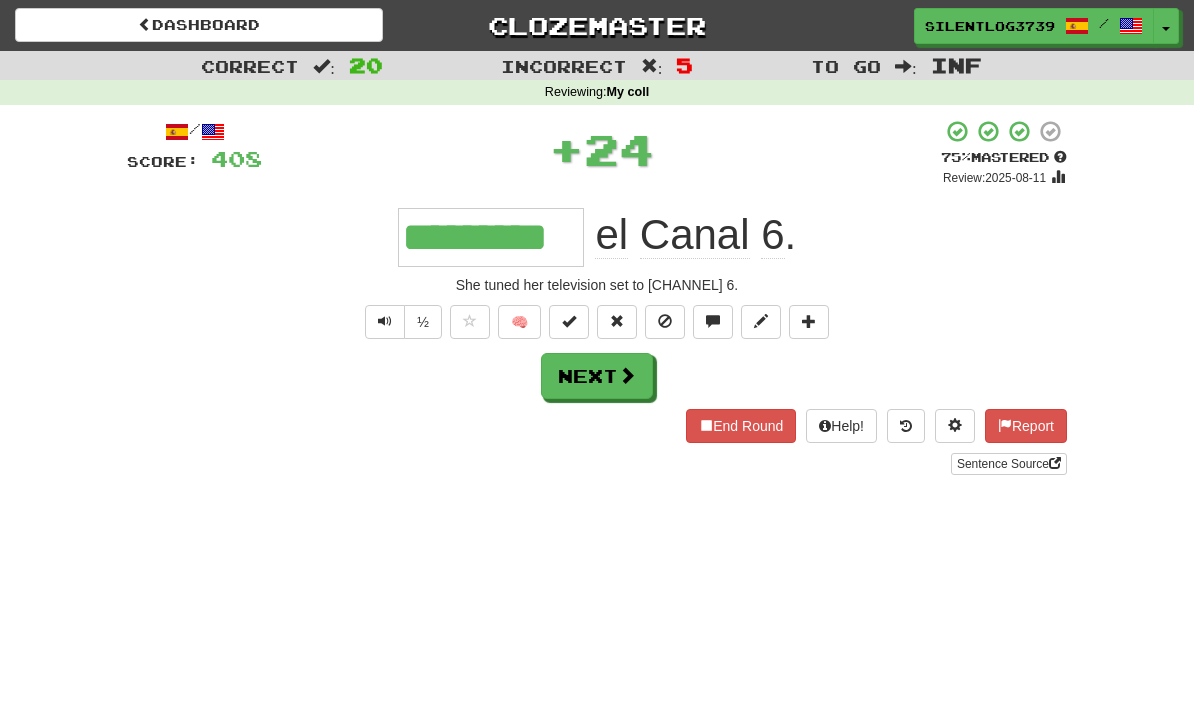 type on "*********" 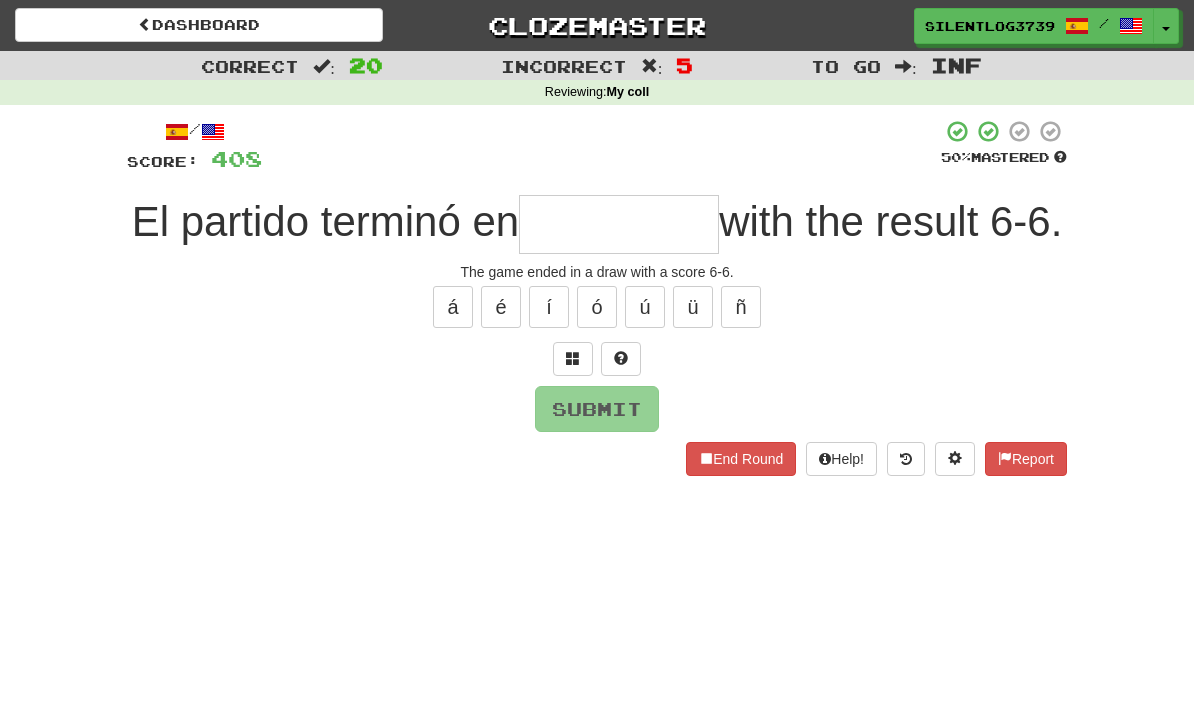type on "*" 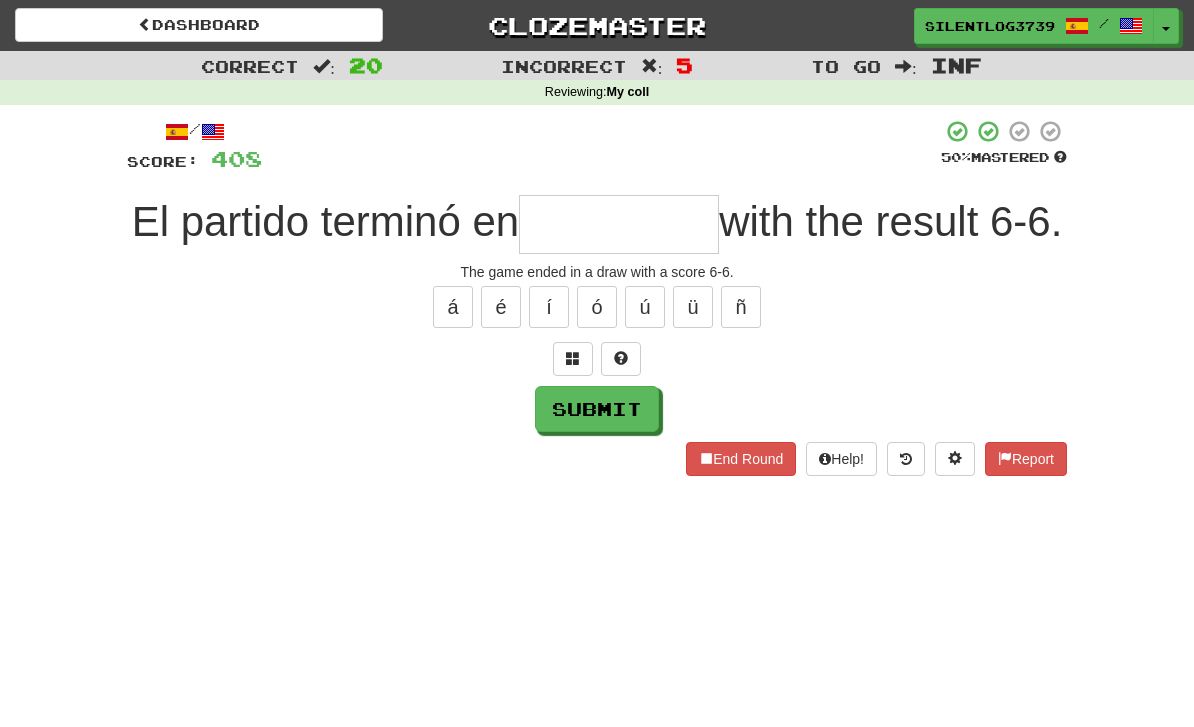 type on "******" 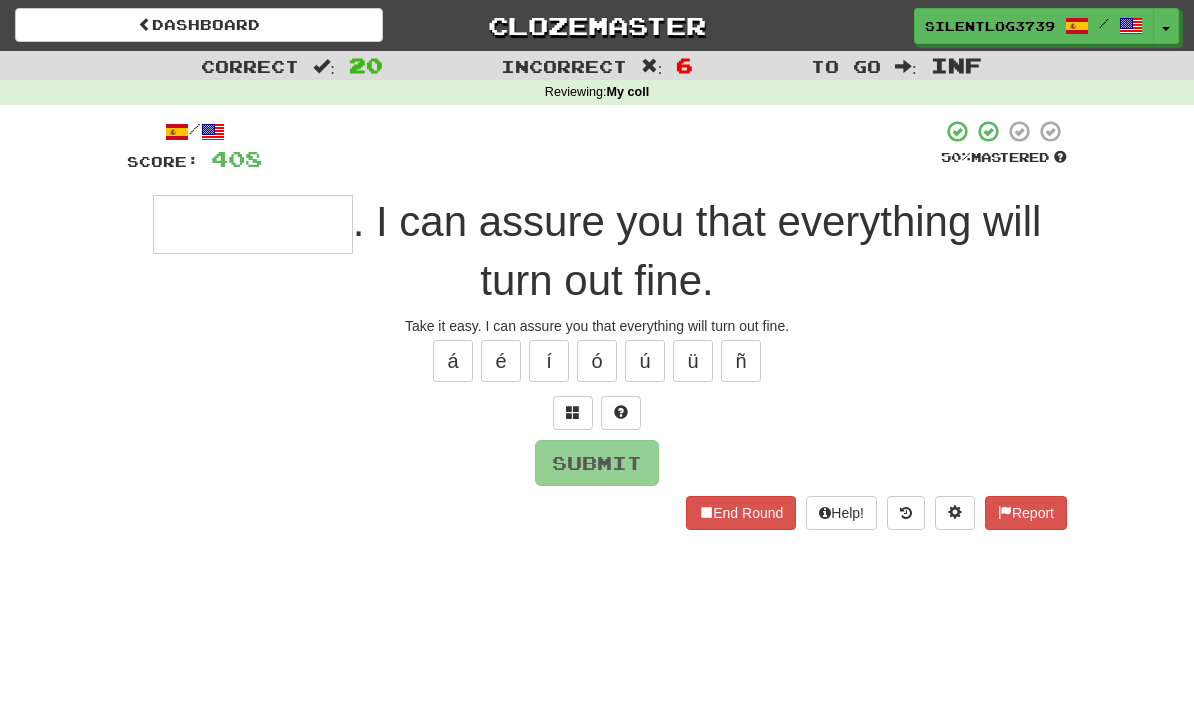 type on "*" 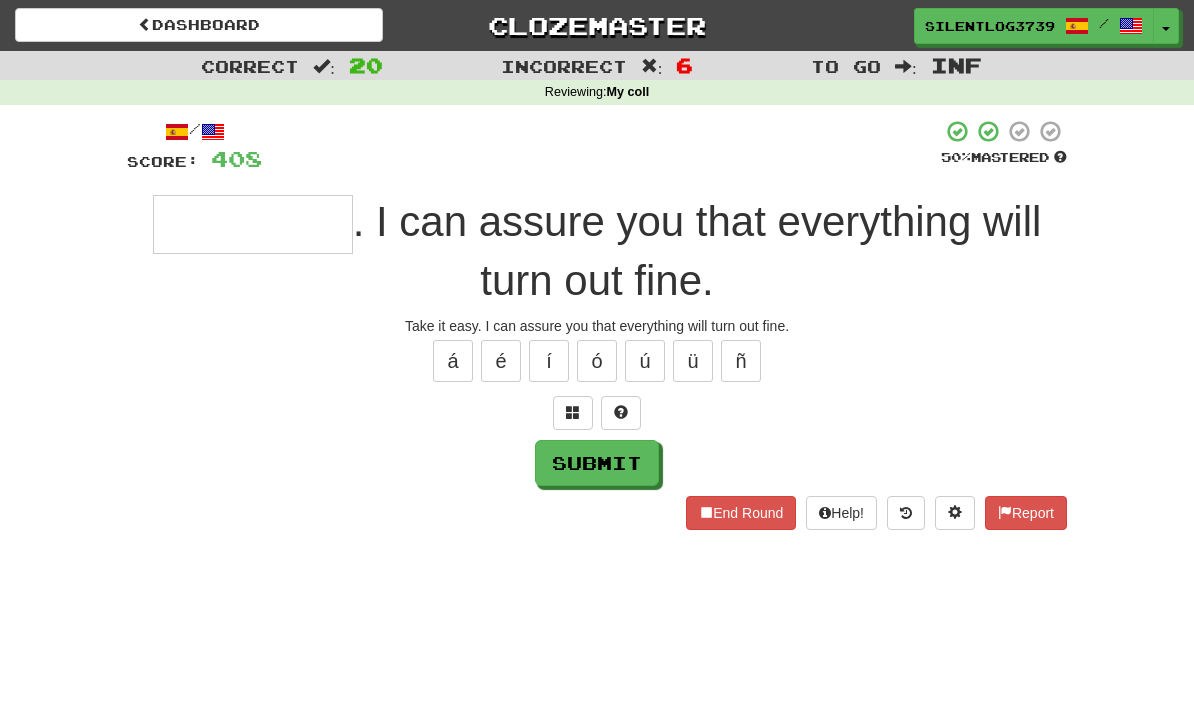type on "*" 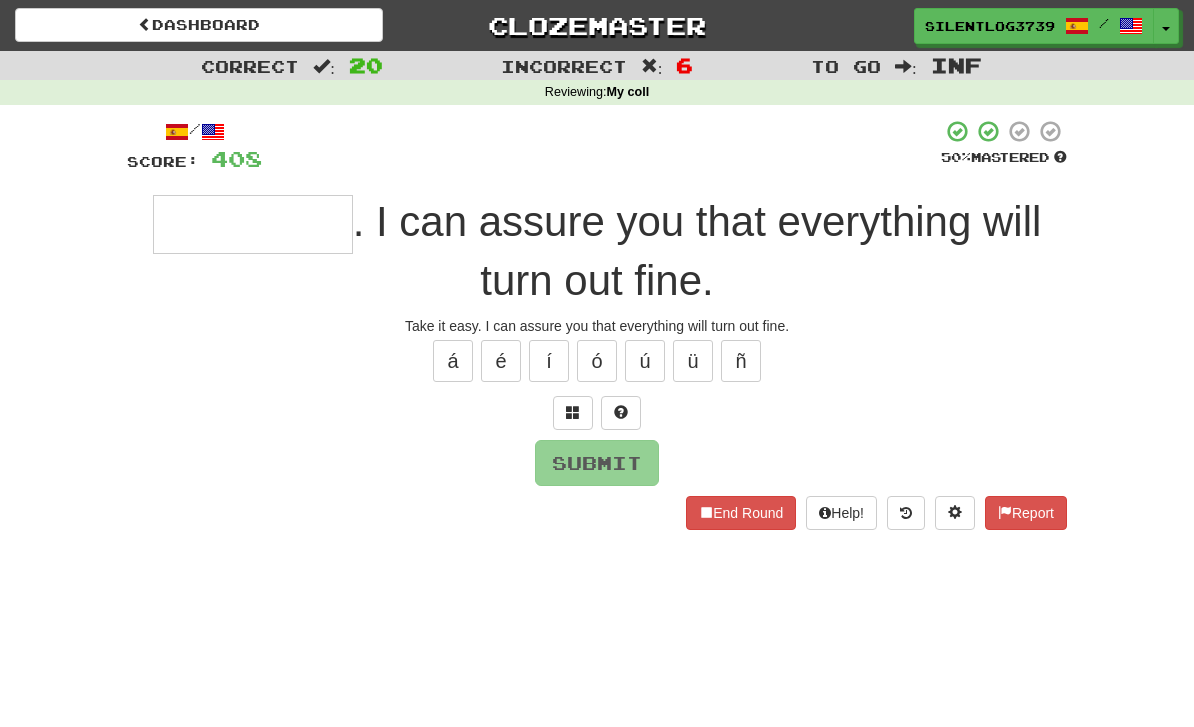 type on "**********" 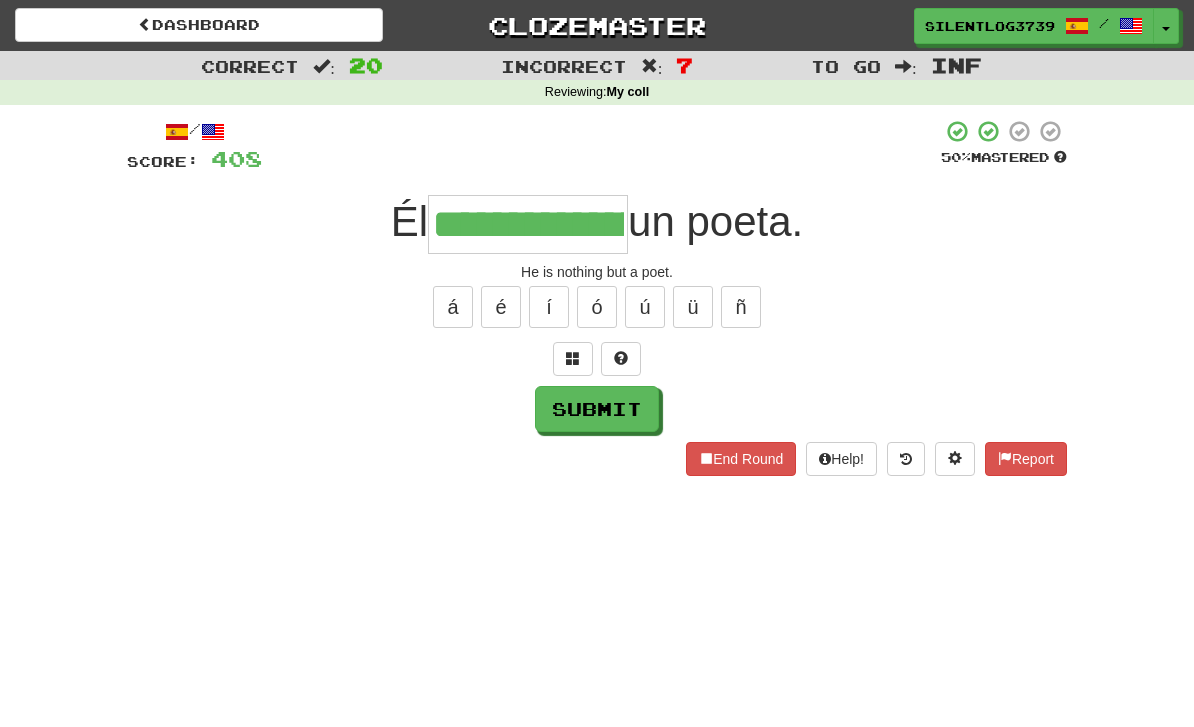 type on "**********" 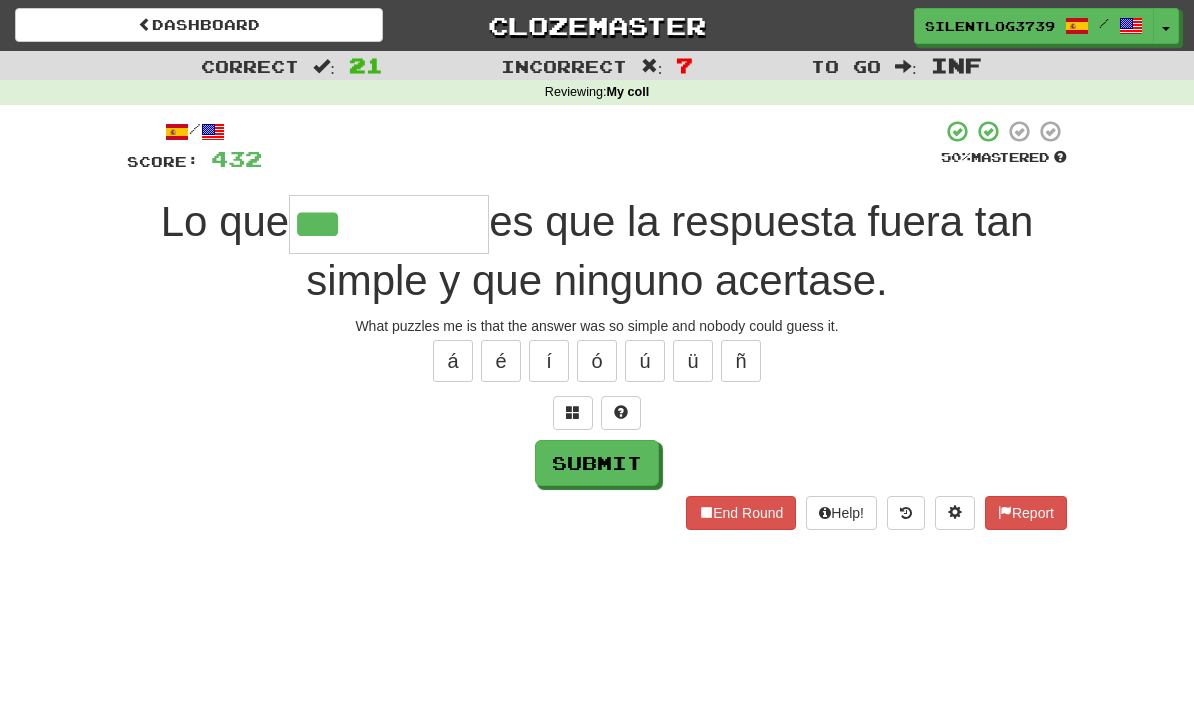 type on "**********" 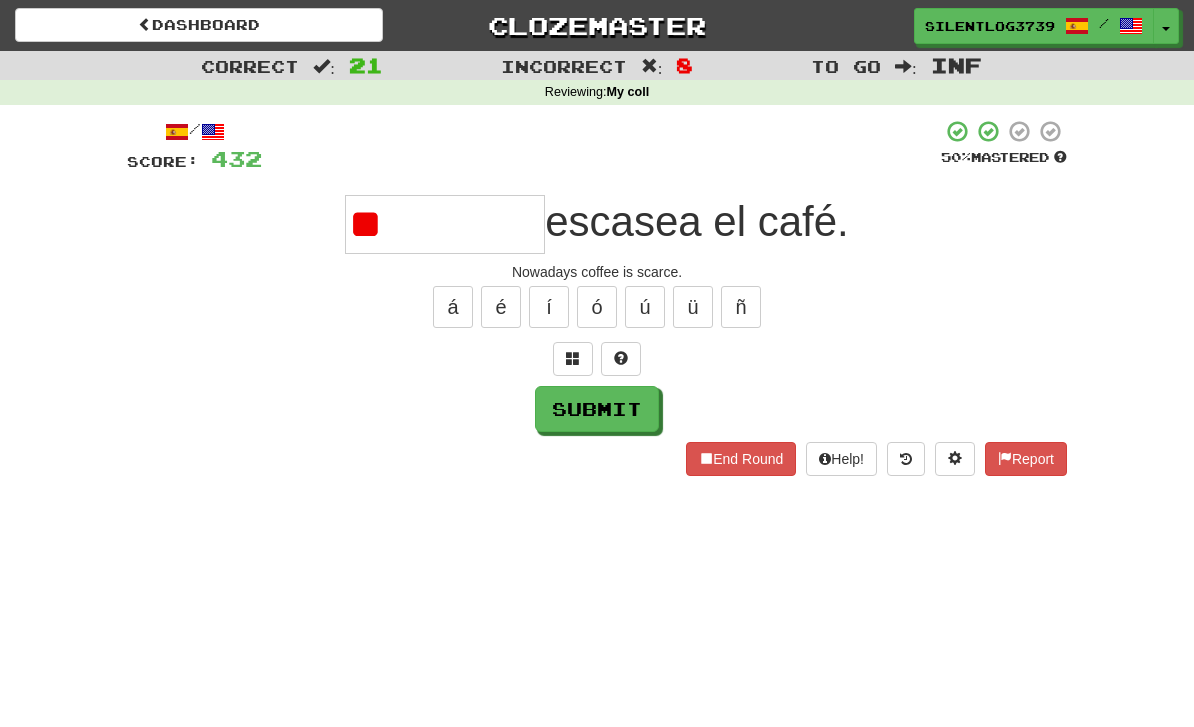 type on "*" 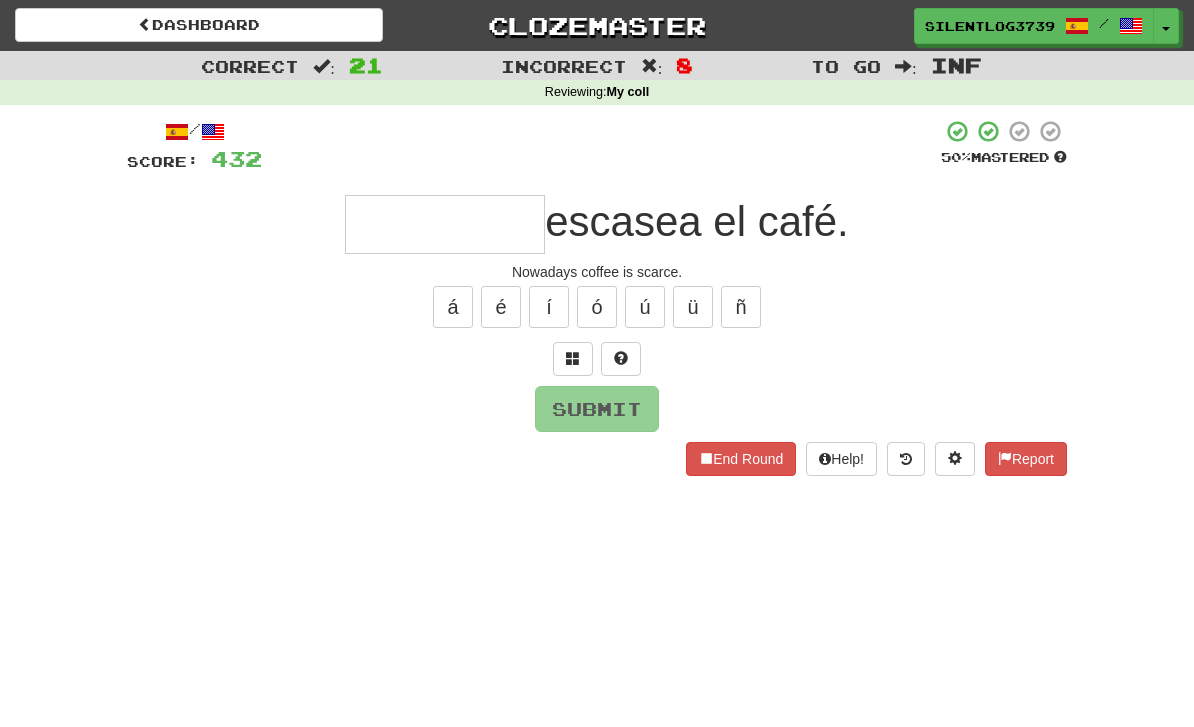 type on "*" 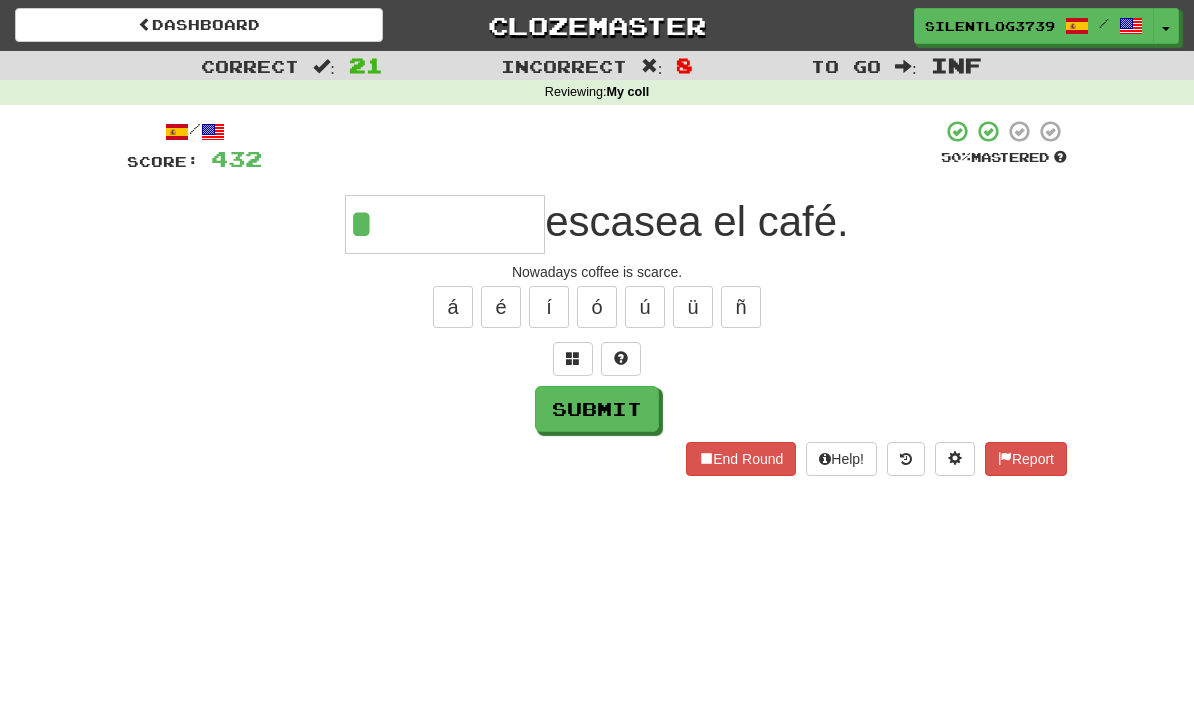 type on "**********" 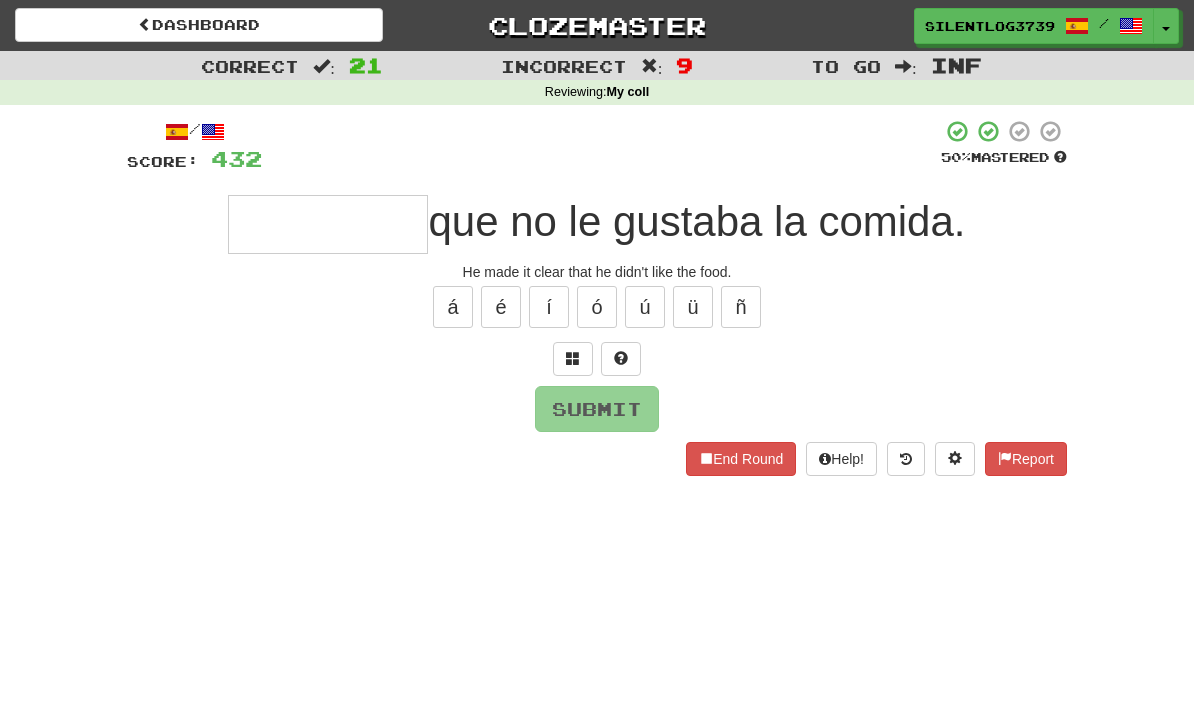 type on "*" 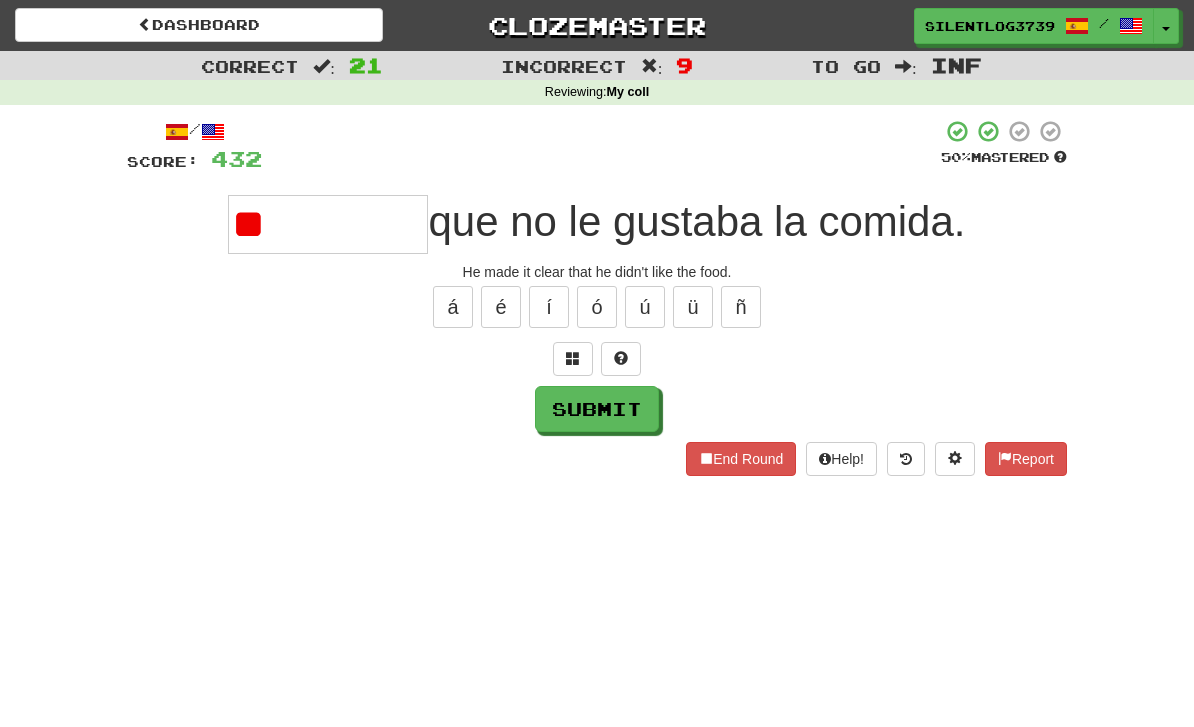 type on "*" 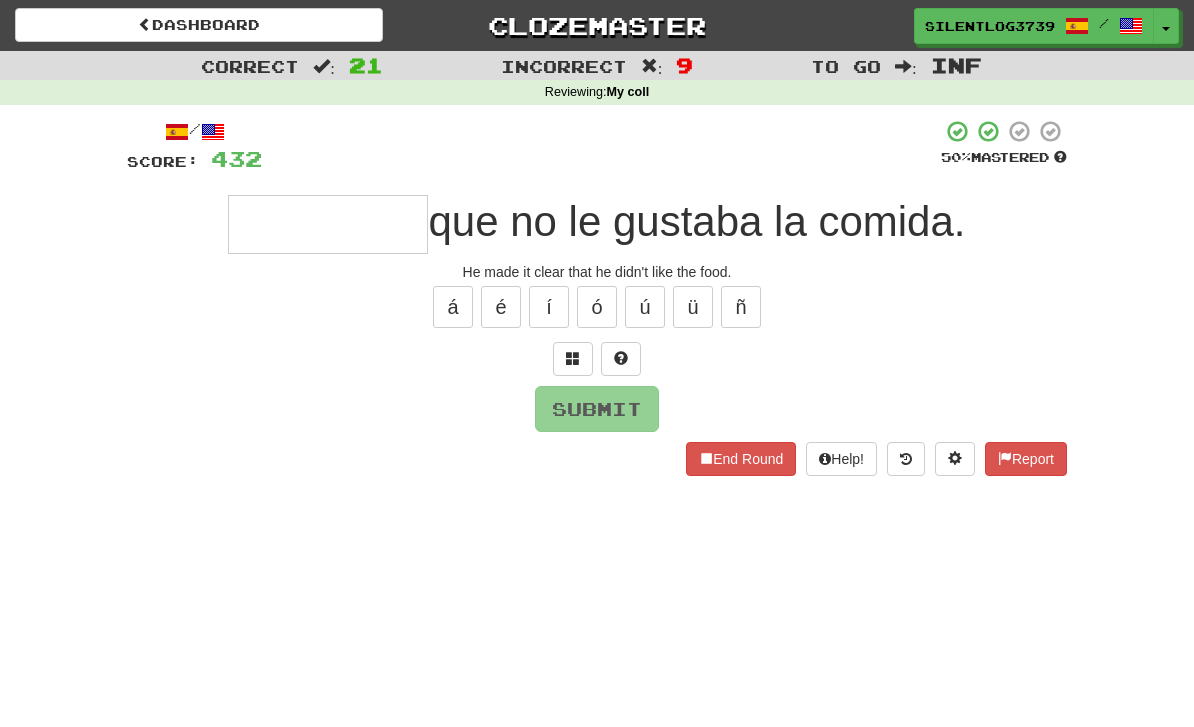 type on "**********" 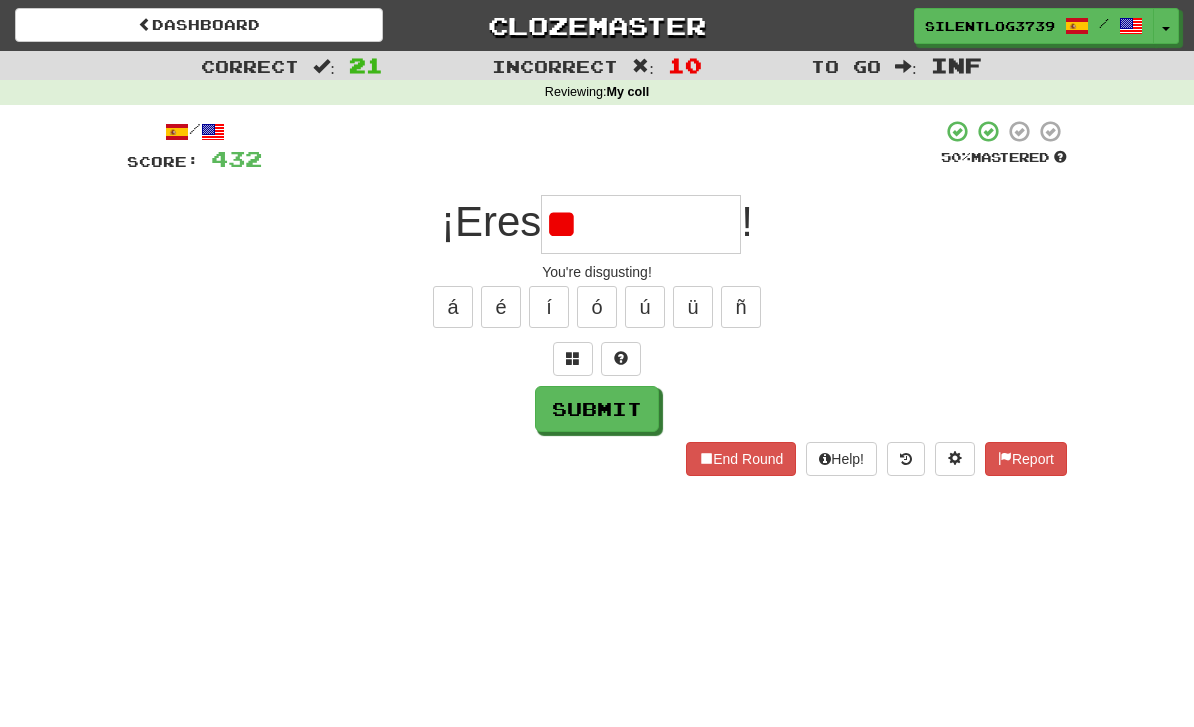 type on "*" 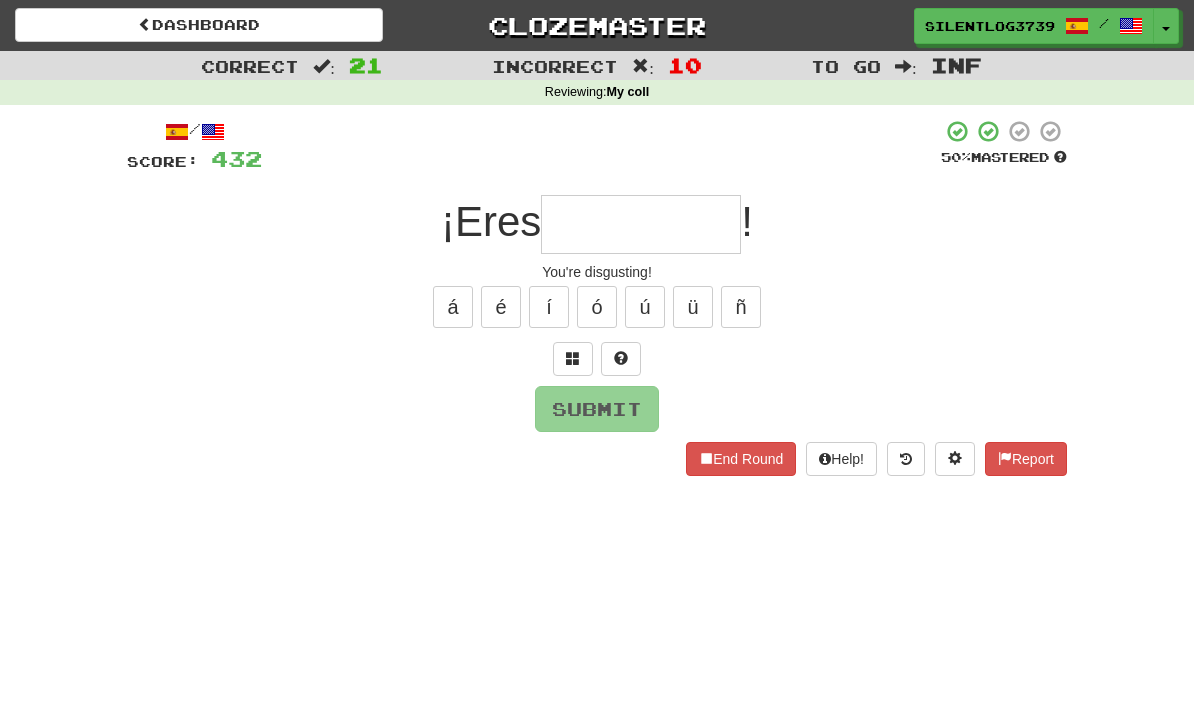type on "*" 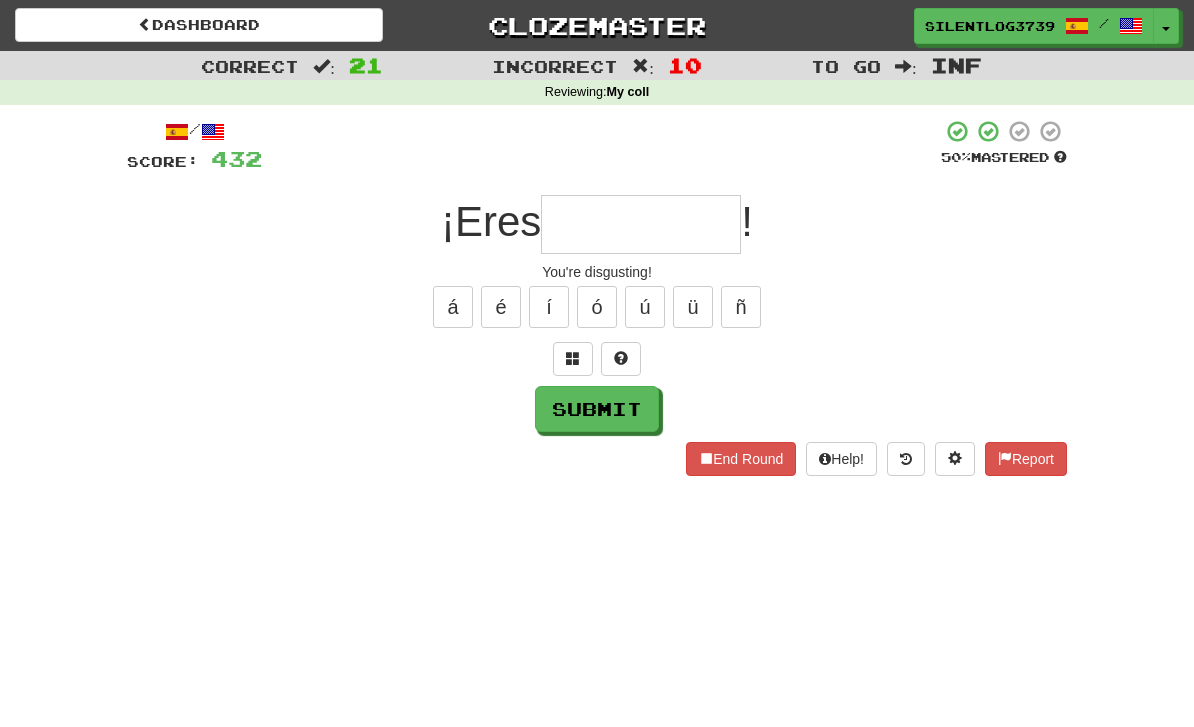 type on "*" 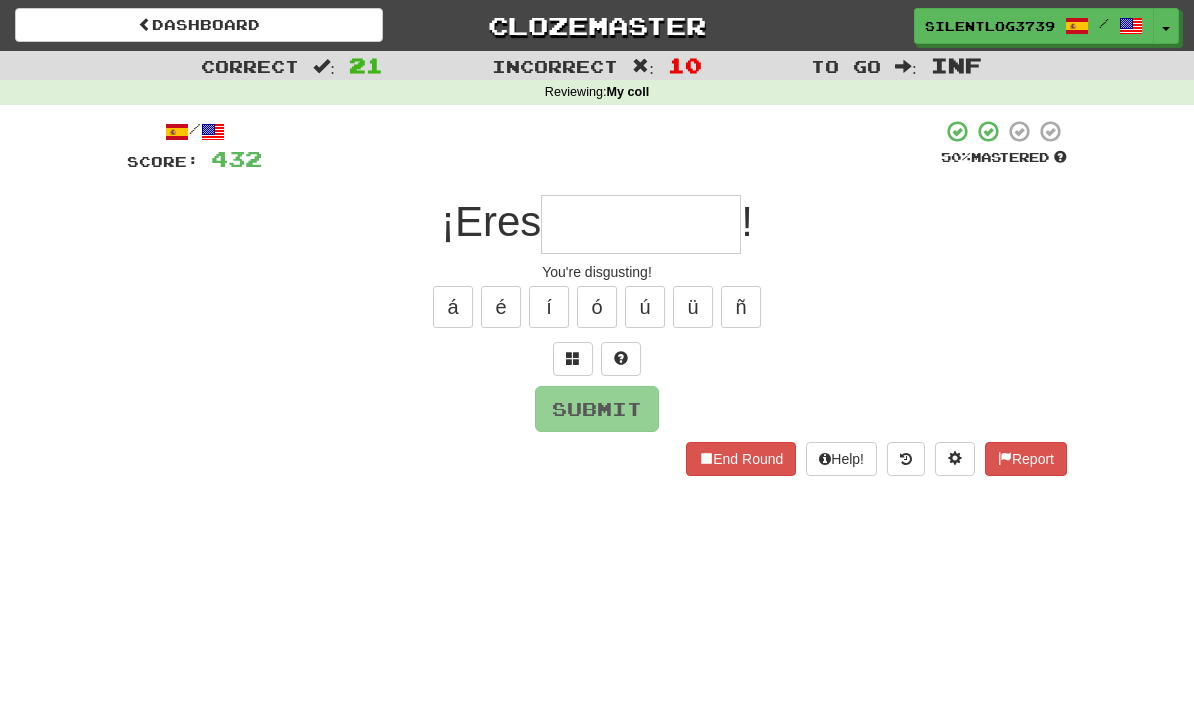type on "*" 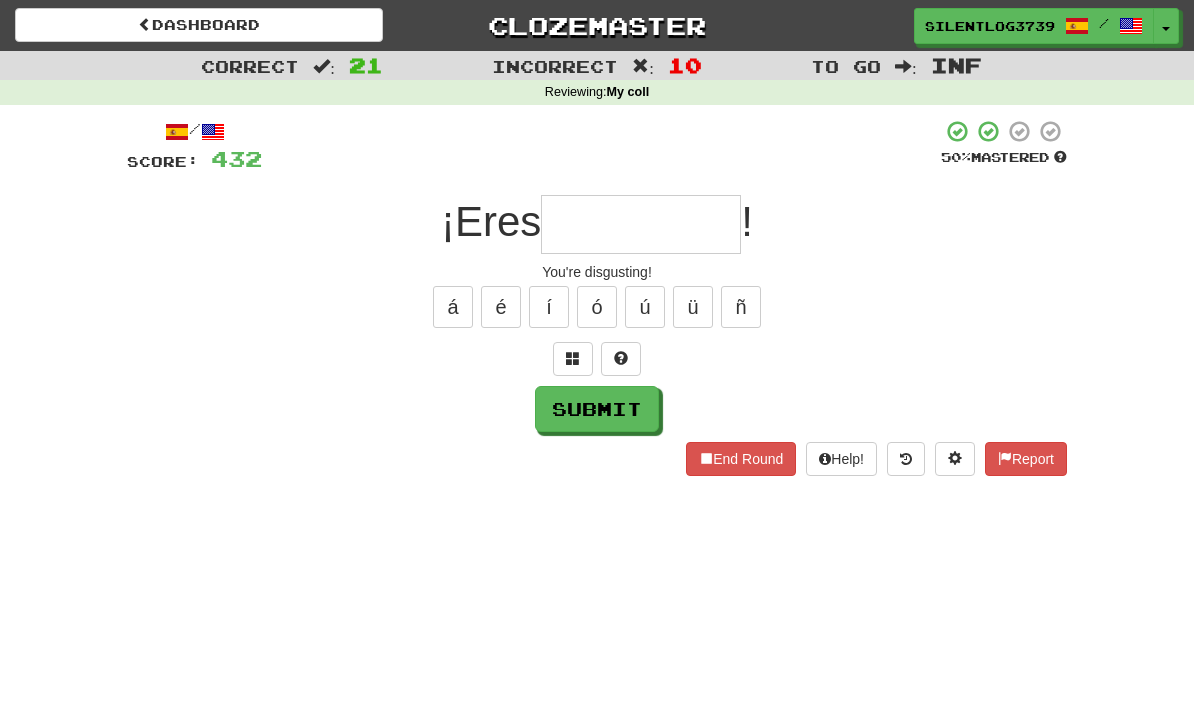 type on "*" 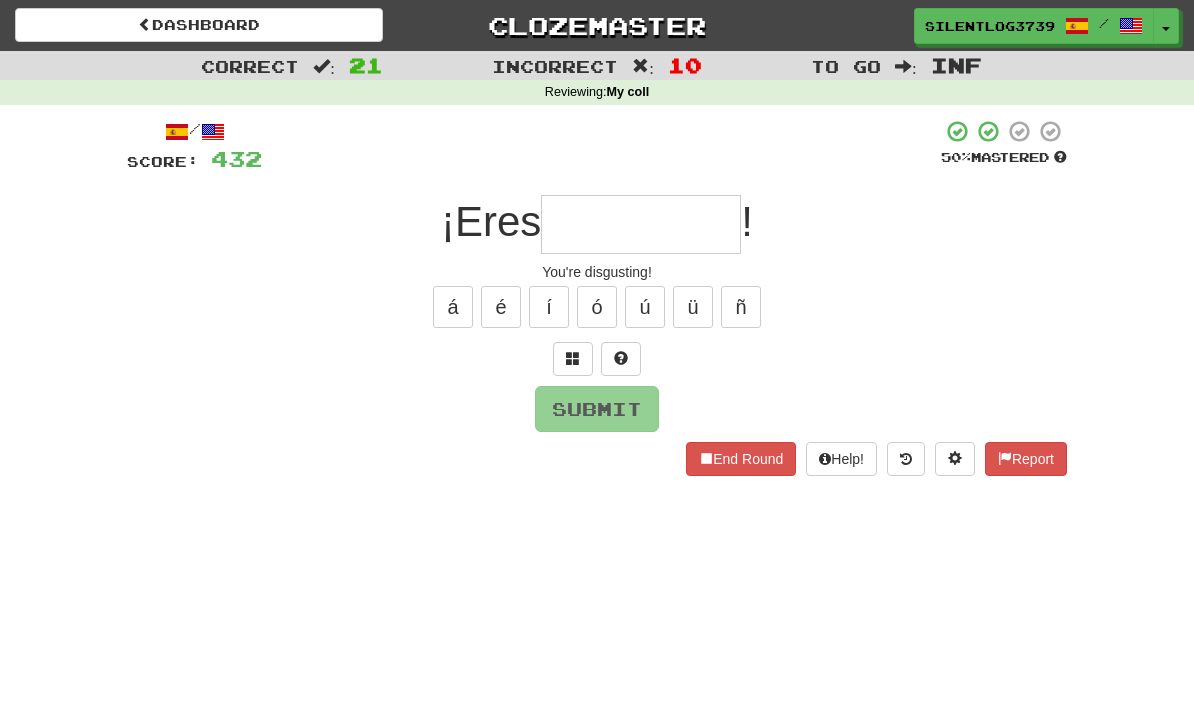 type on "*" 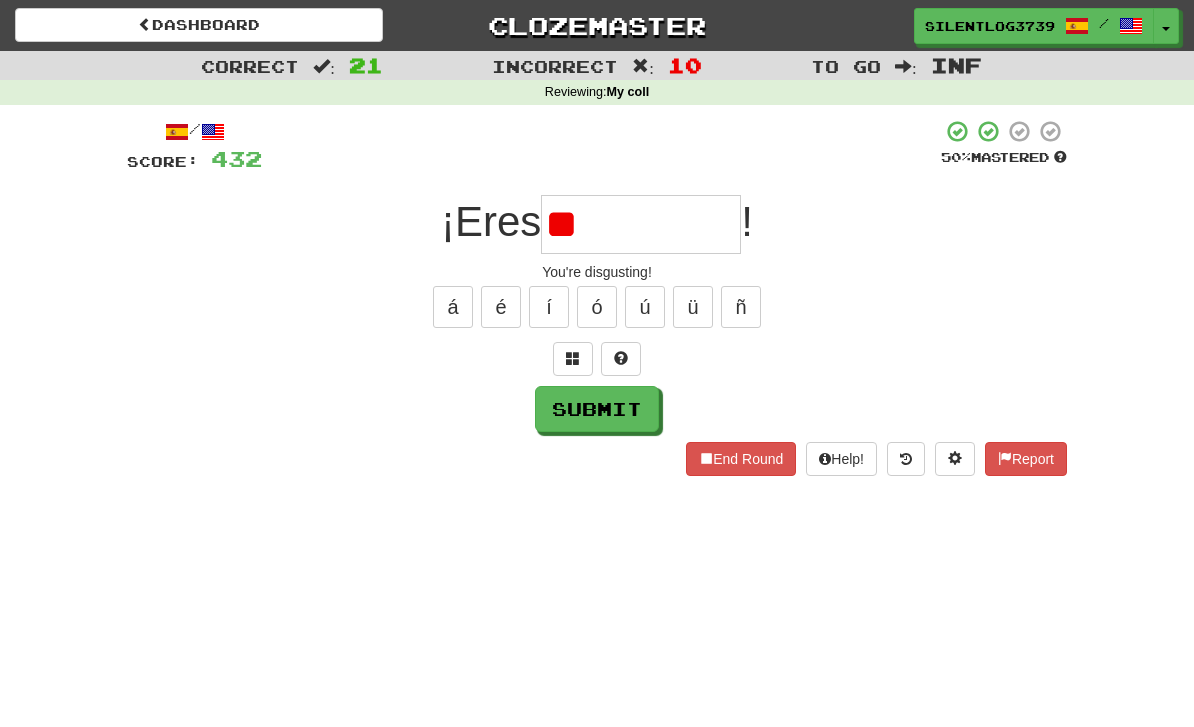 type on "*" 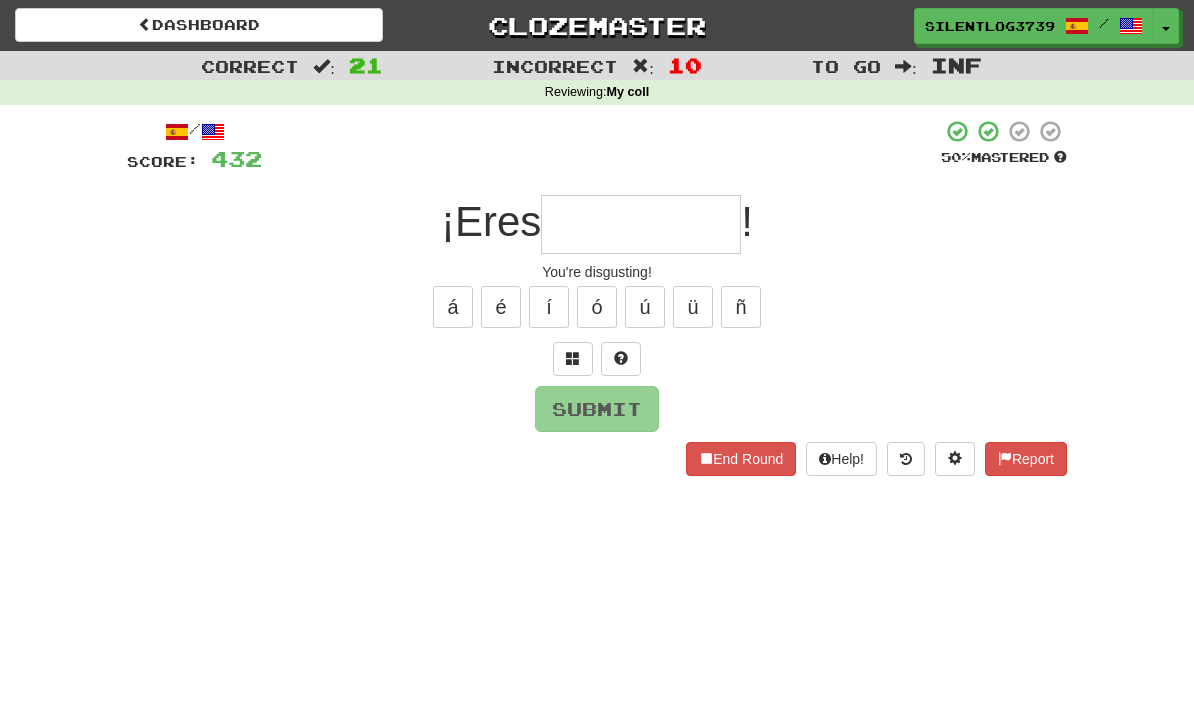 type on "*" 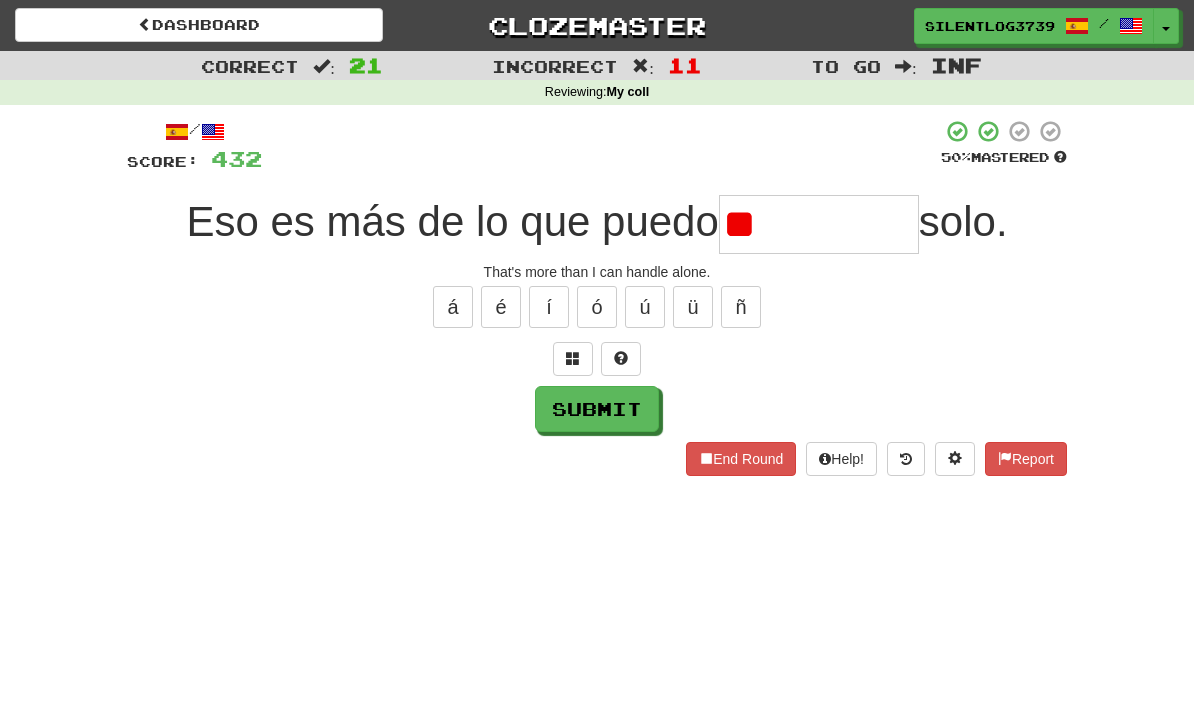 type on "*" 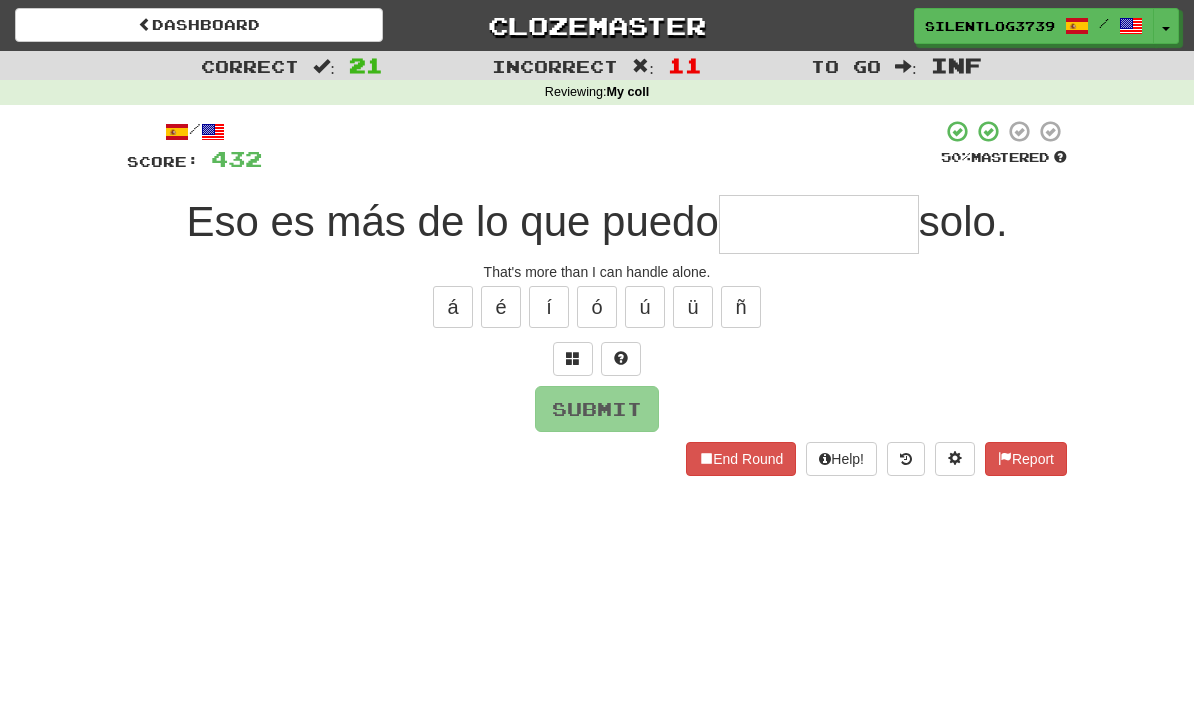 type on "*" 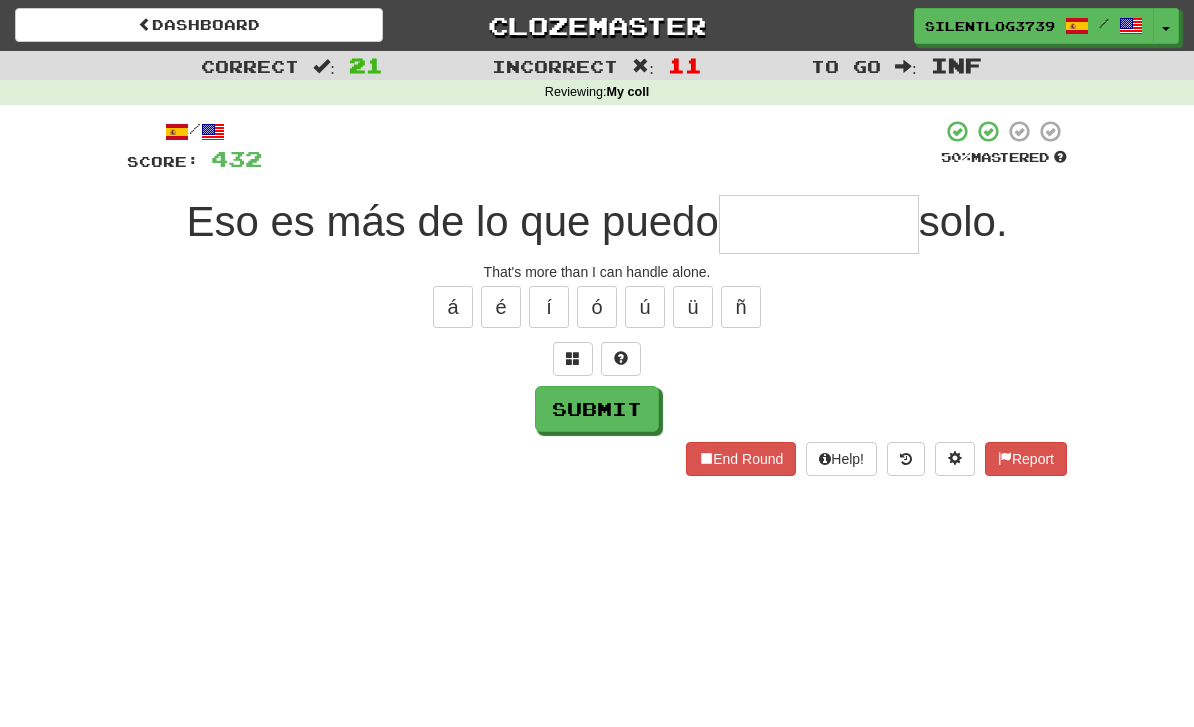 type on "*" 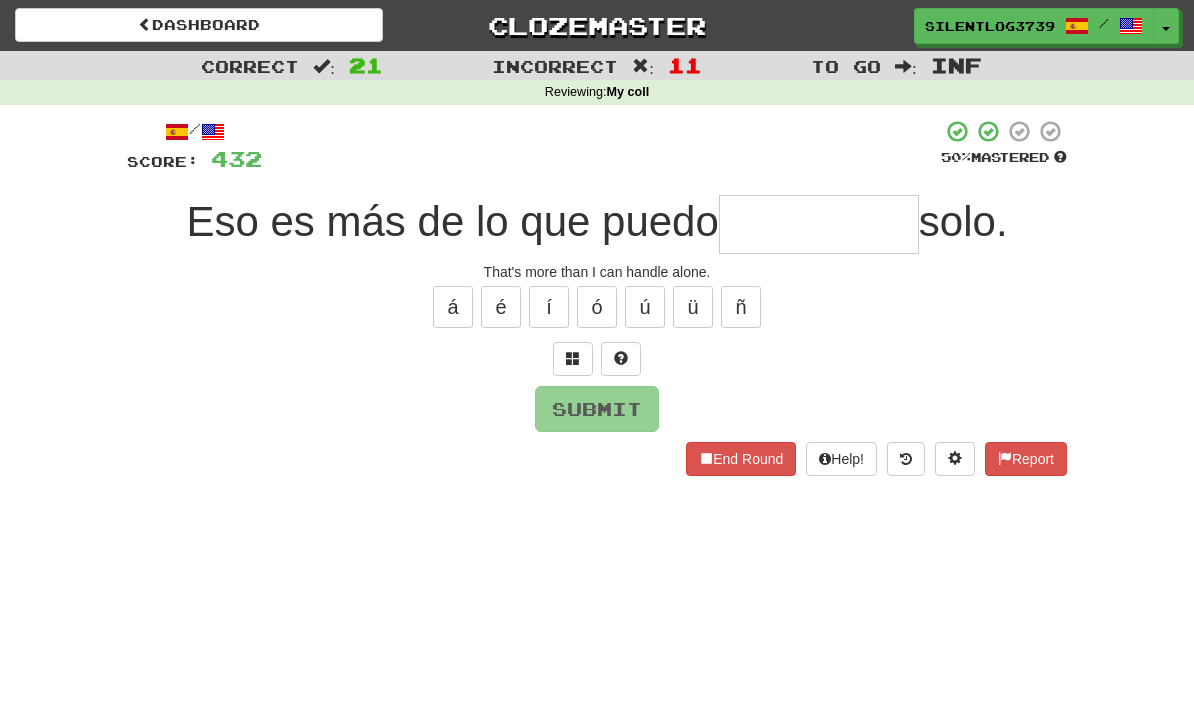 type on "*" 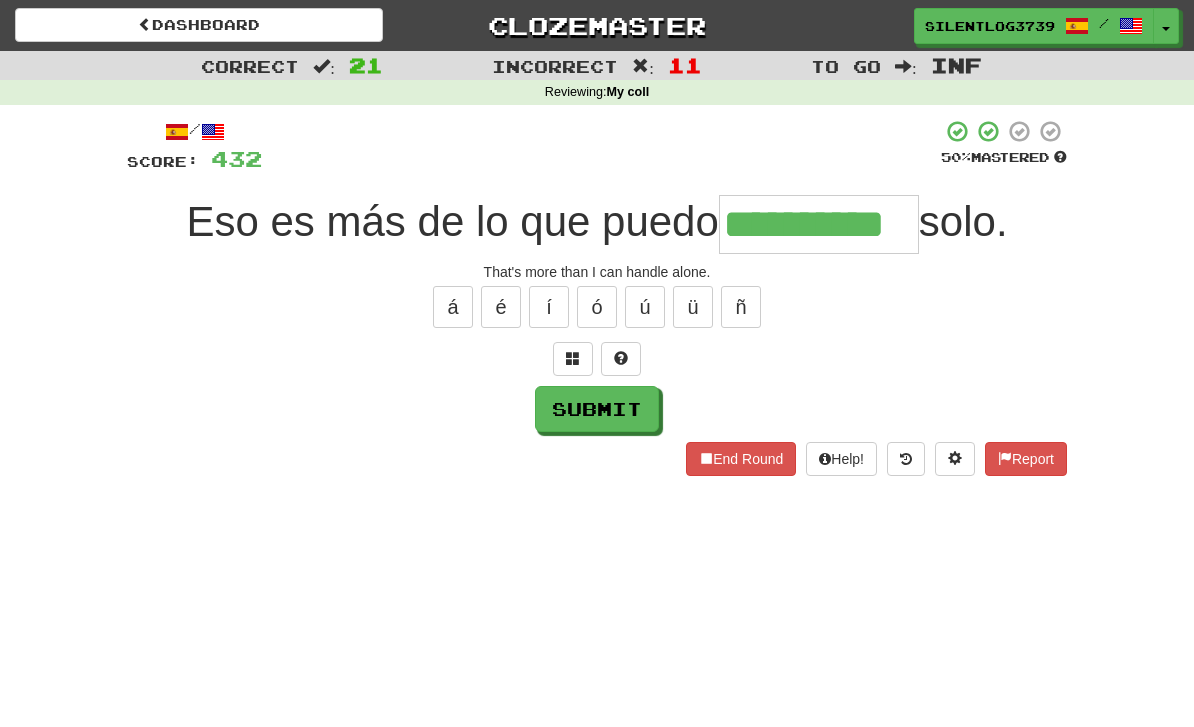 type on "**********" 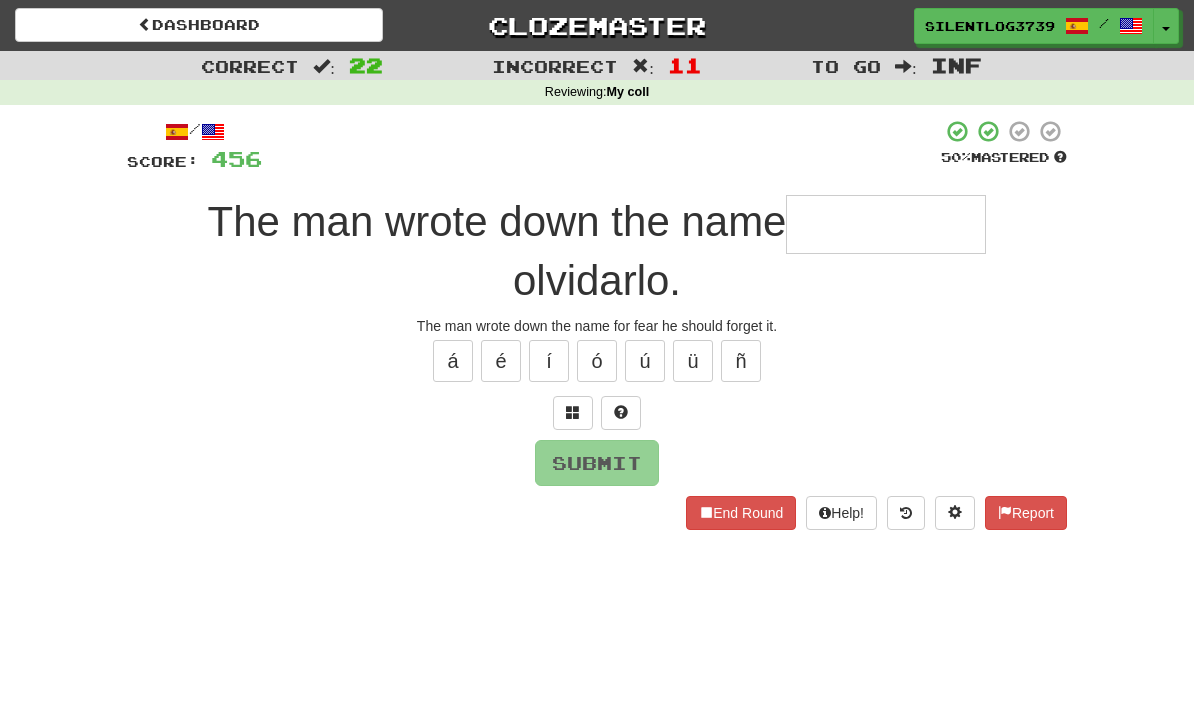 type on "*" 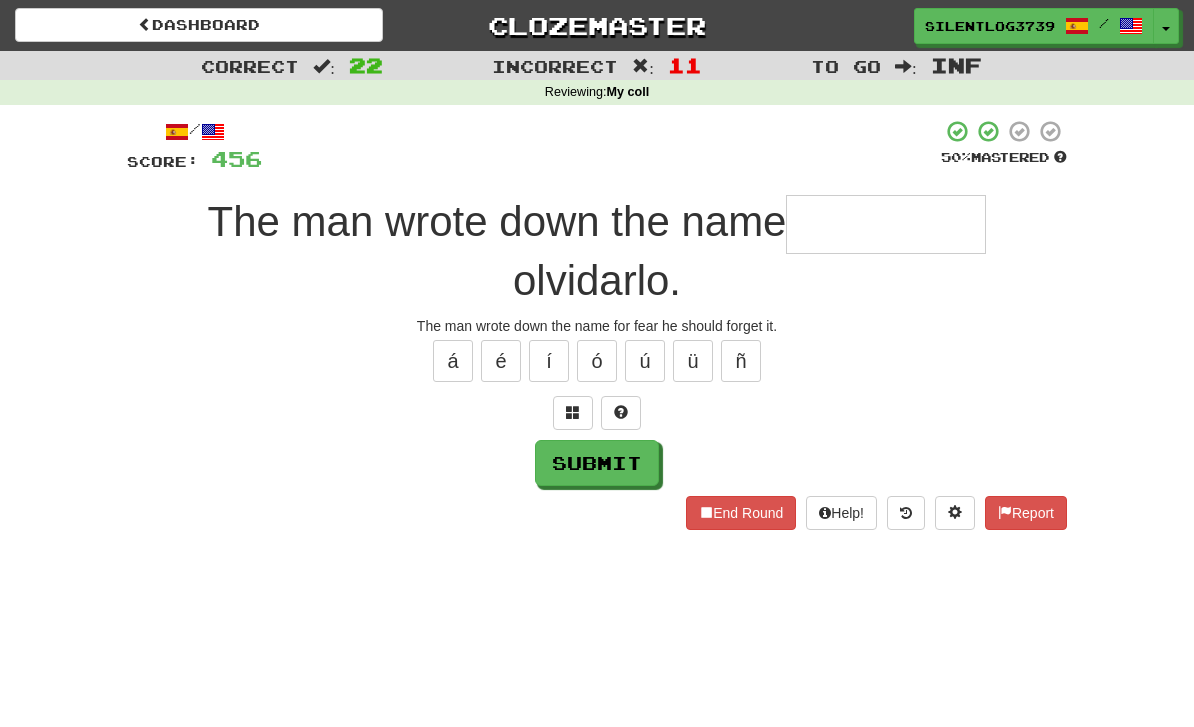 type on "*" 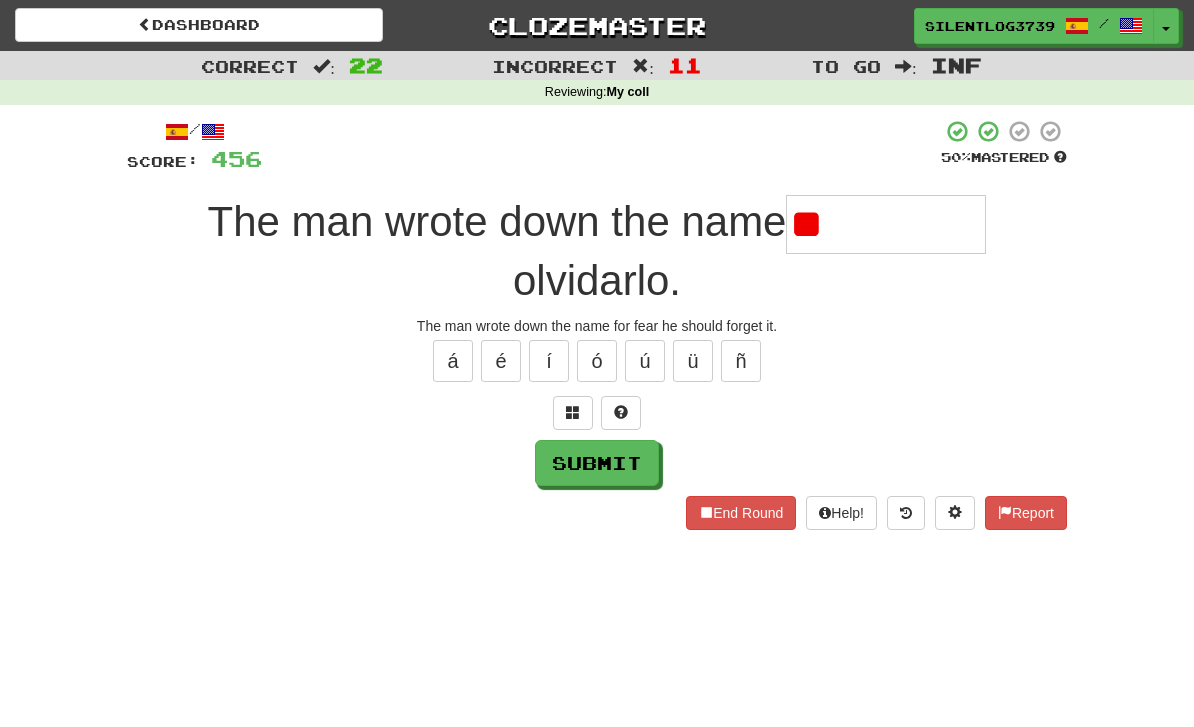 type on "*" 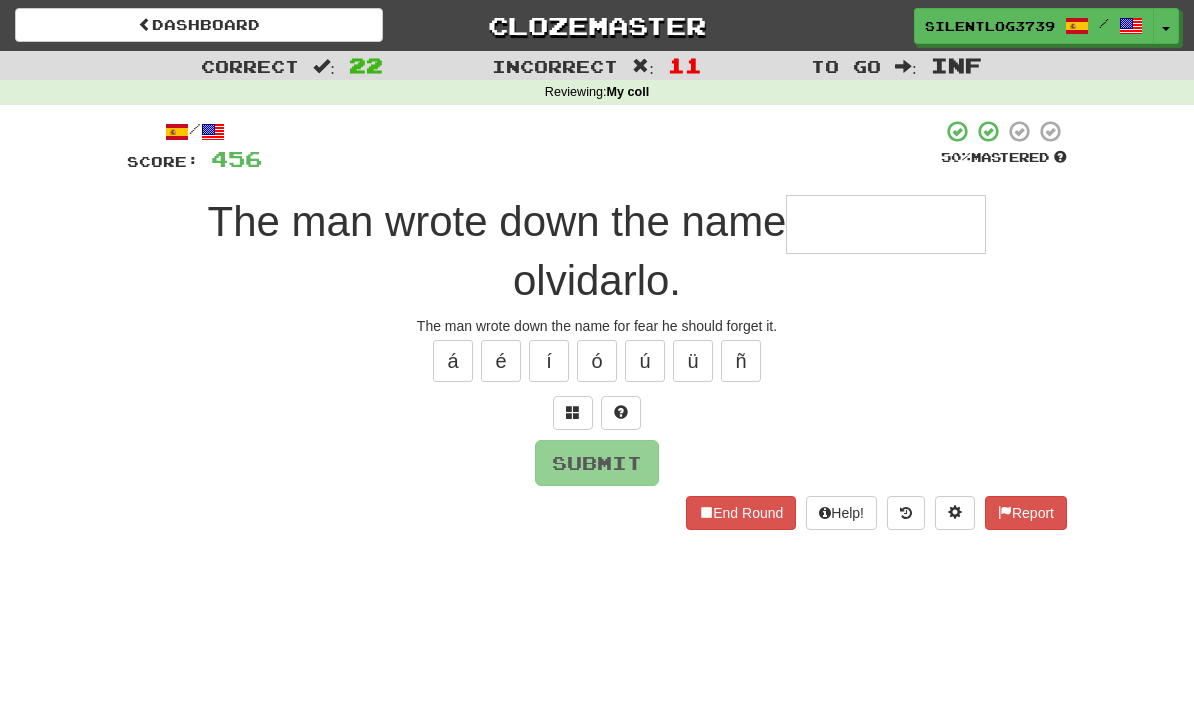 type on "*" 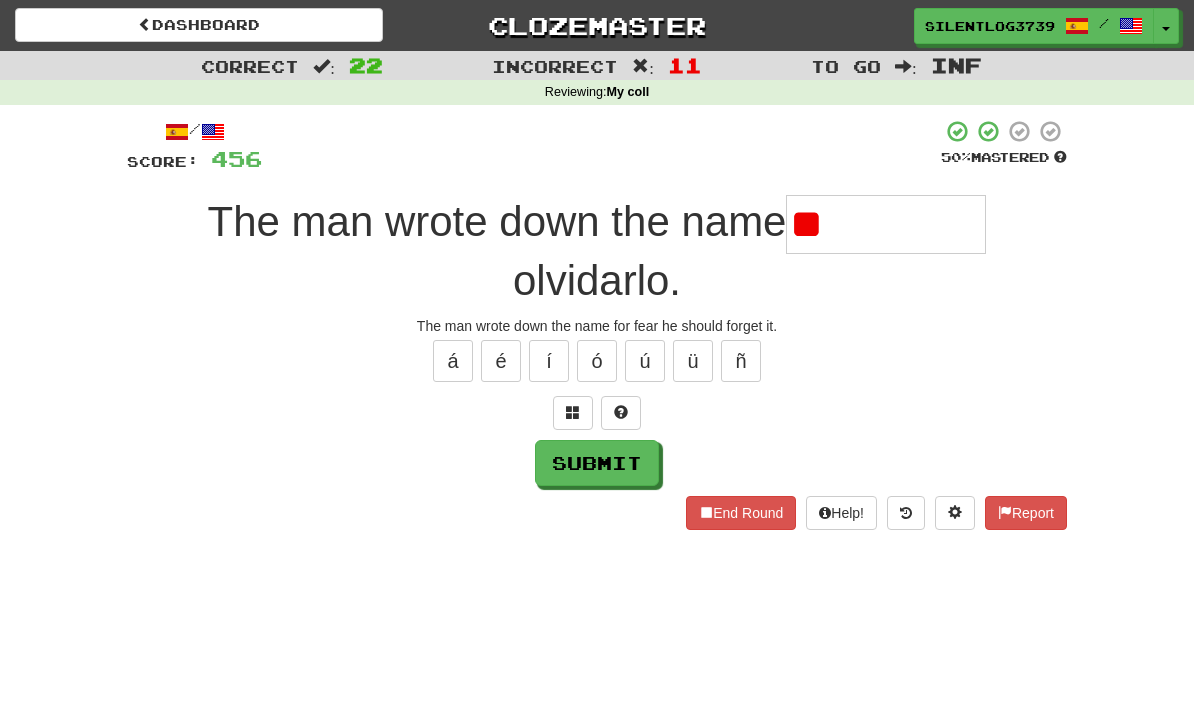 type on "*" 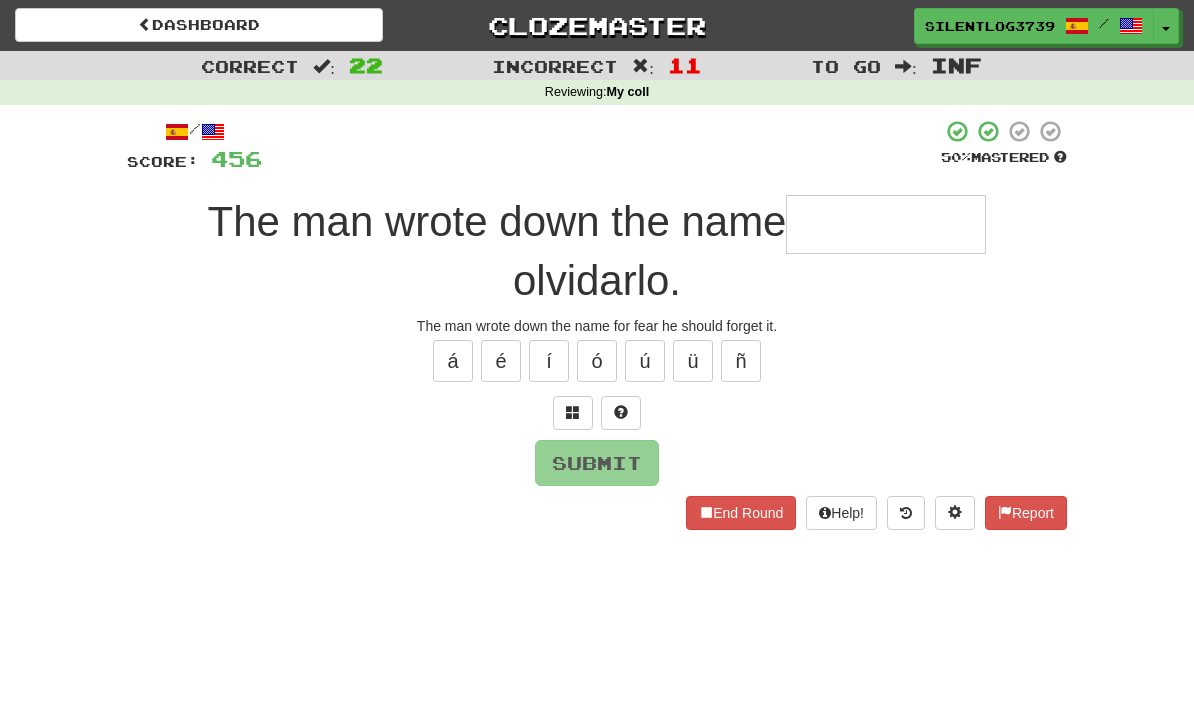 type on "*" 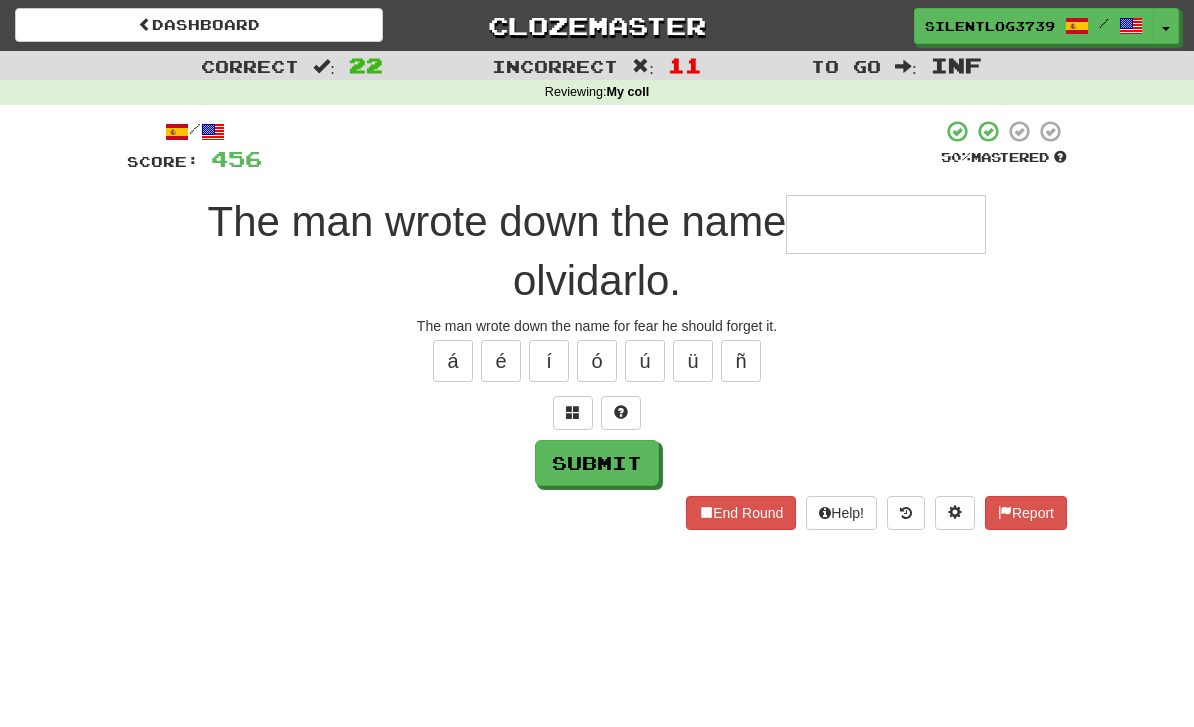 type on "*" 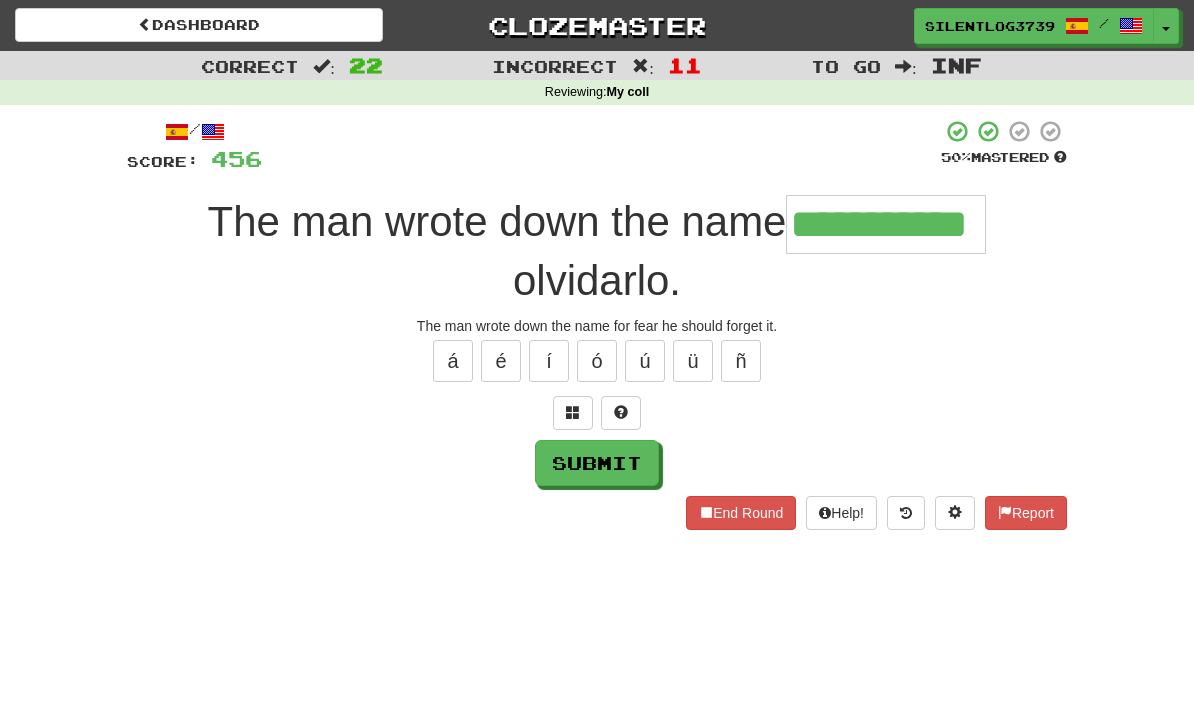 type on "**********" 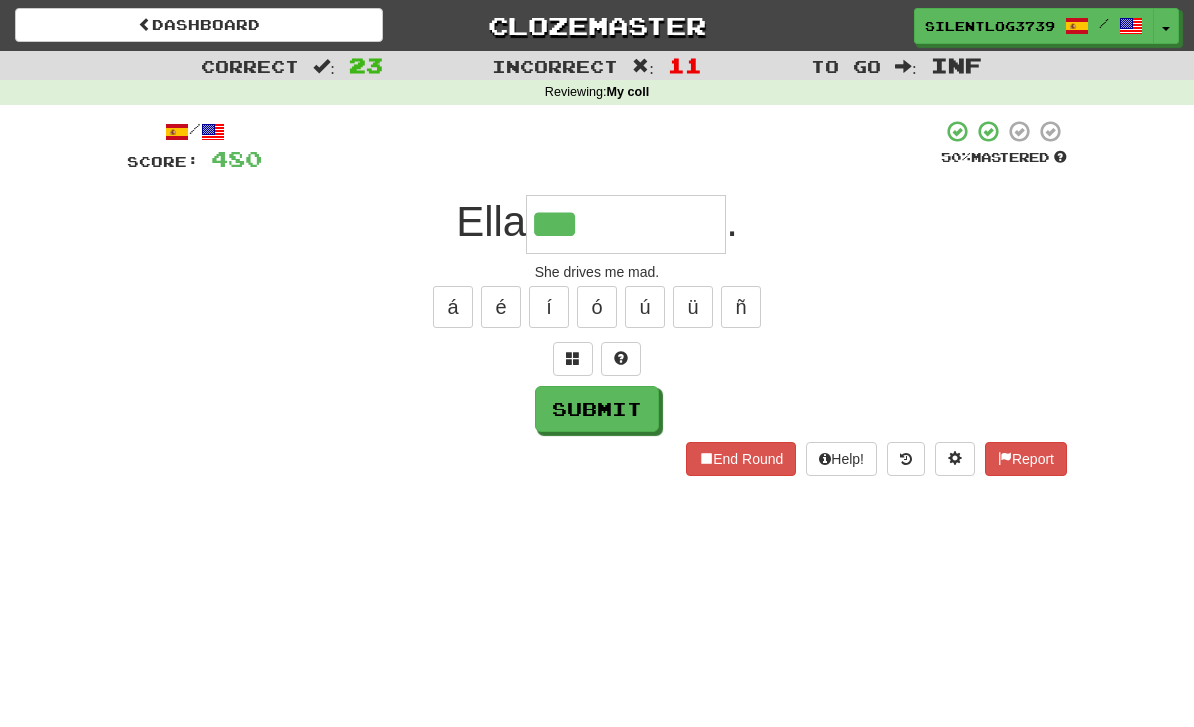 type on "**********" 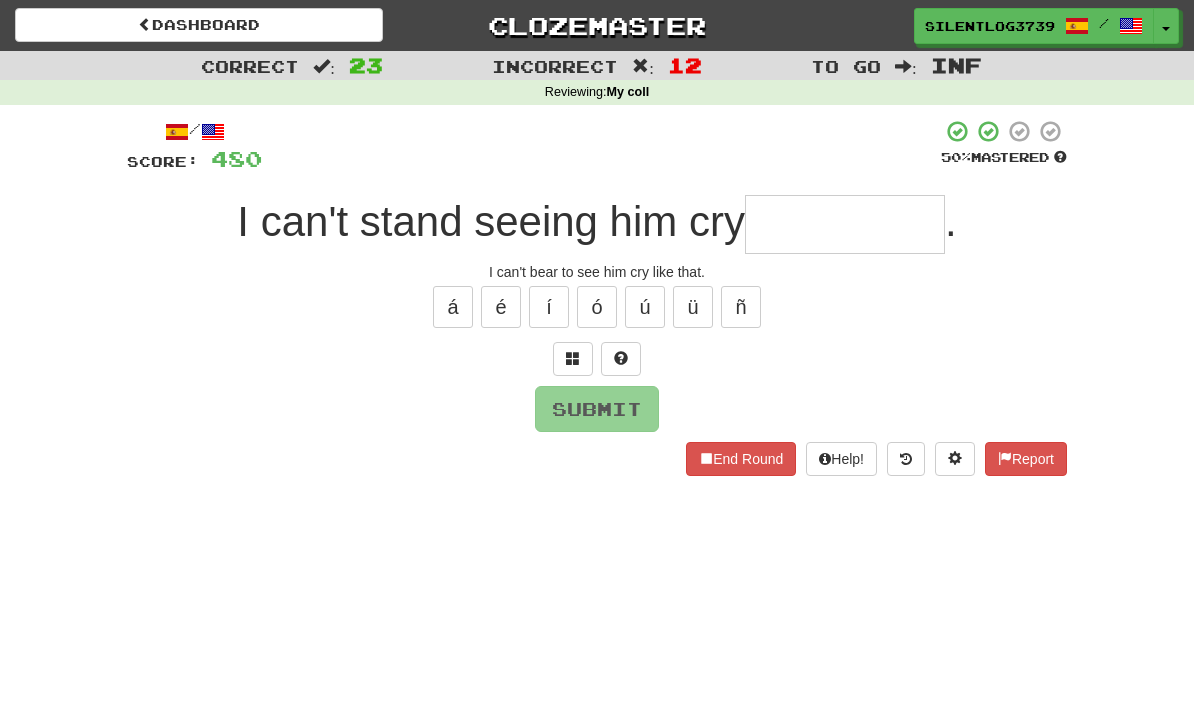 type on "*" 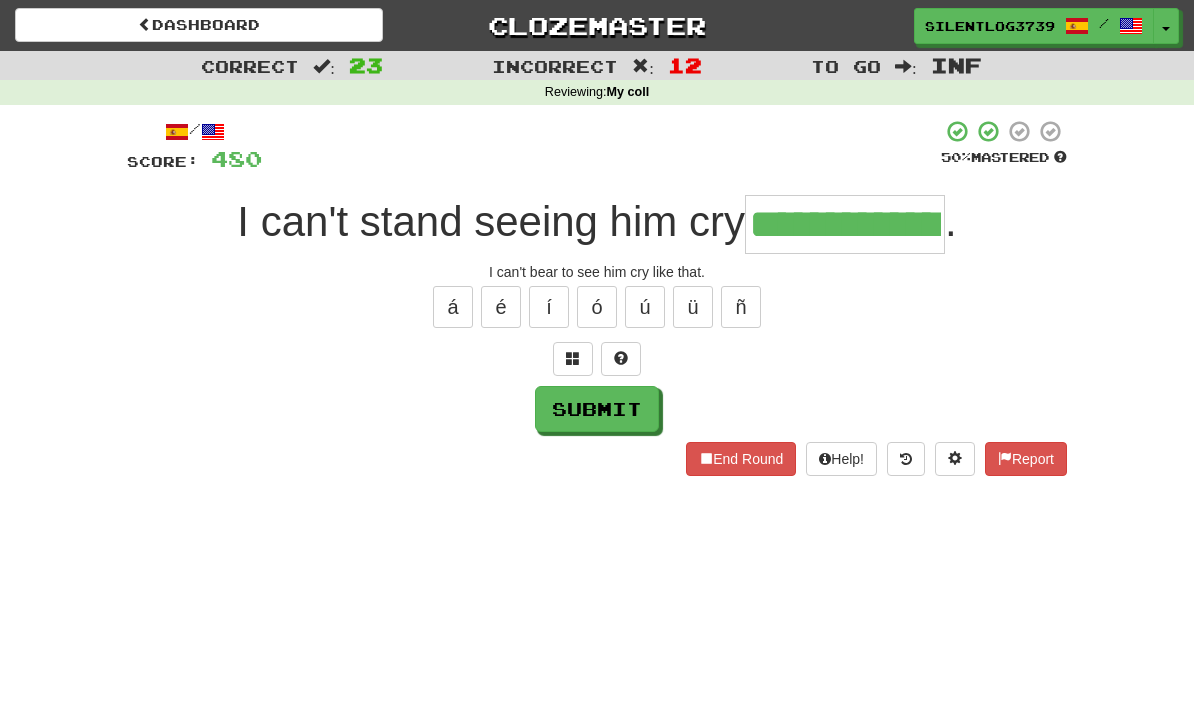 type on "**********" 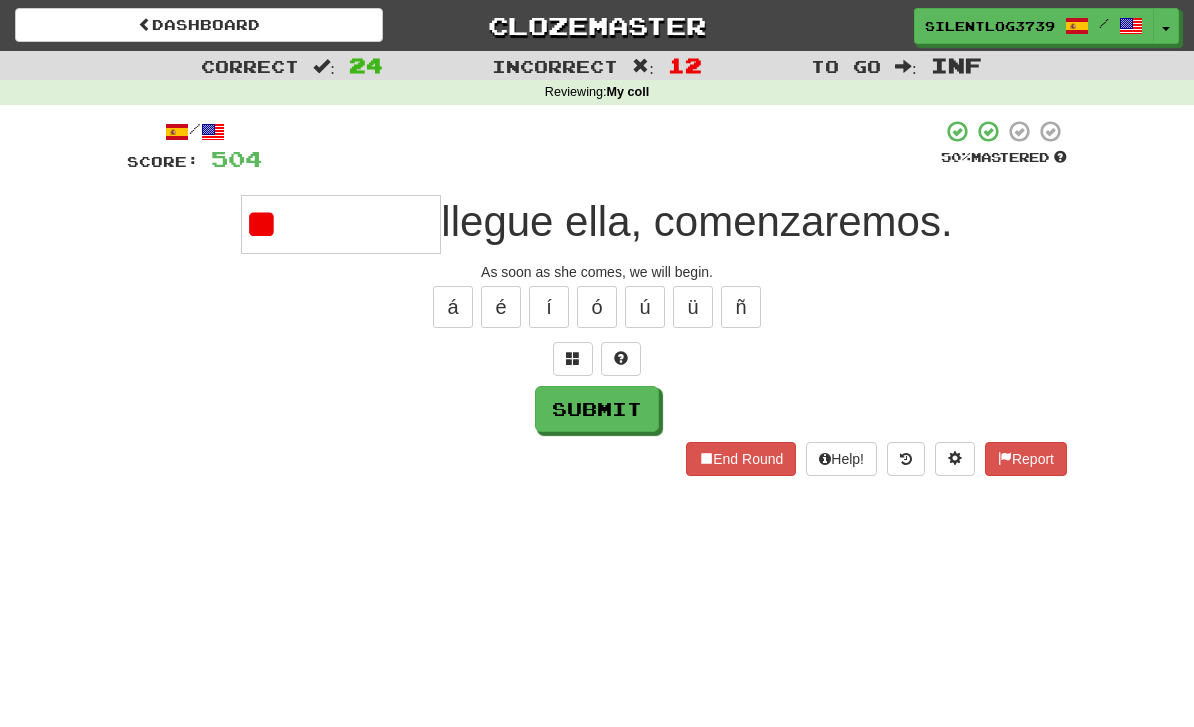 type on "*" 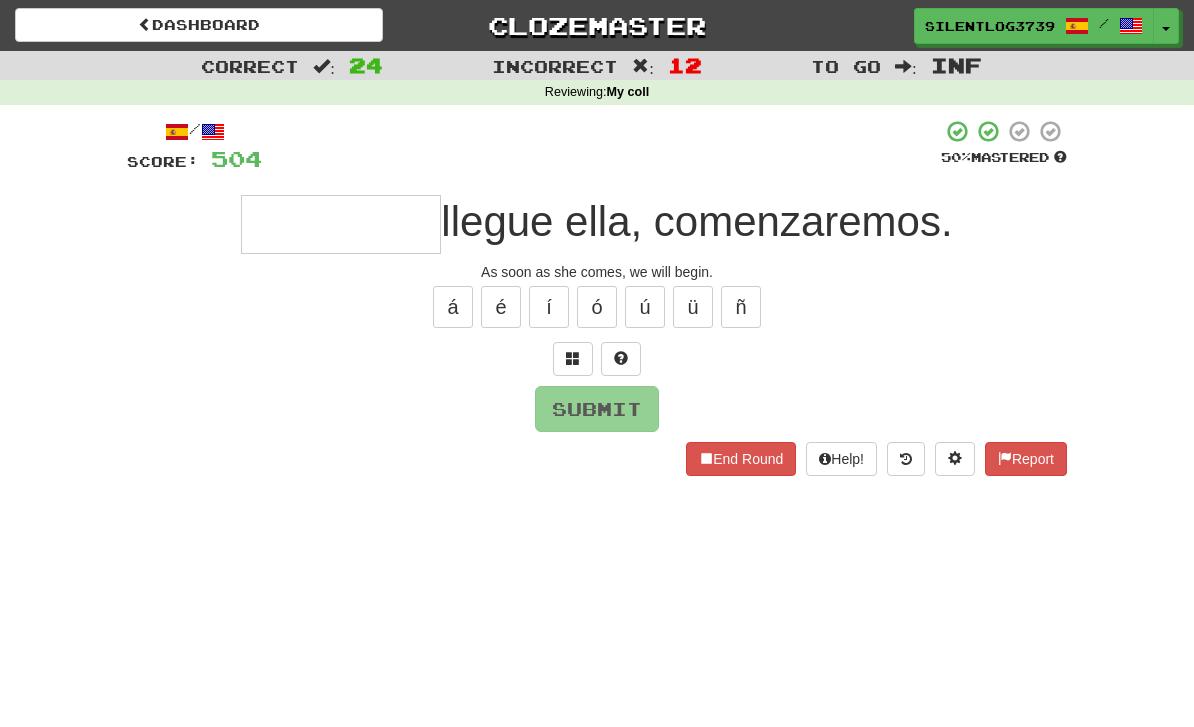 type on "*" 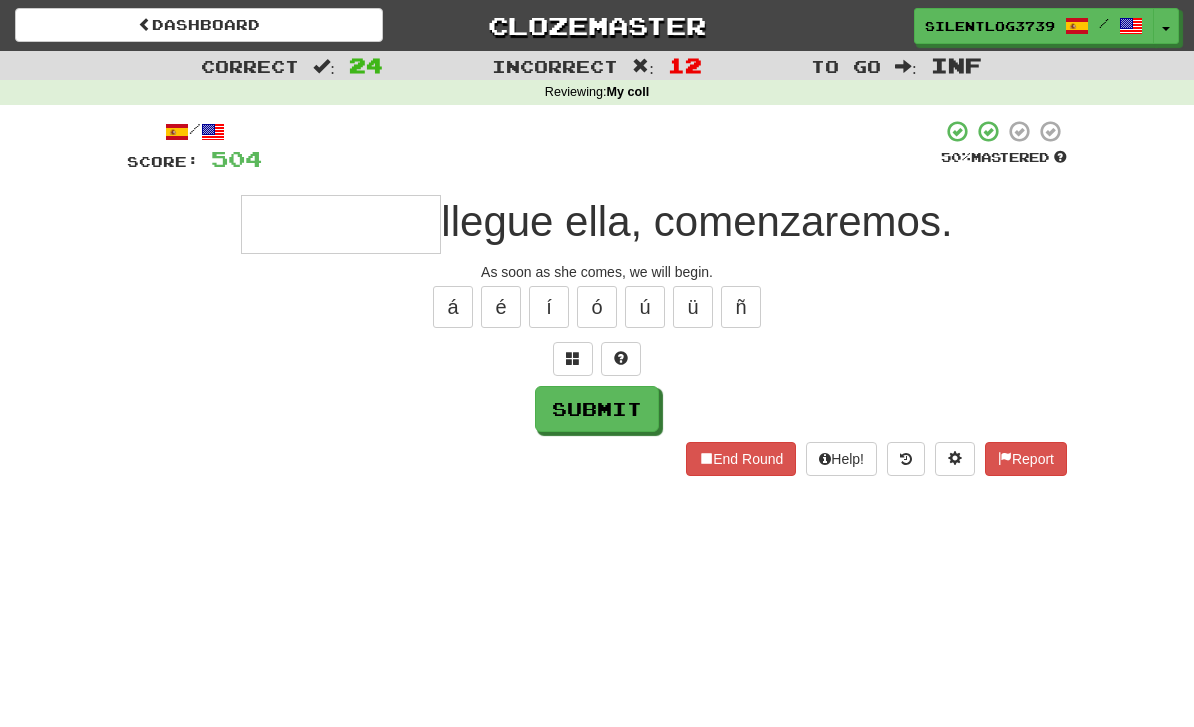 type on "**********" 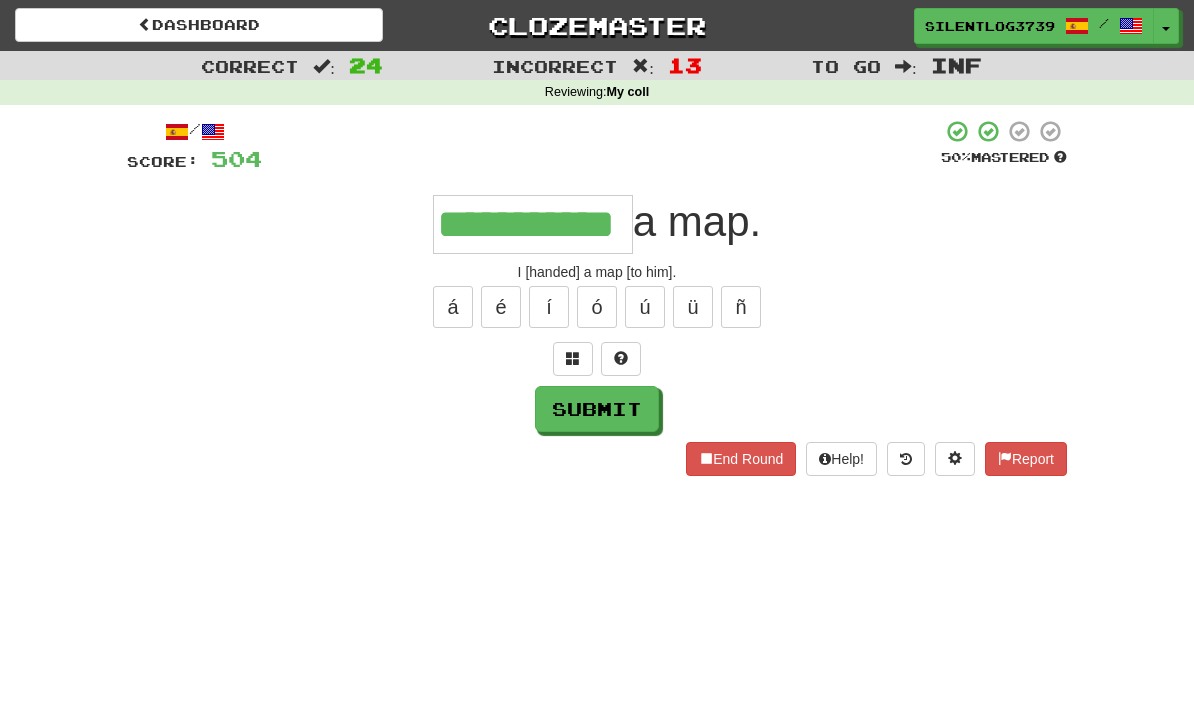 type on "**********" 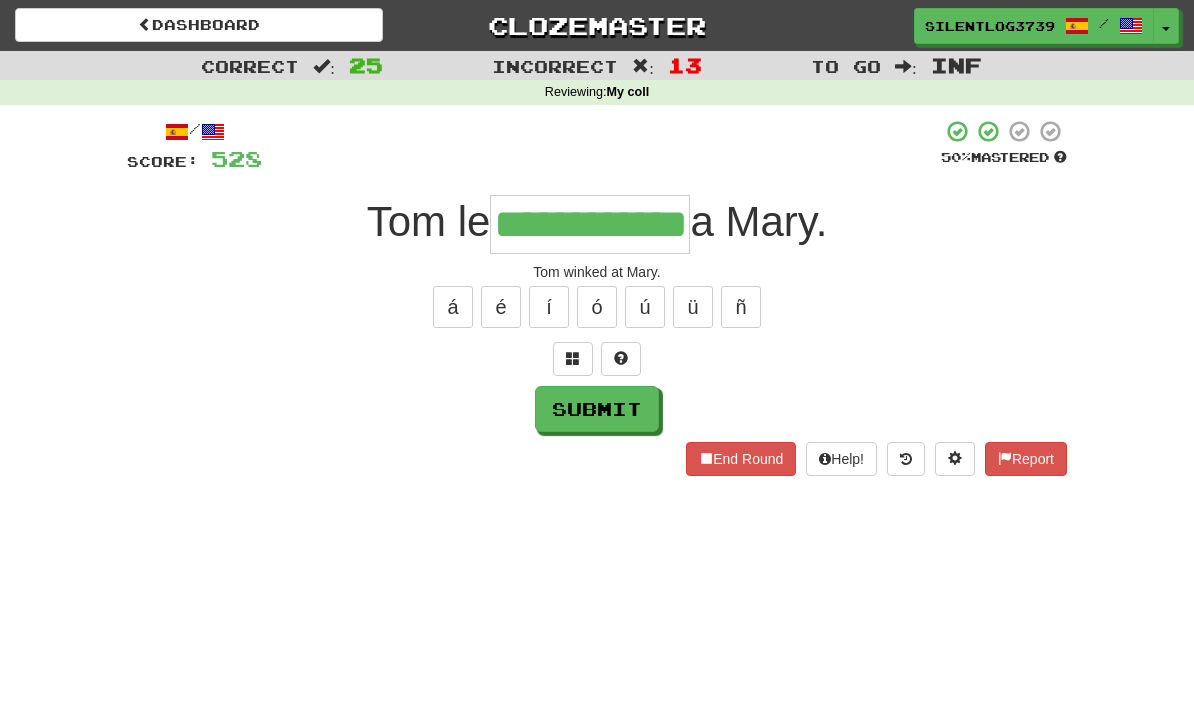 type on "**********" 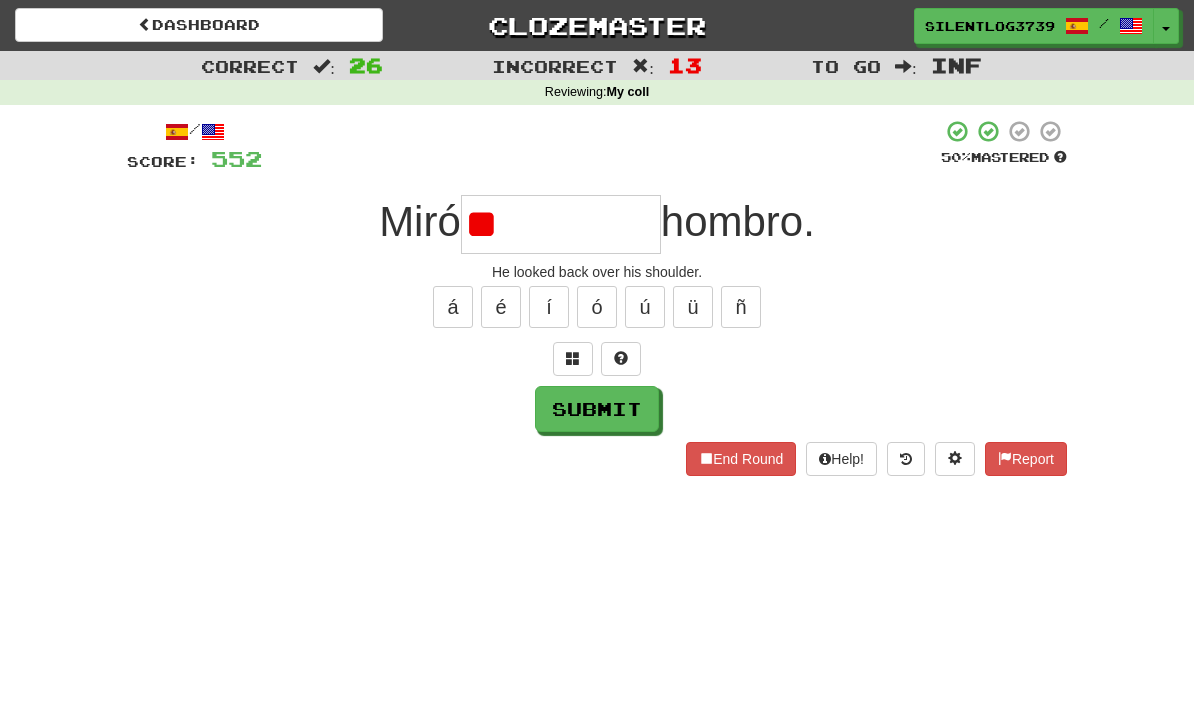 type on "*" 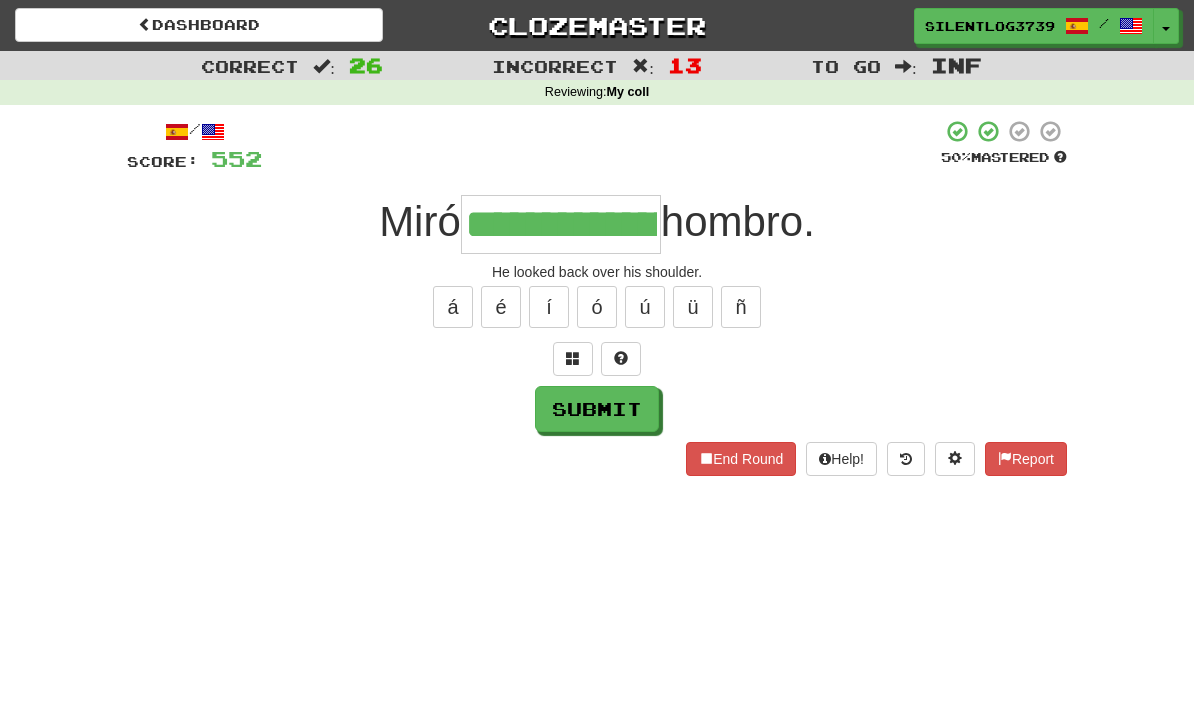 type on "**********" 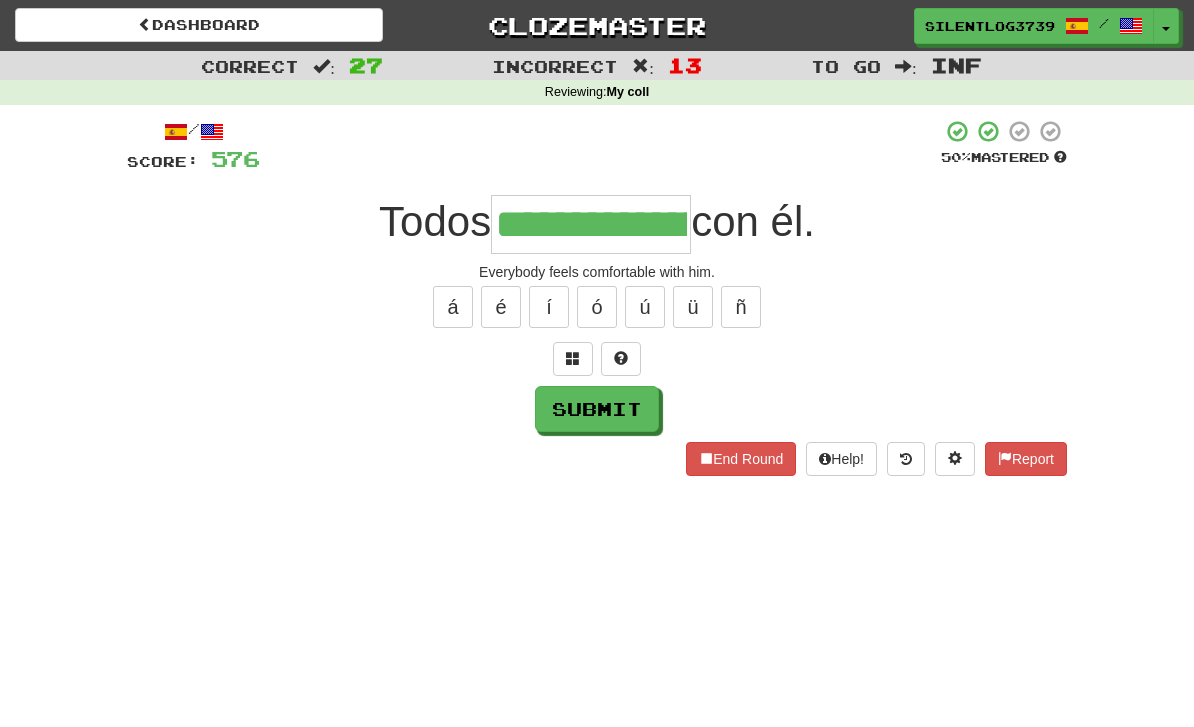 type on "**********" 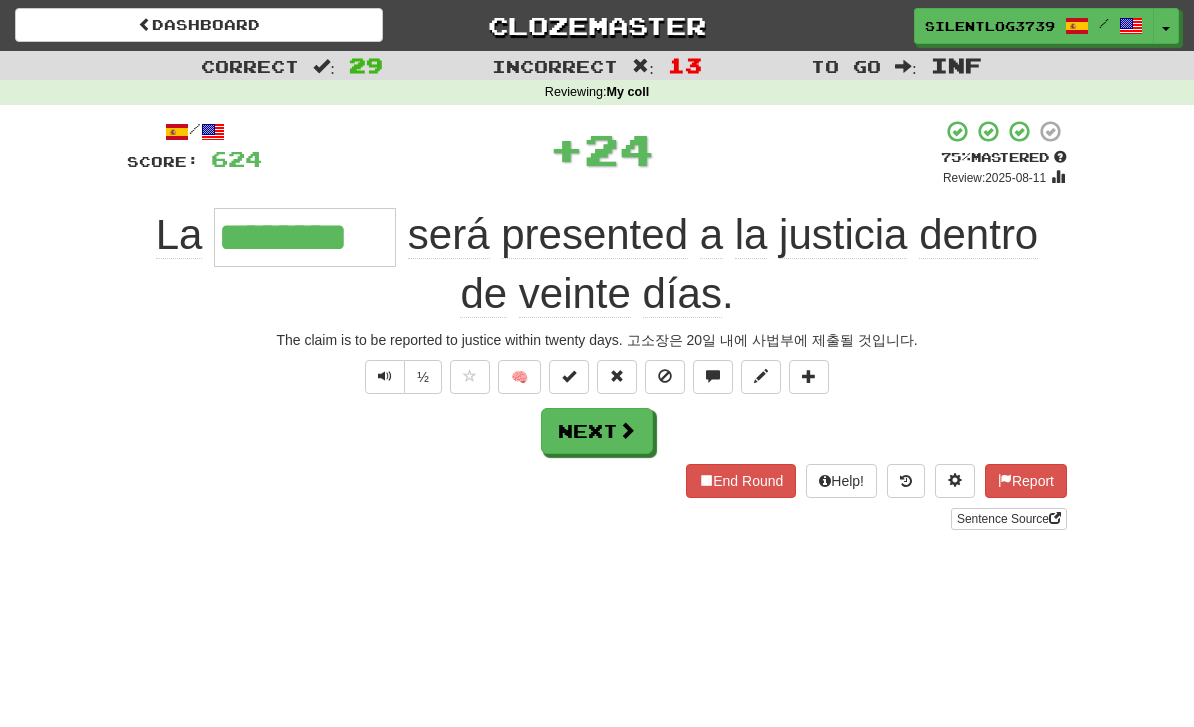 type on "********" 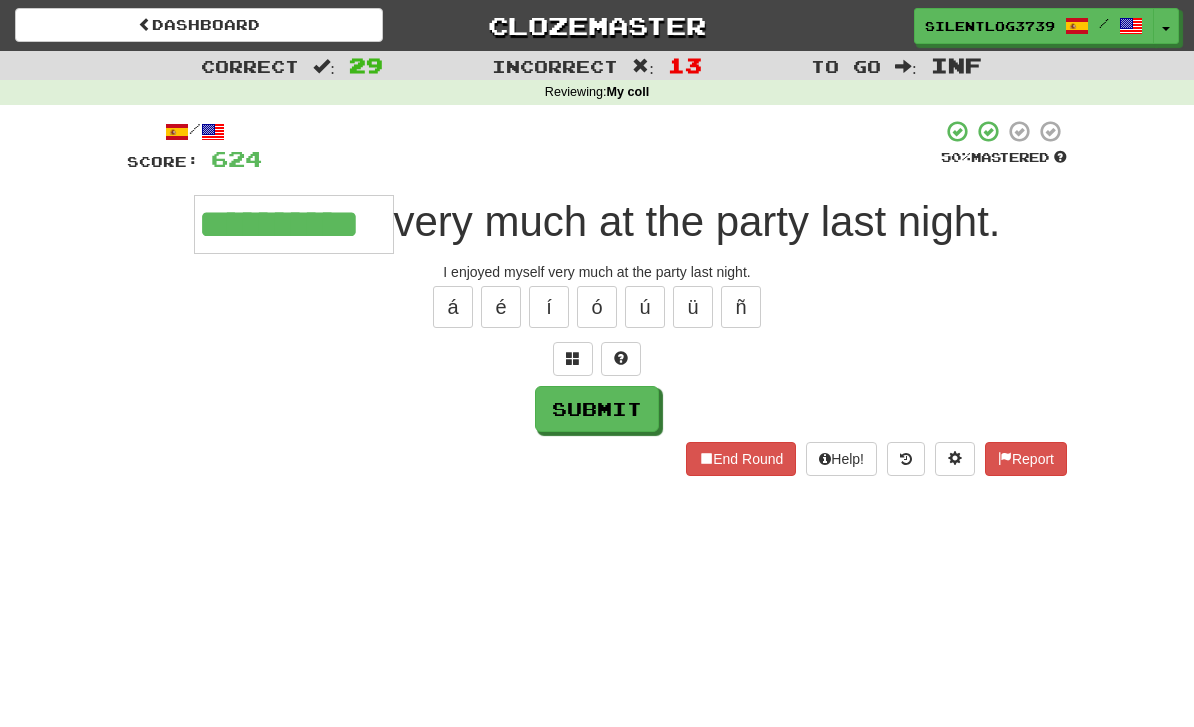 type on "**********" 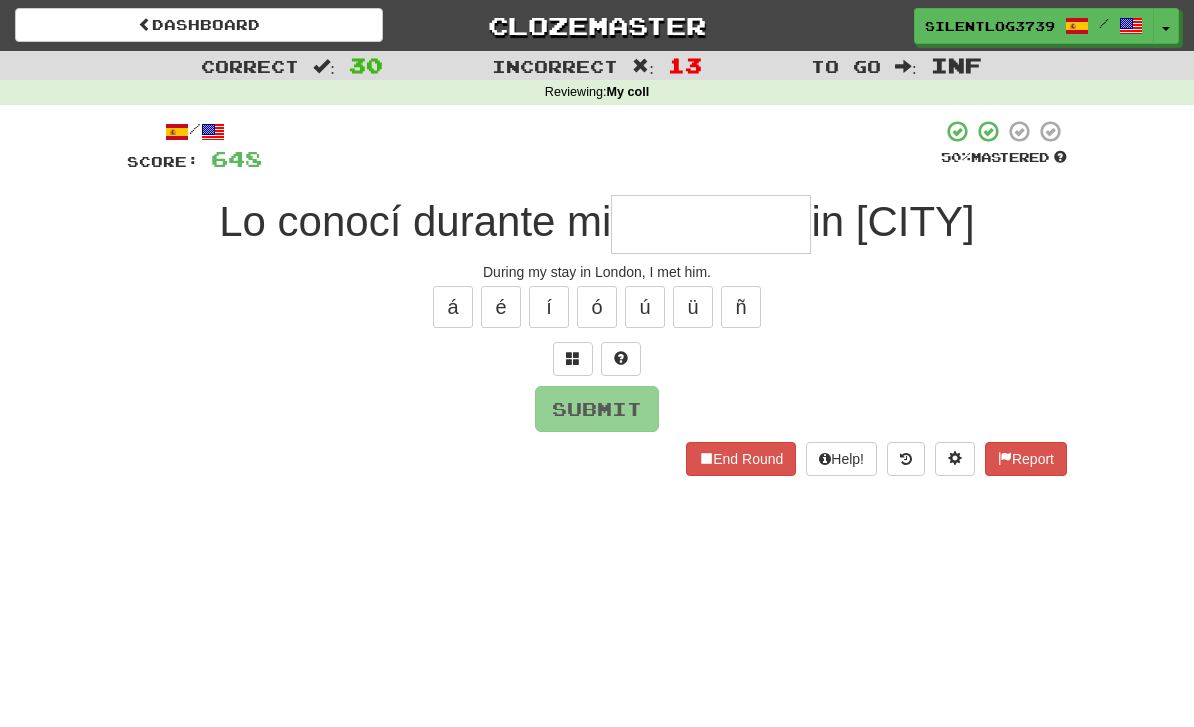 type on "*" 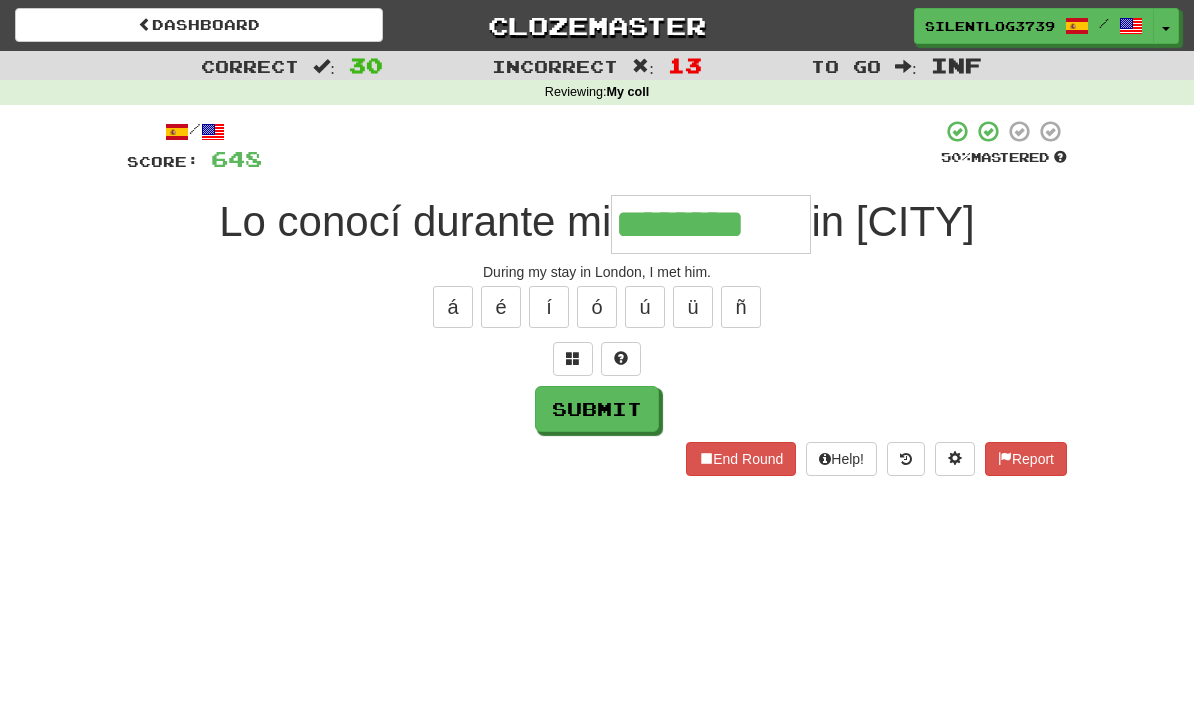 type on "********" 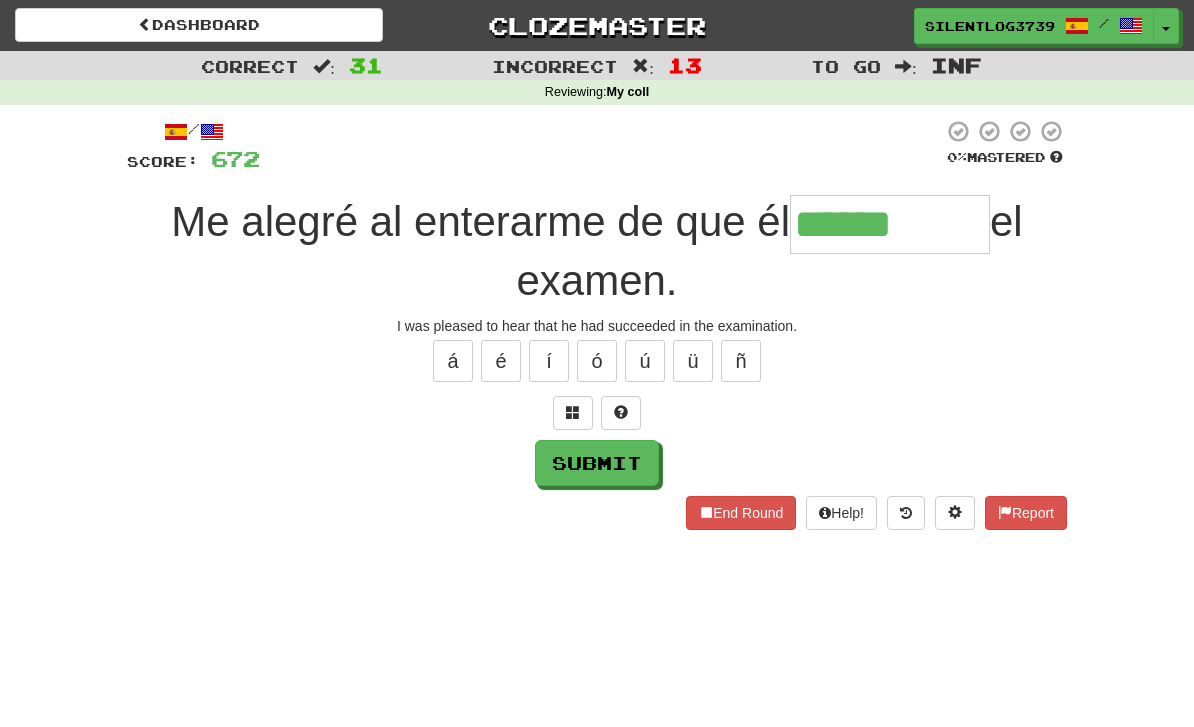 type on "******" 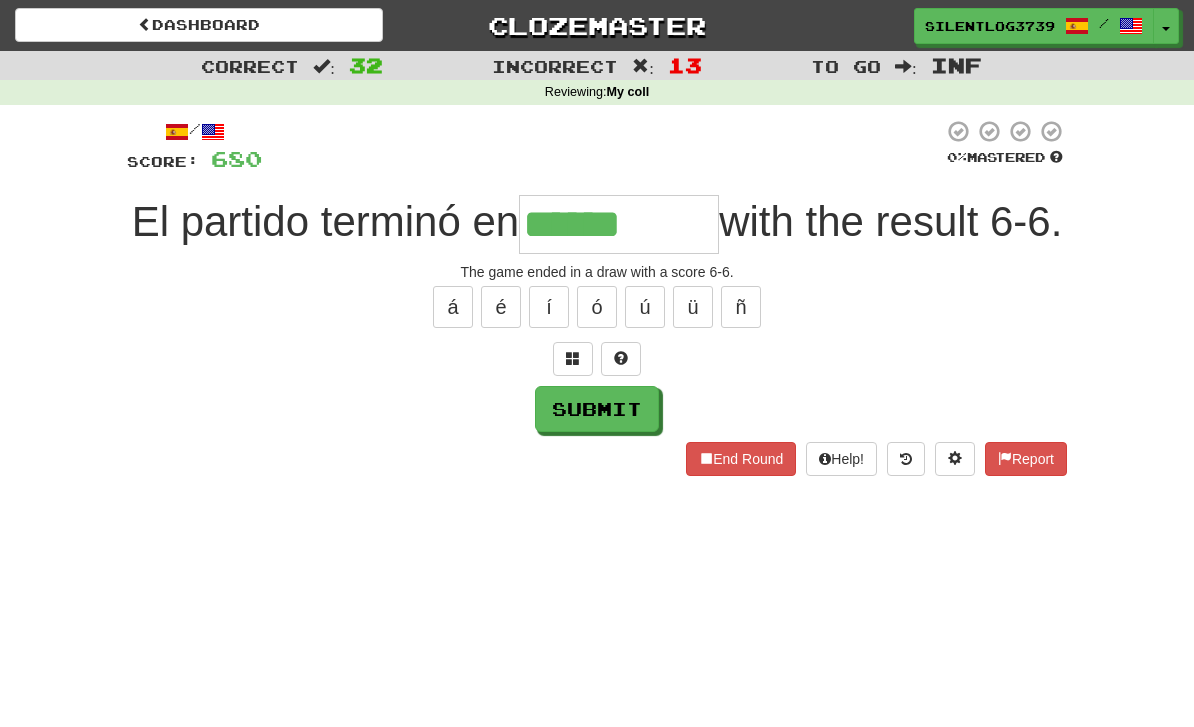 type on "******" 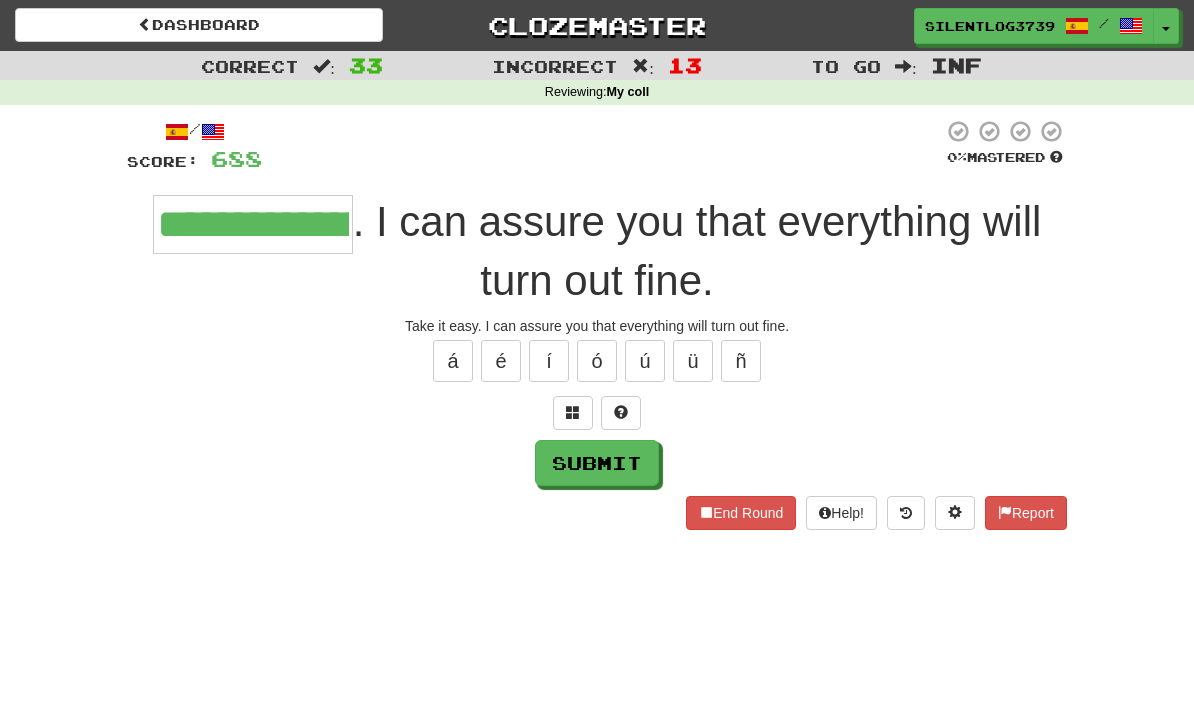 type on "**********" 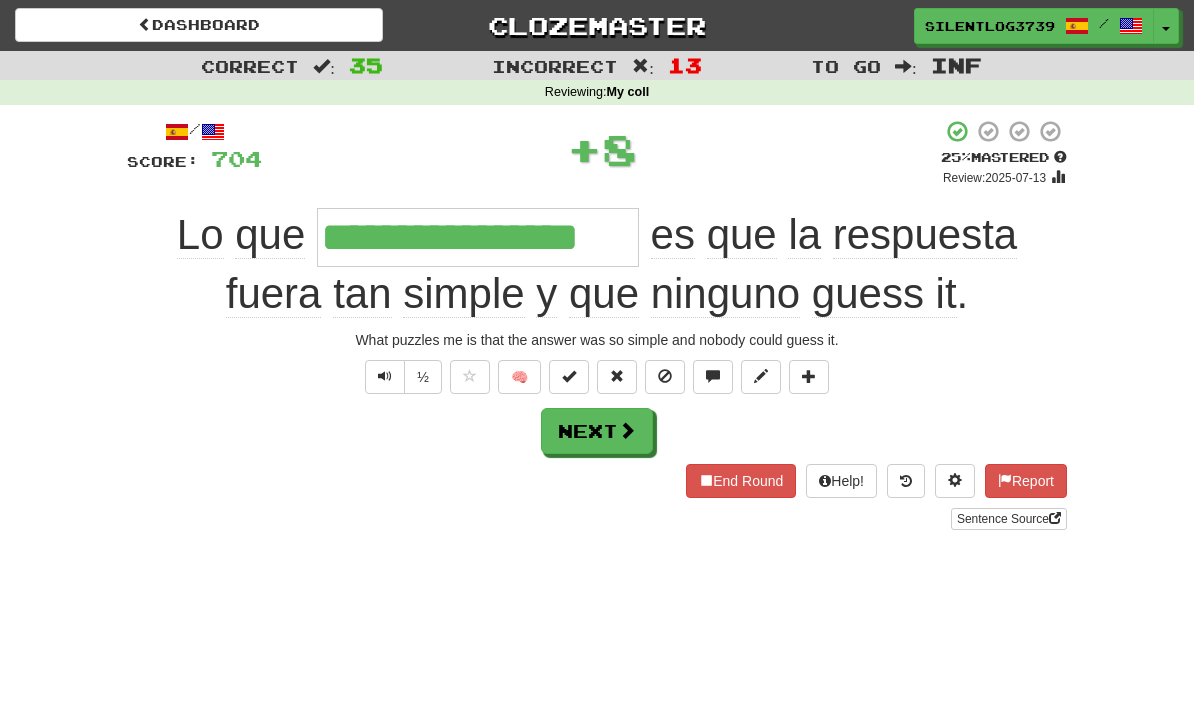 type on "**********" 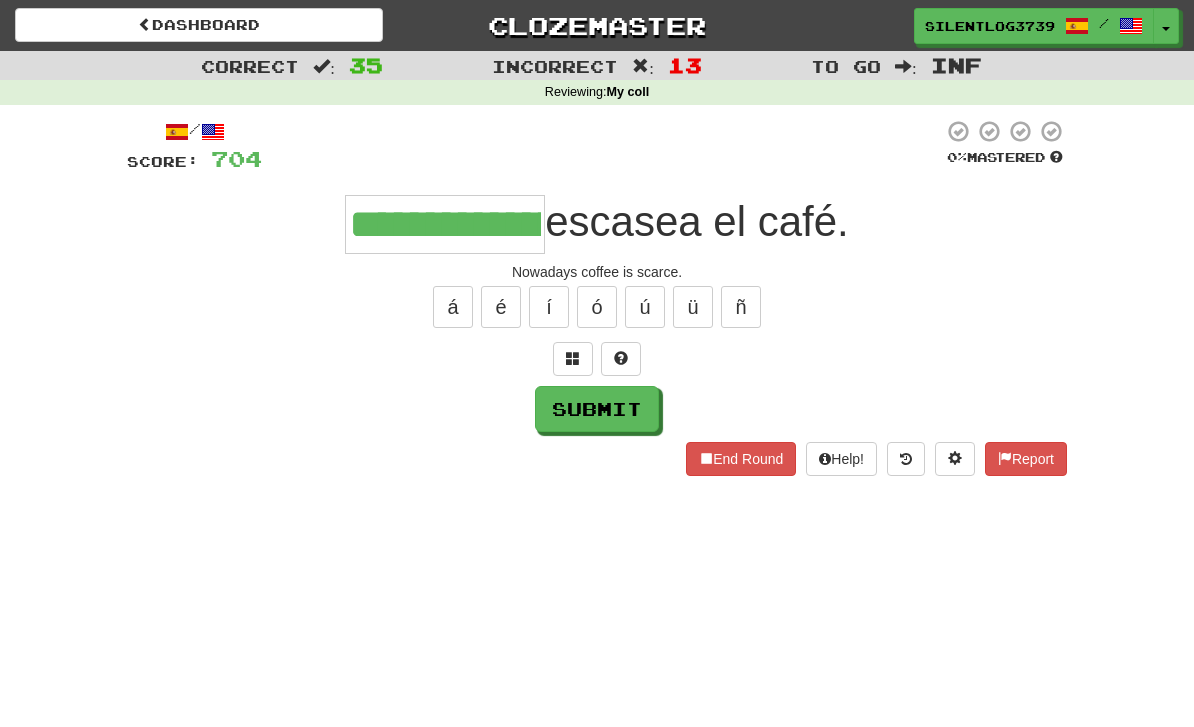 type on "**********" 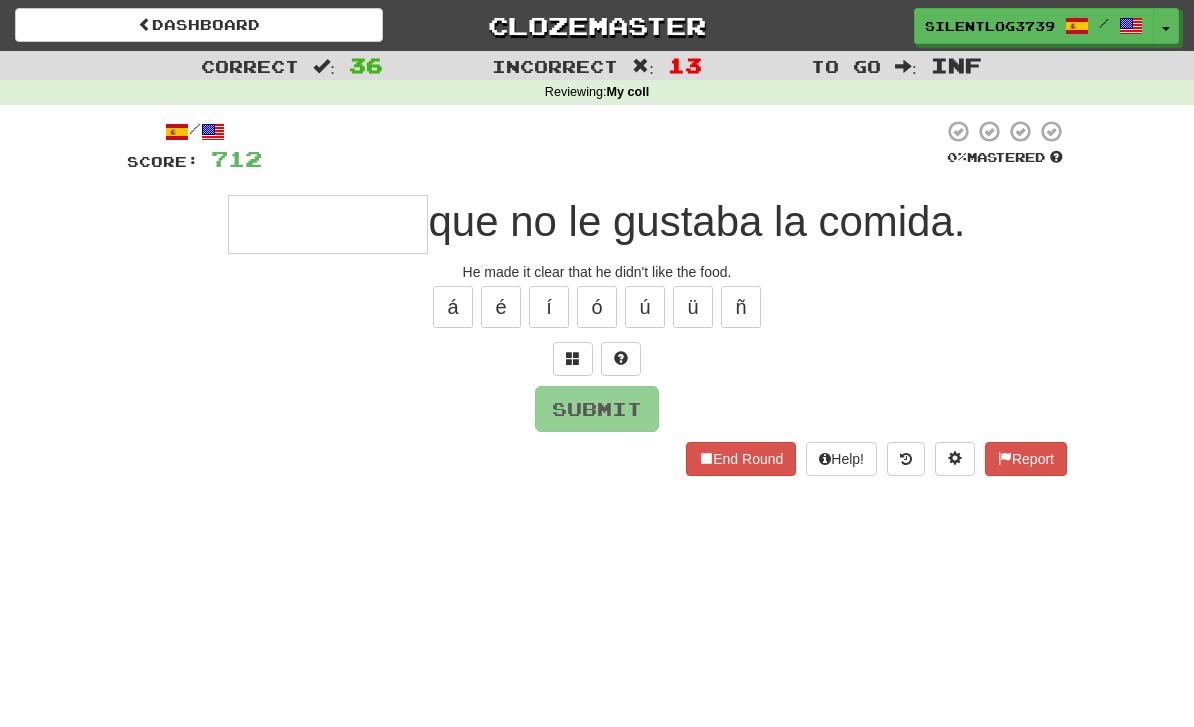type on "*" 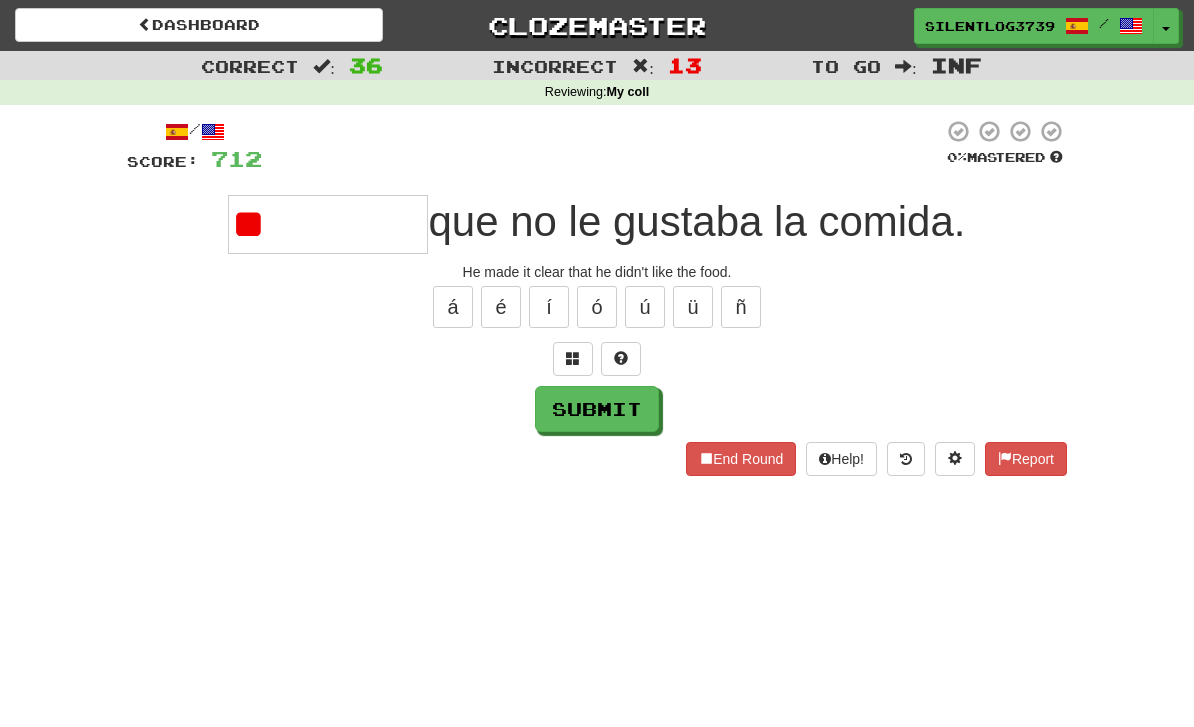 type on "*" 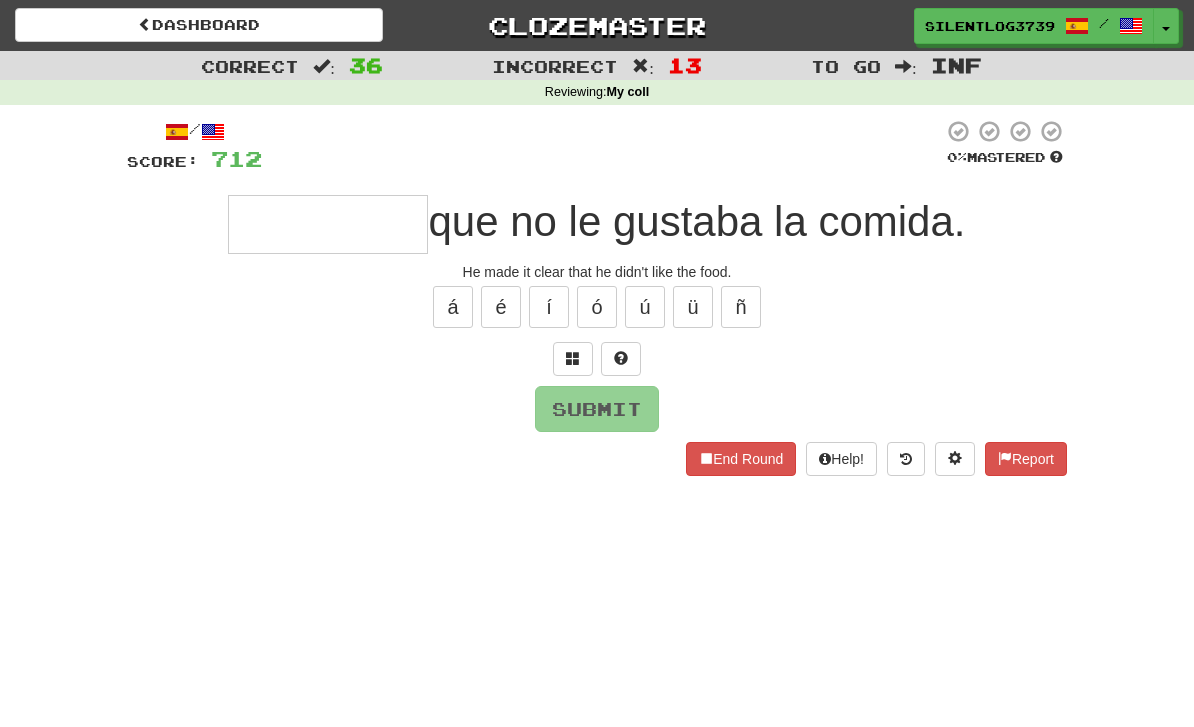 type on "**********" 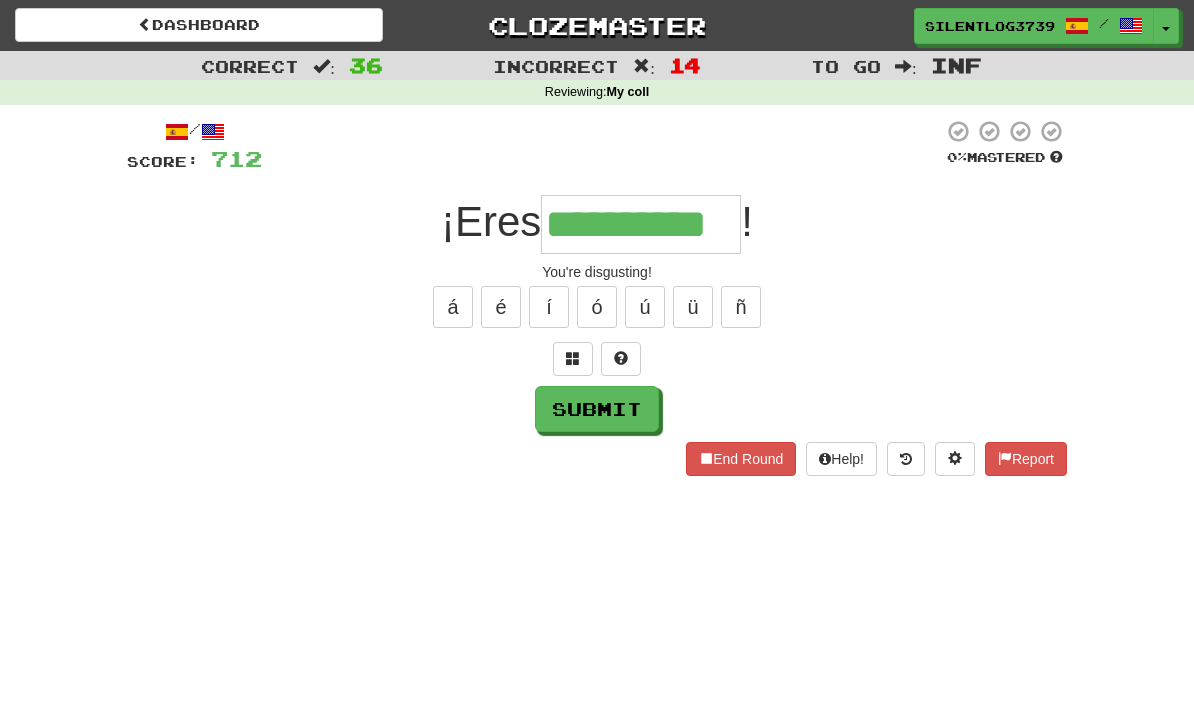 type on "**********" 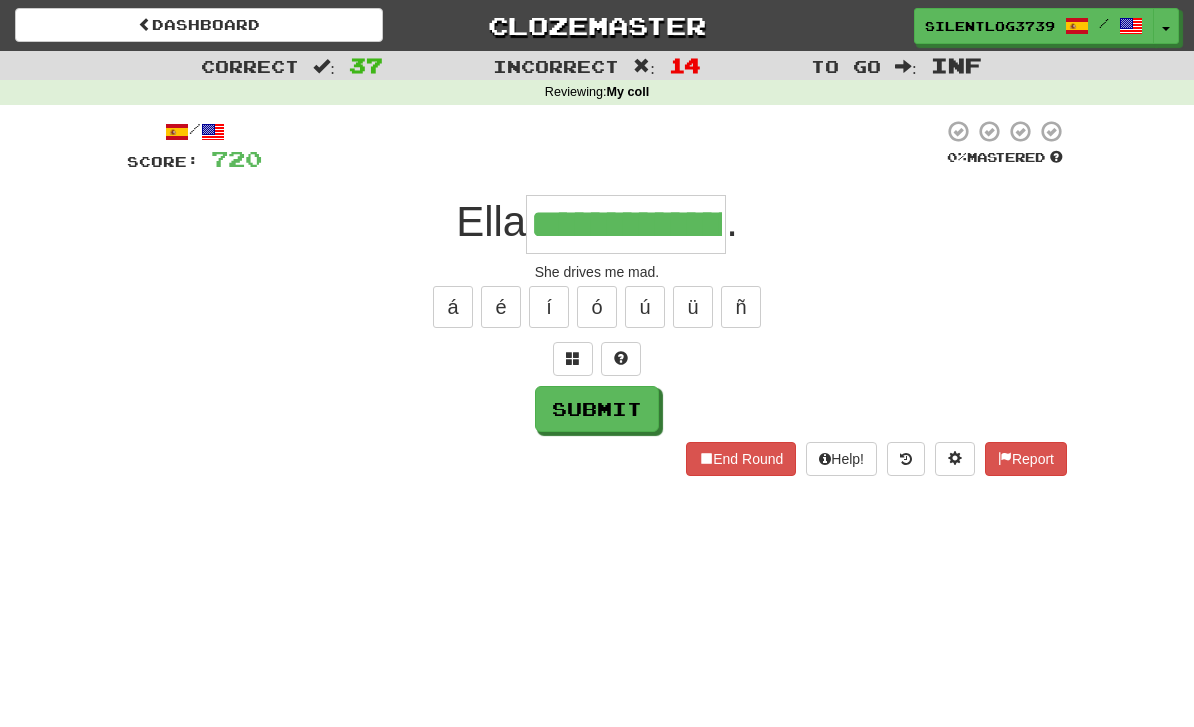 type on "**********" 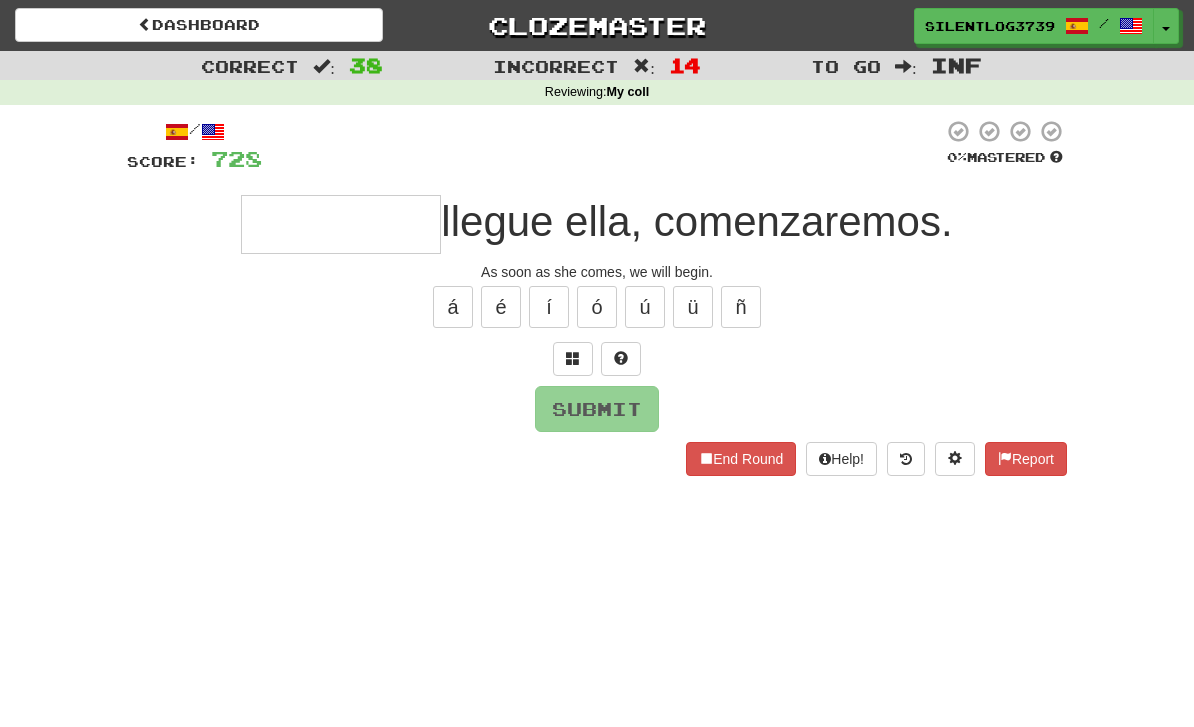 type on "*" 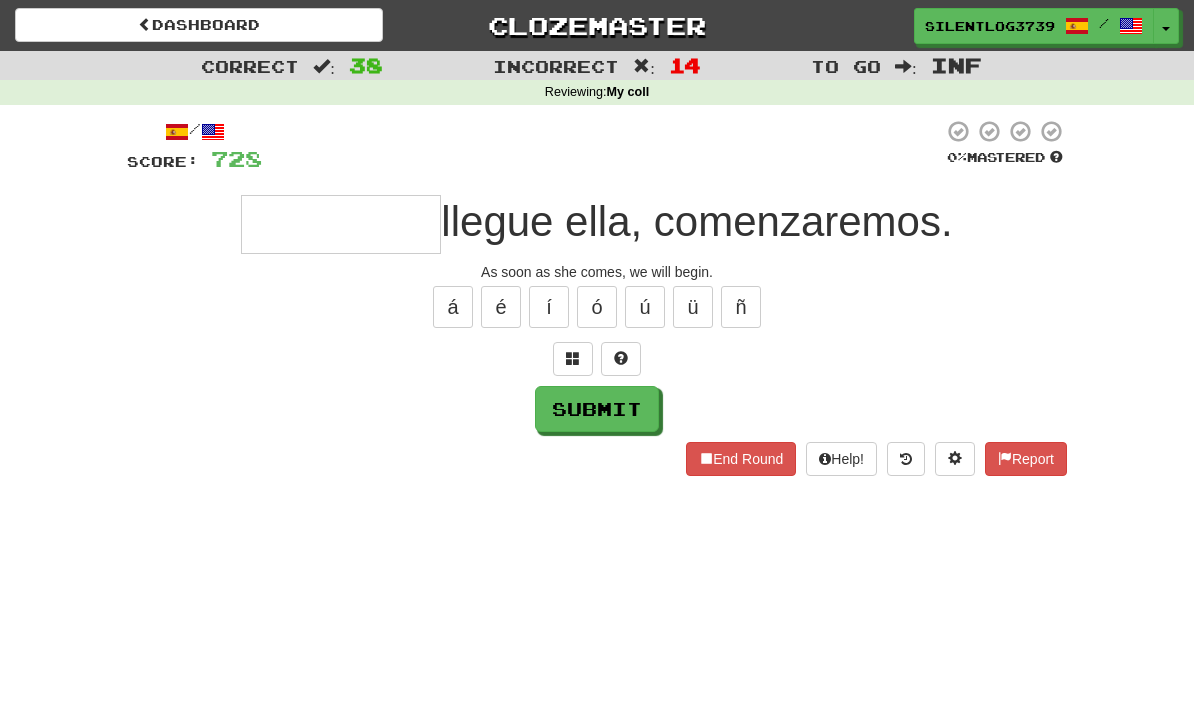 type on "*" 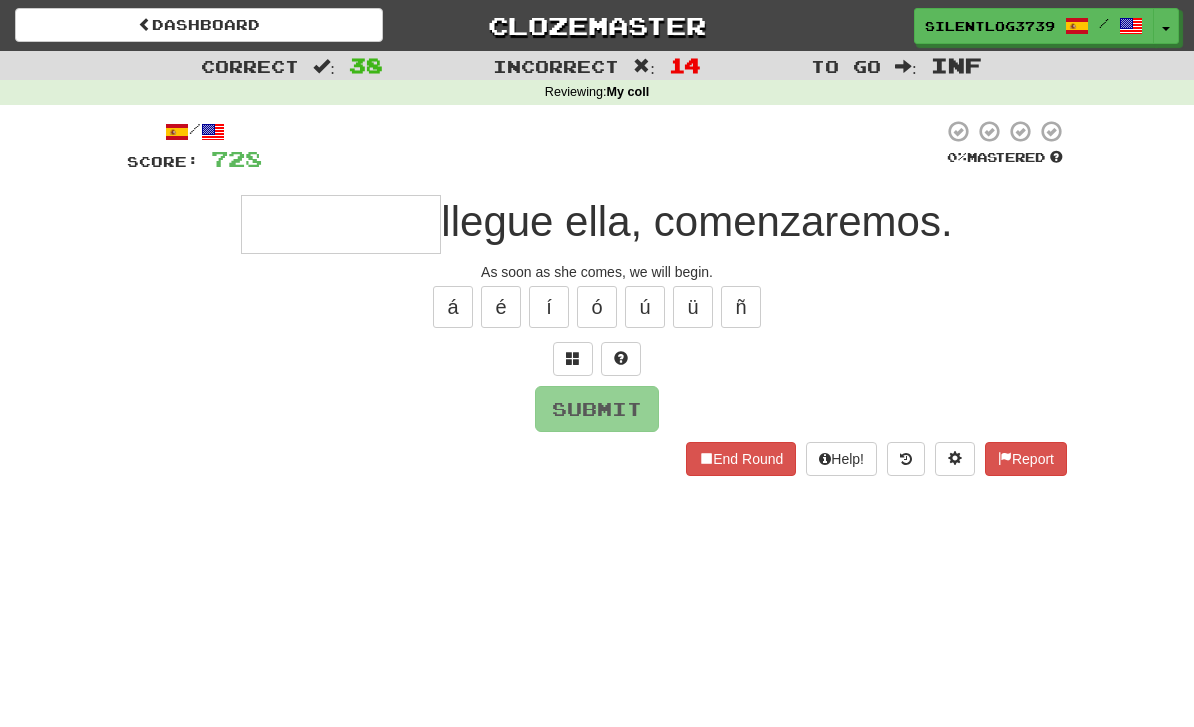 type on "*" 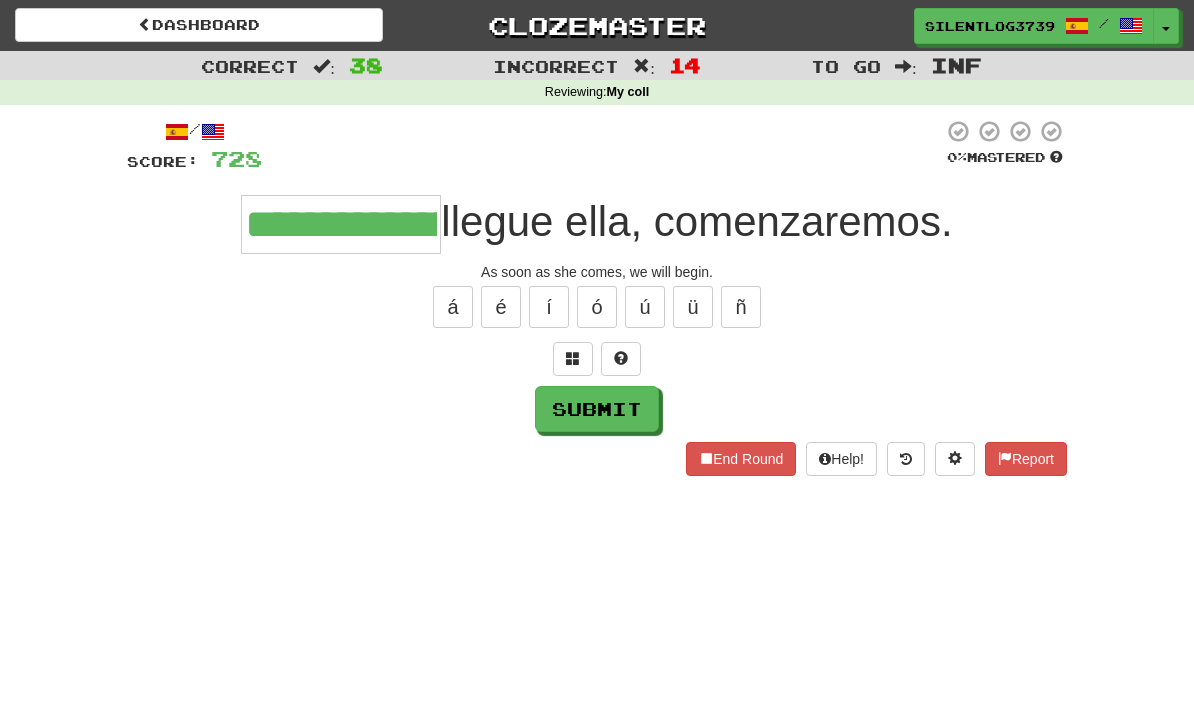 type on "**********" 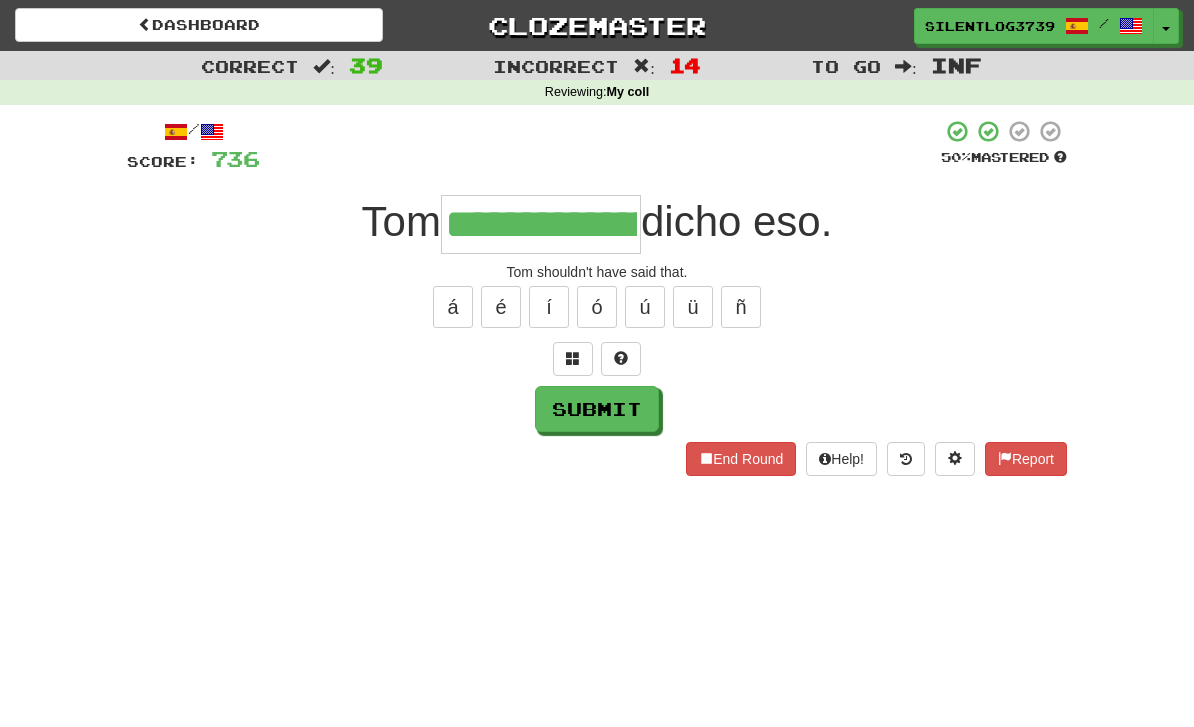 type on "**********" 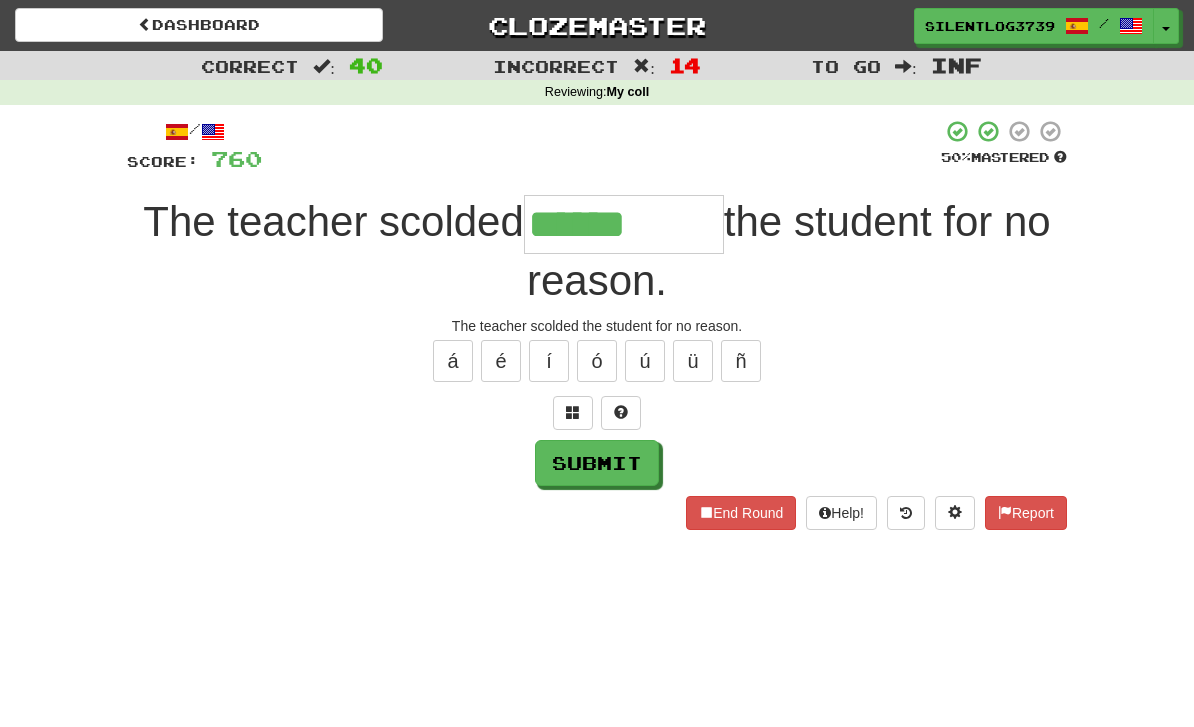 type on "******" 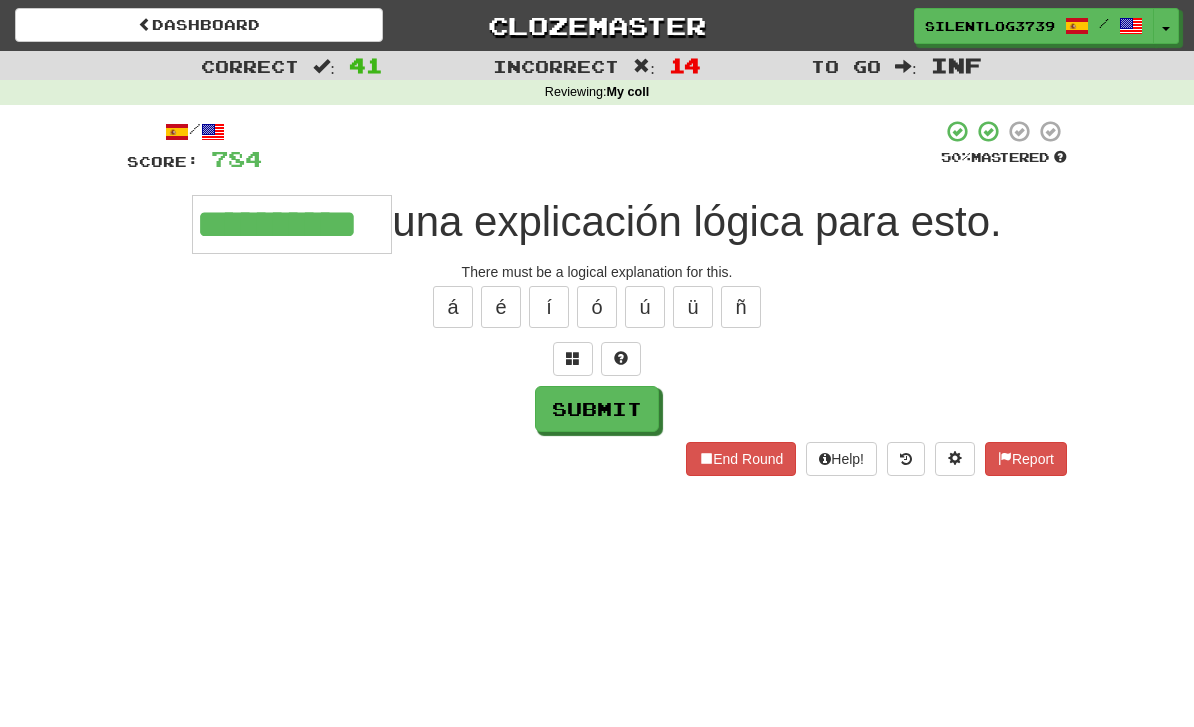type on "**********" 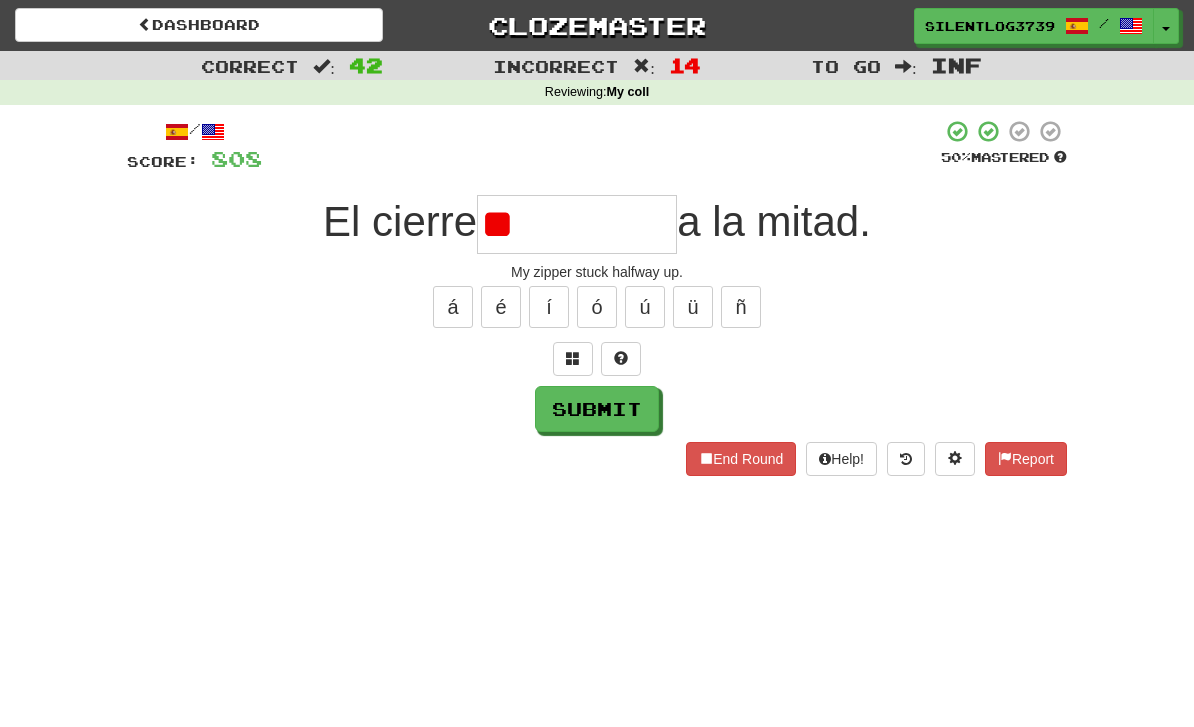 type on "*" 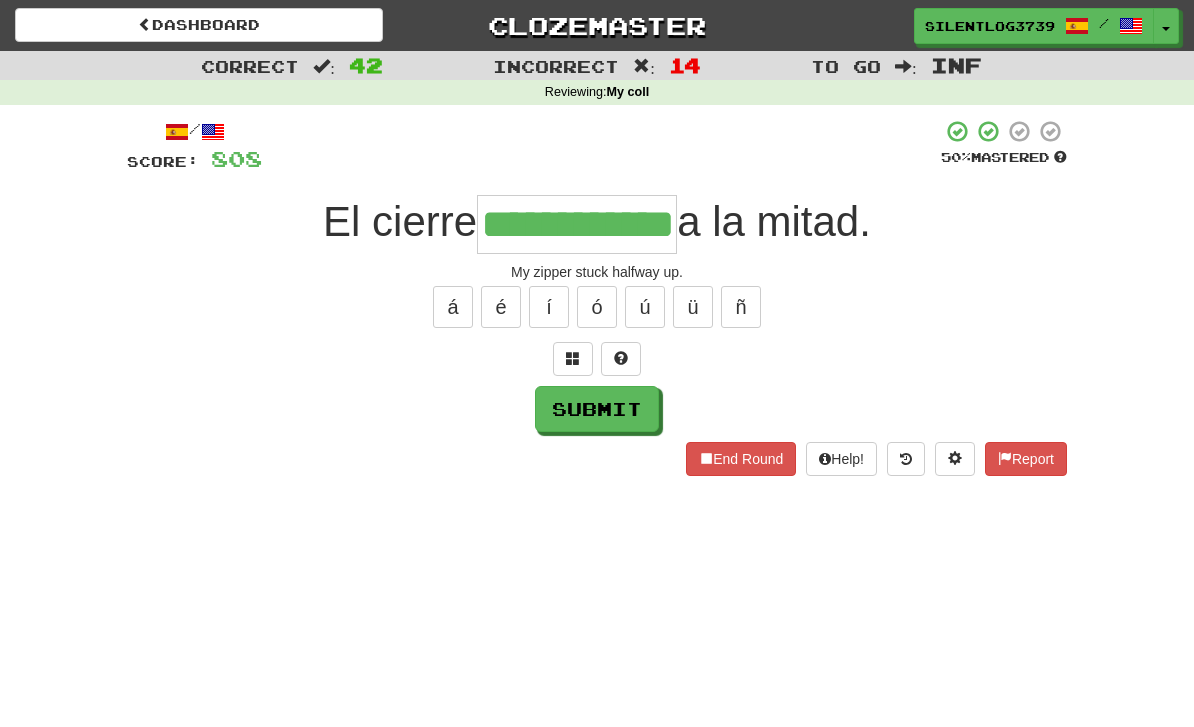 type on "**********" 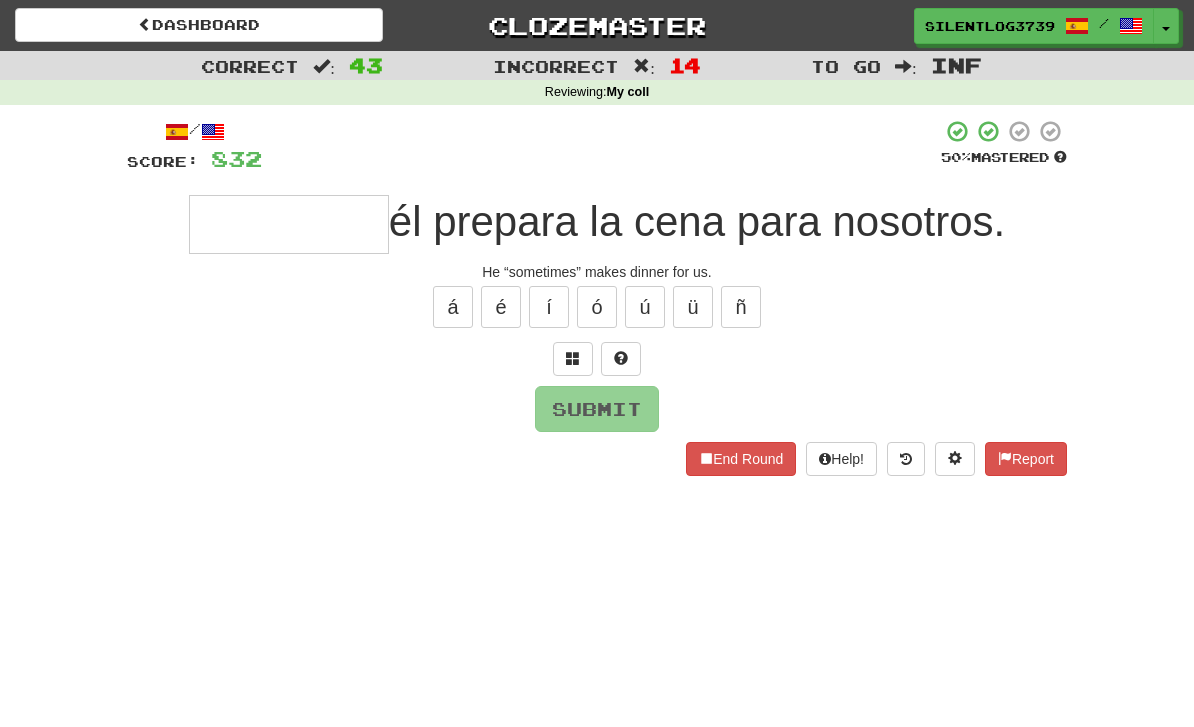 type on "*" 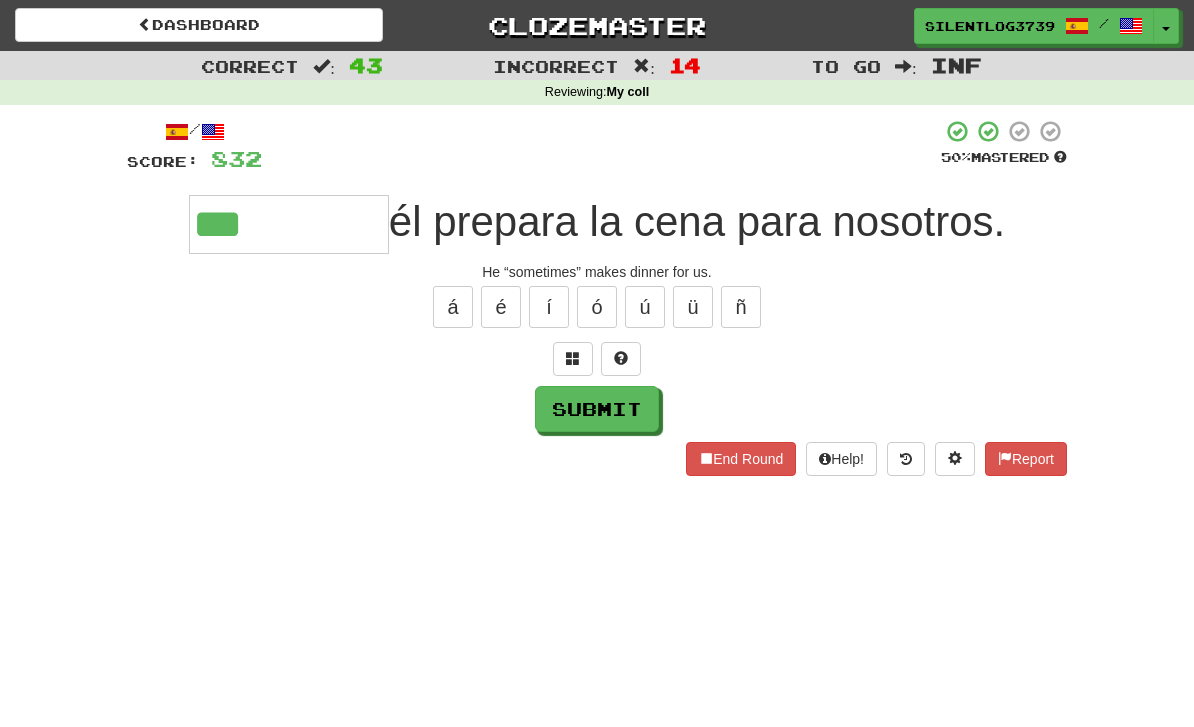 type on "**********" 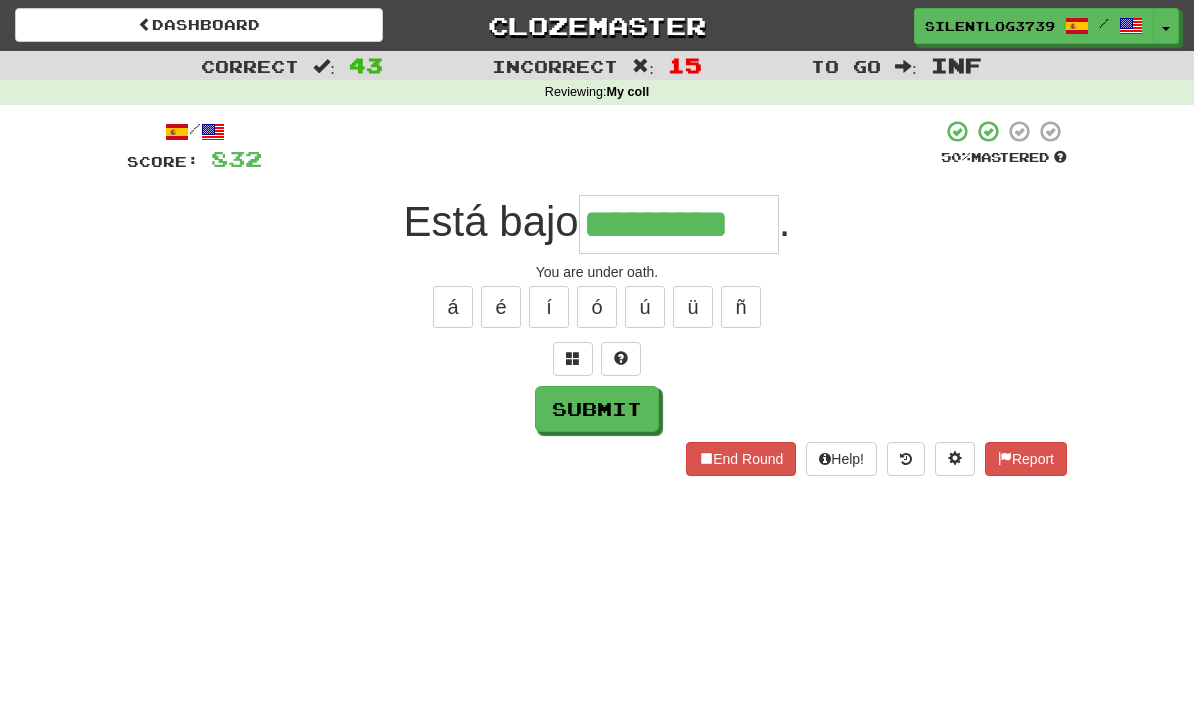 type on "*********" 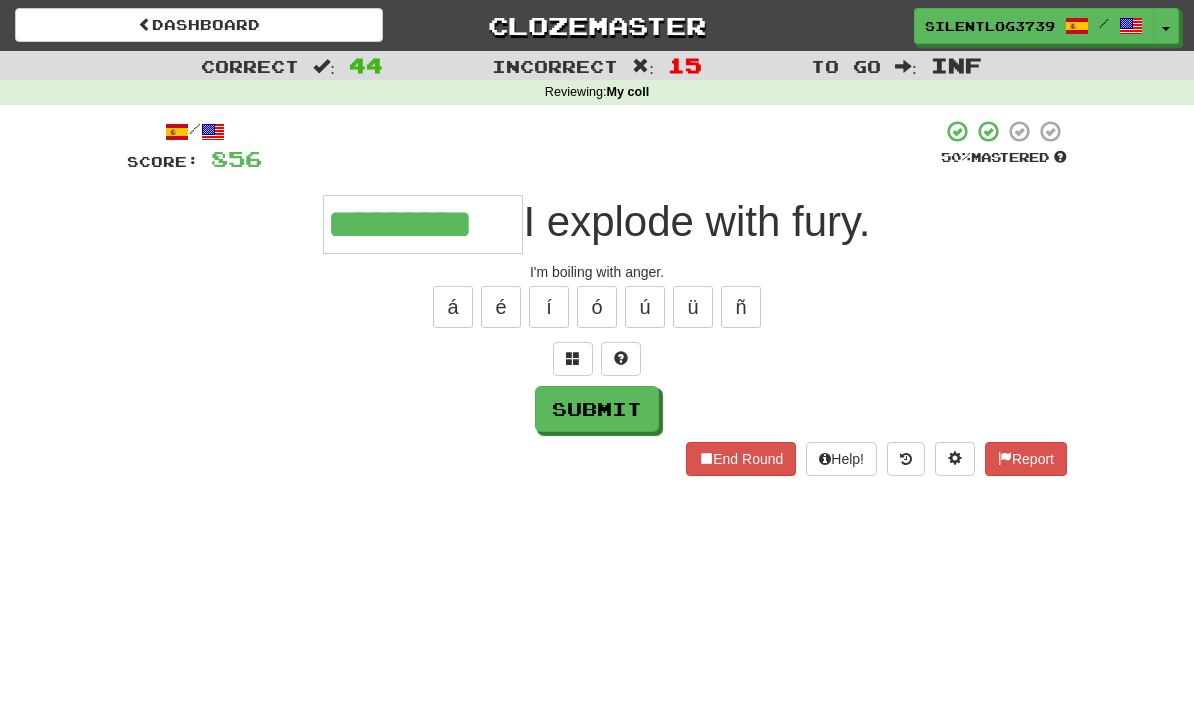 type on "*********" 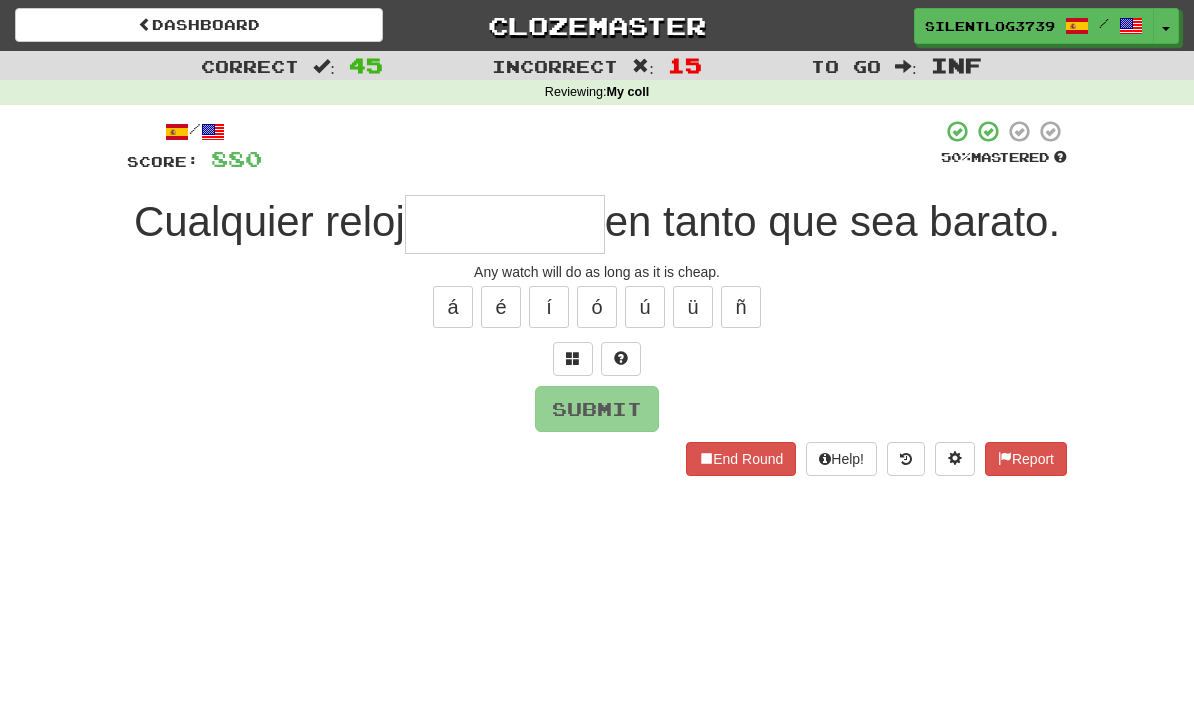 type on "*" 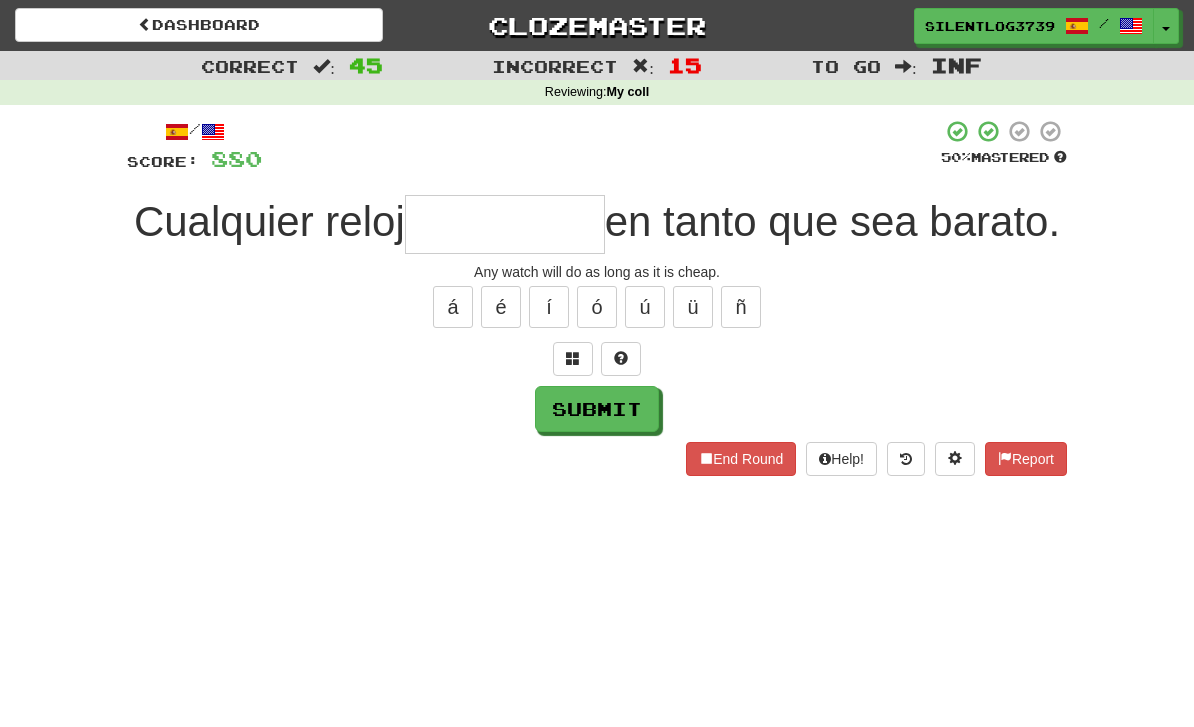 type on "*" 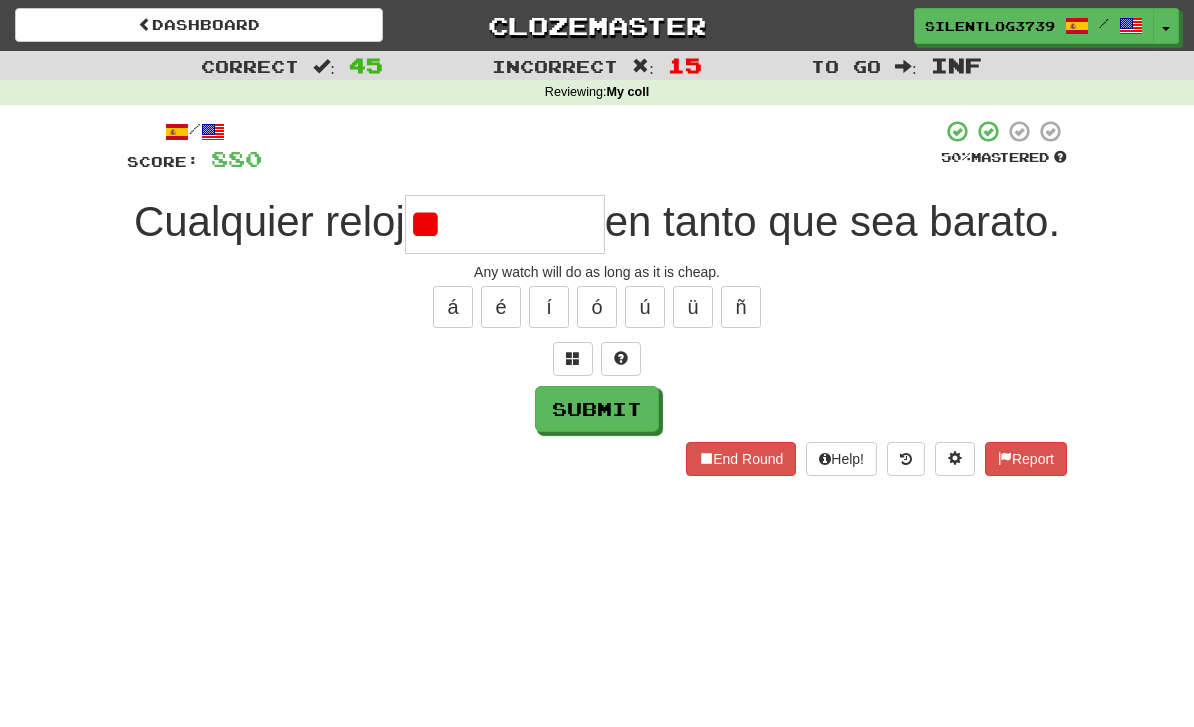 type on "*" 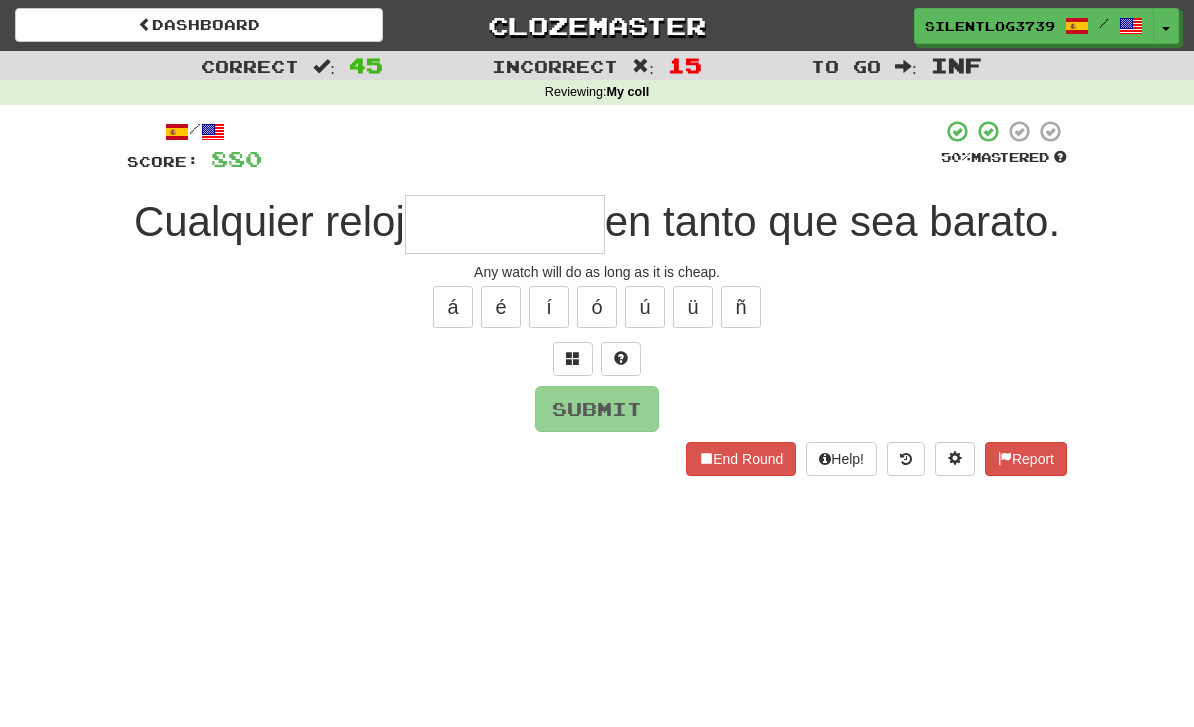 type on "*" 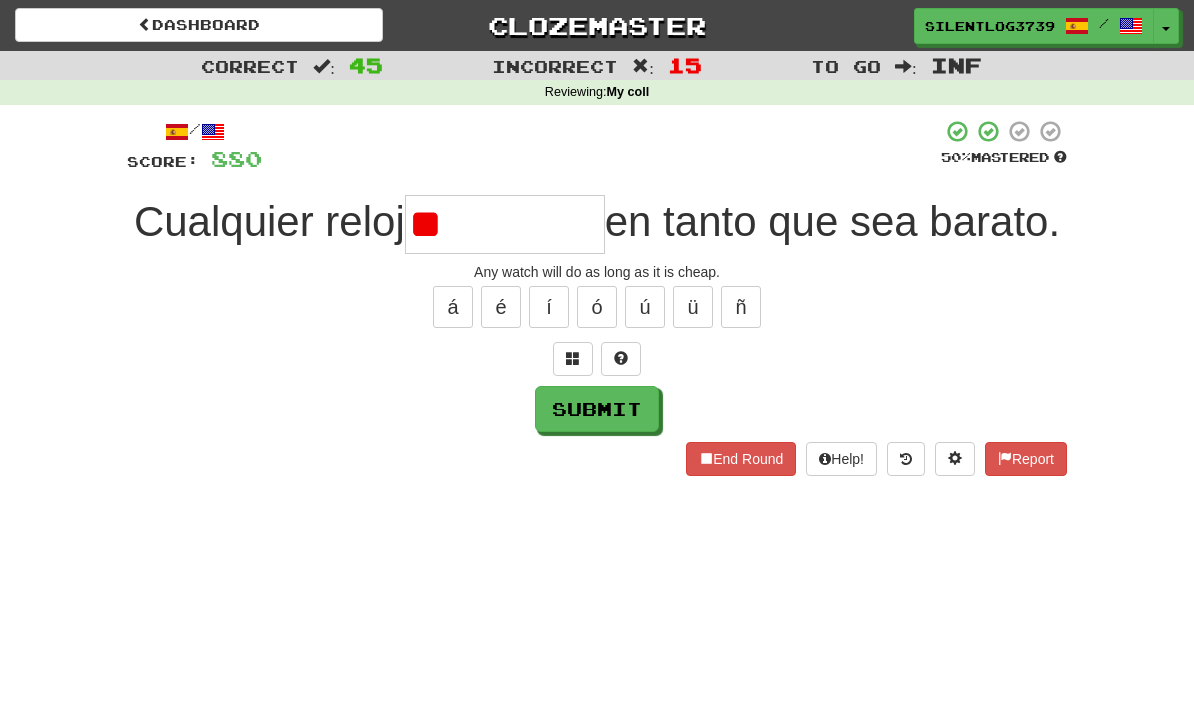 type on "*" 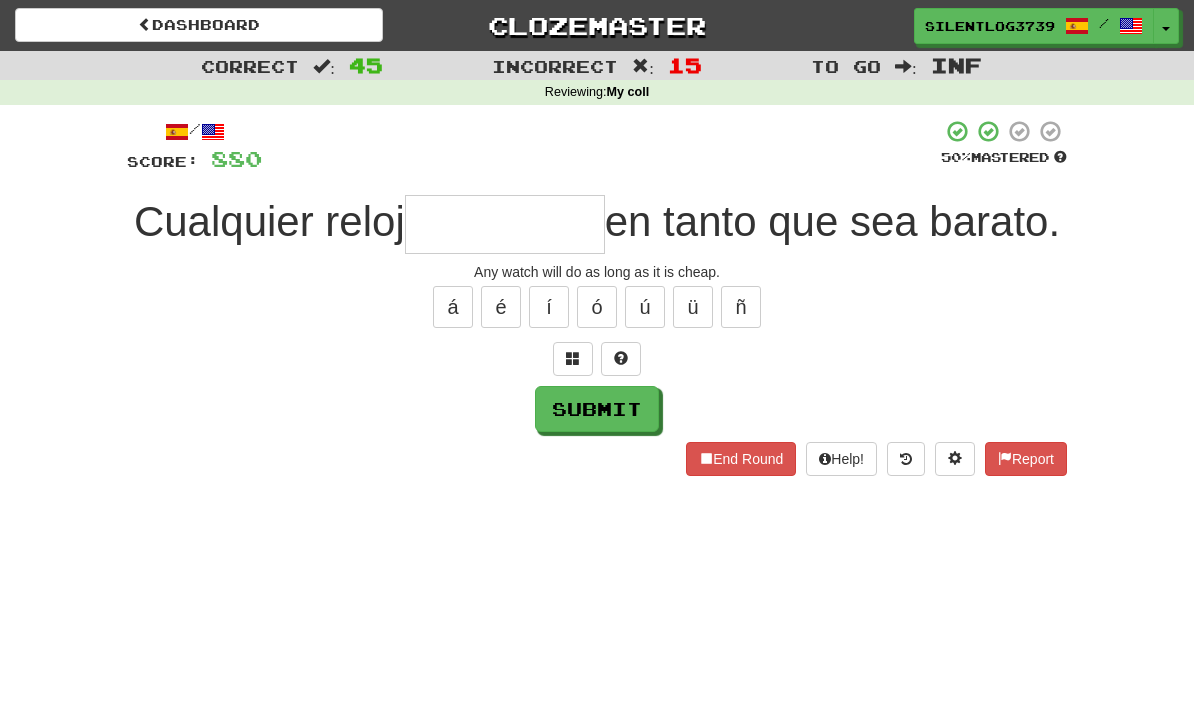 type on "*" 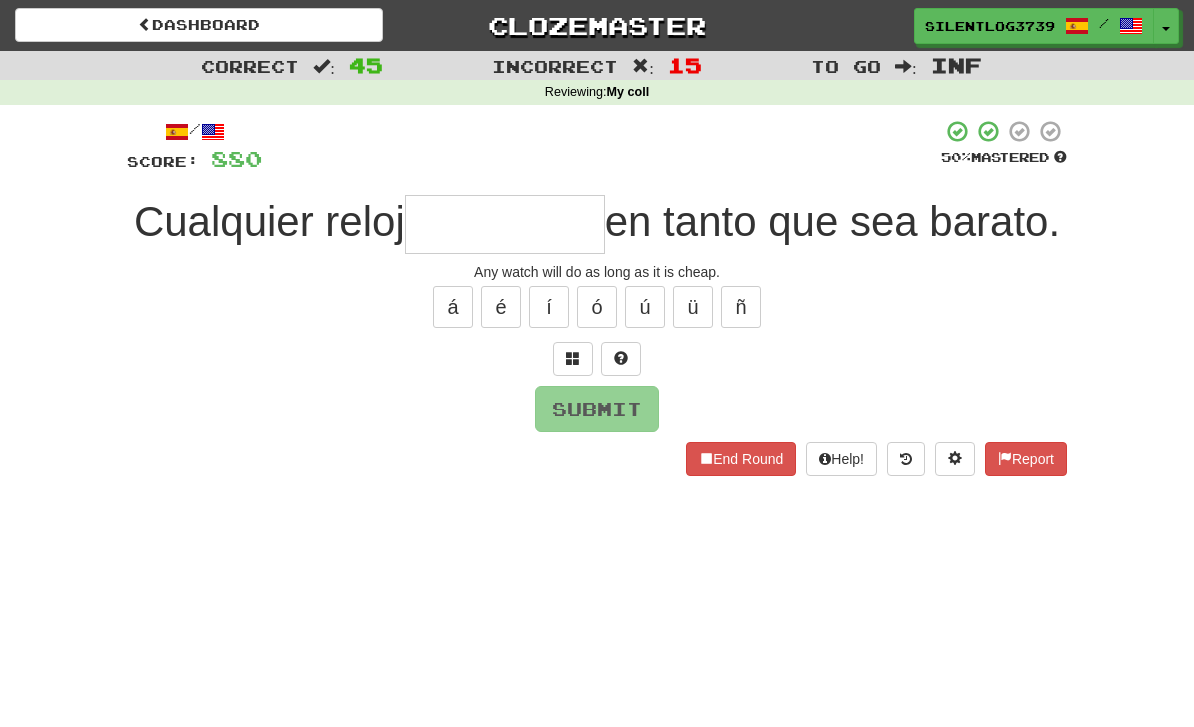 type on "*" 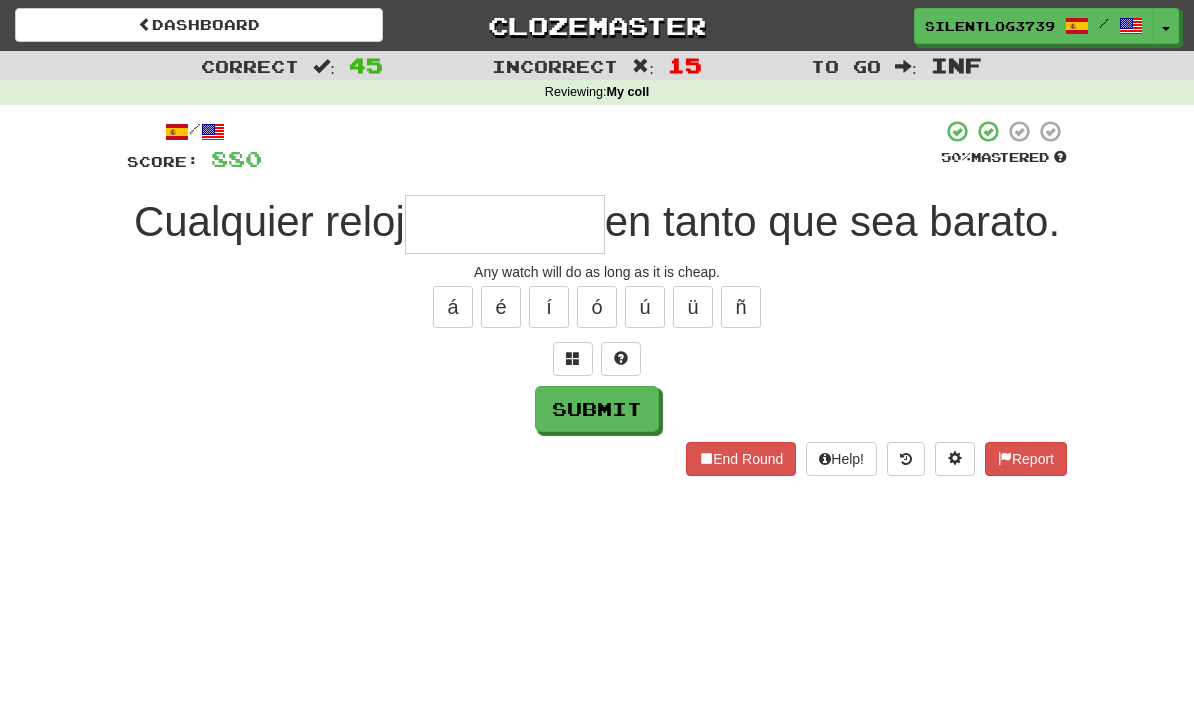 type on "*" 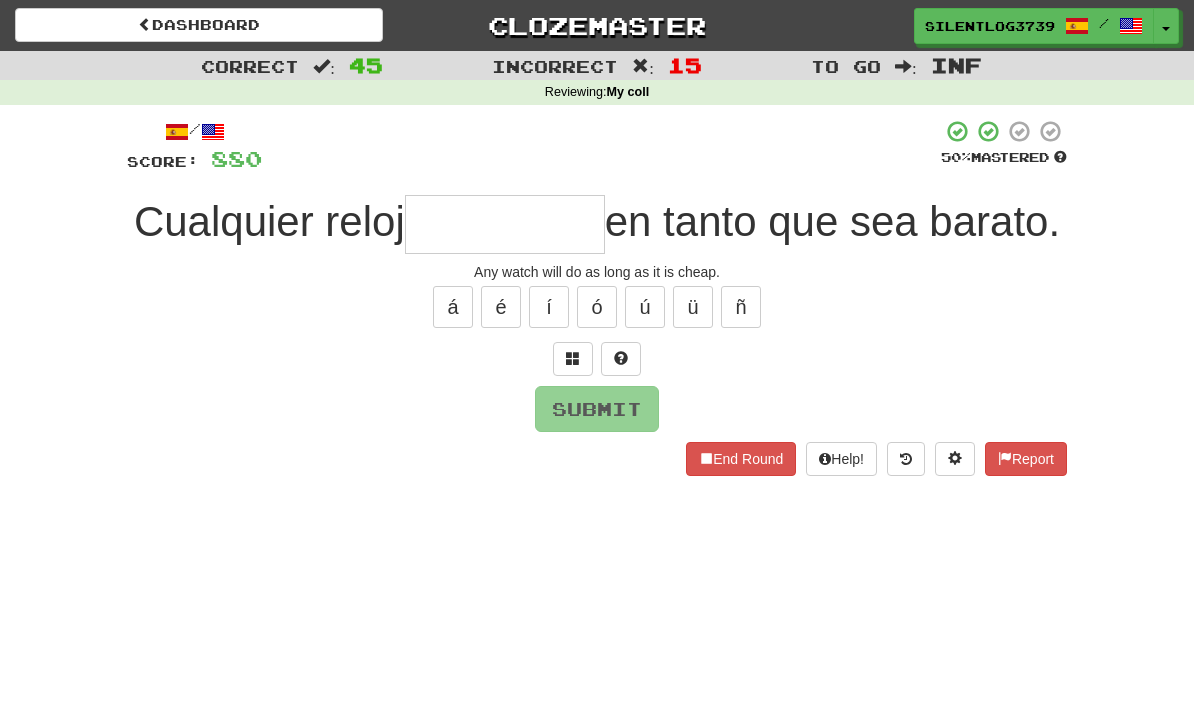 type on "*" 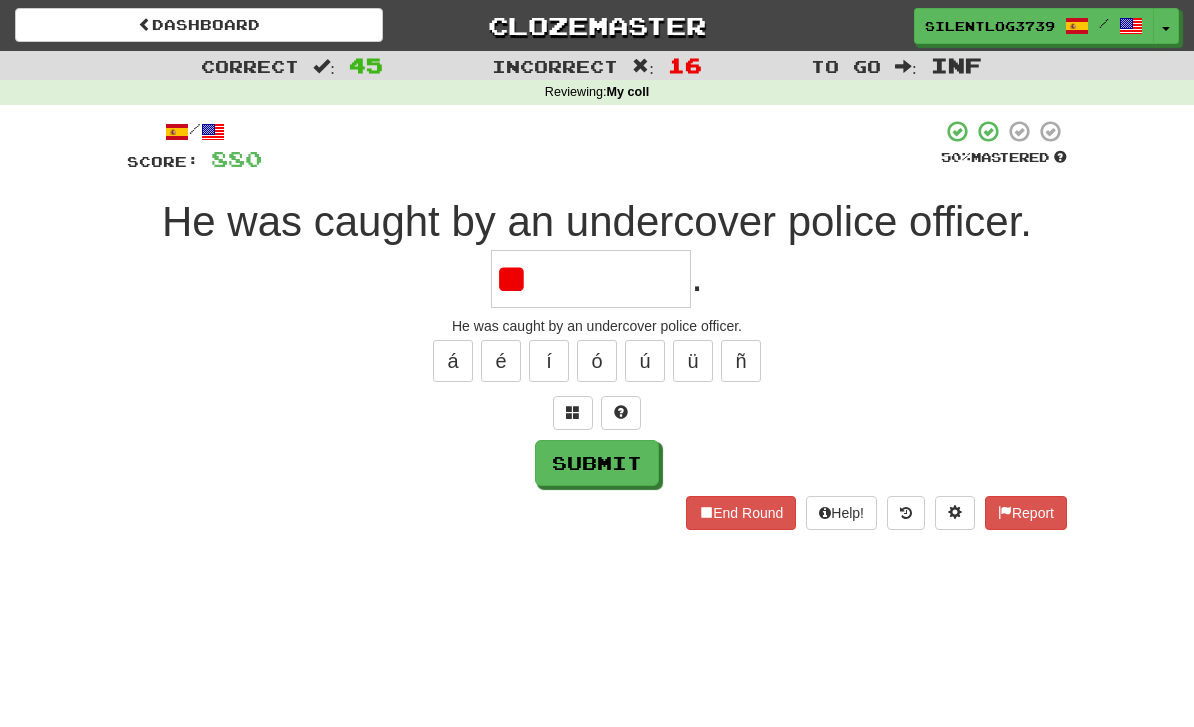 type on "*" 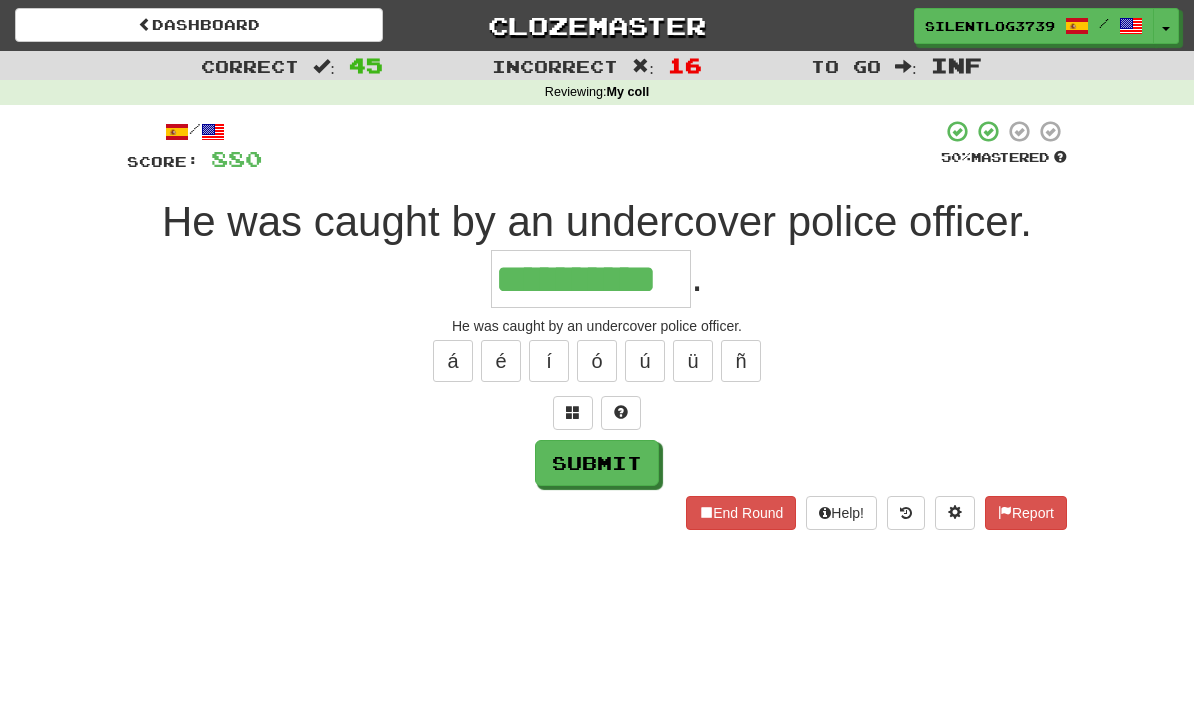 type on "**********" 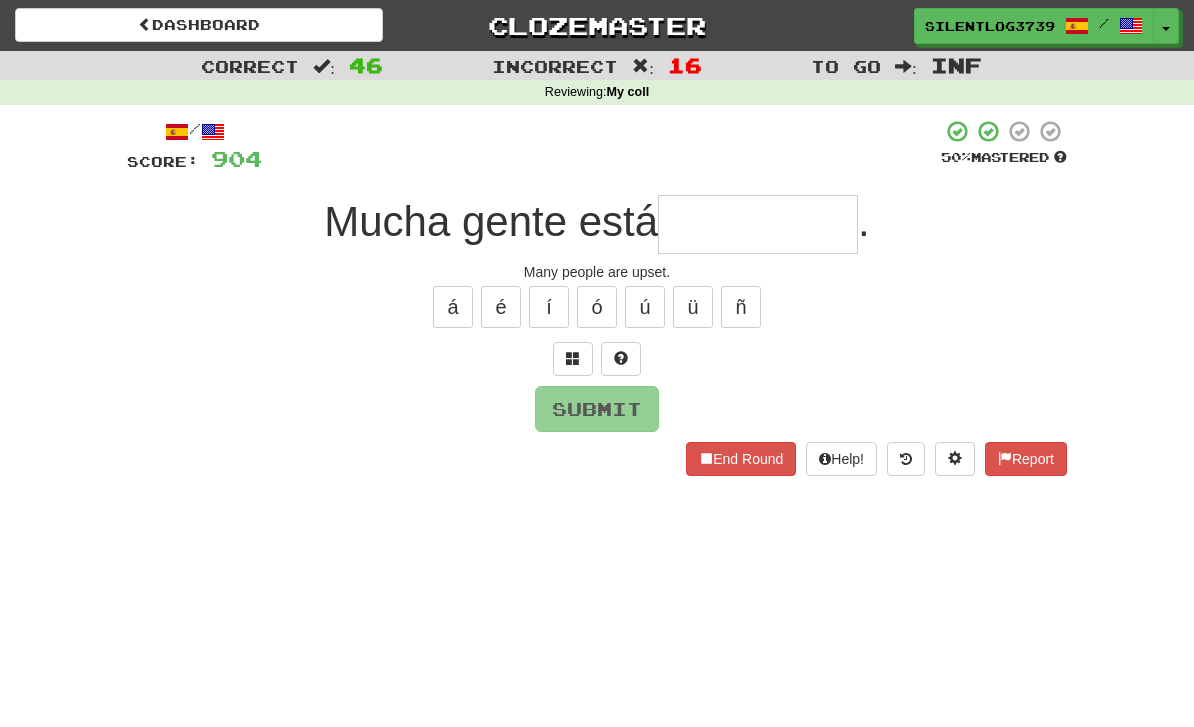 type on "*" 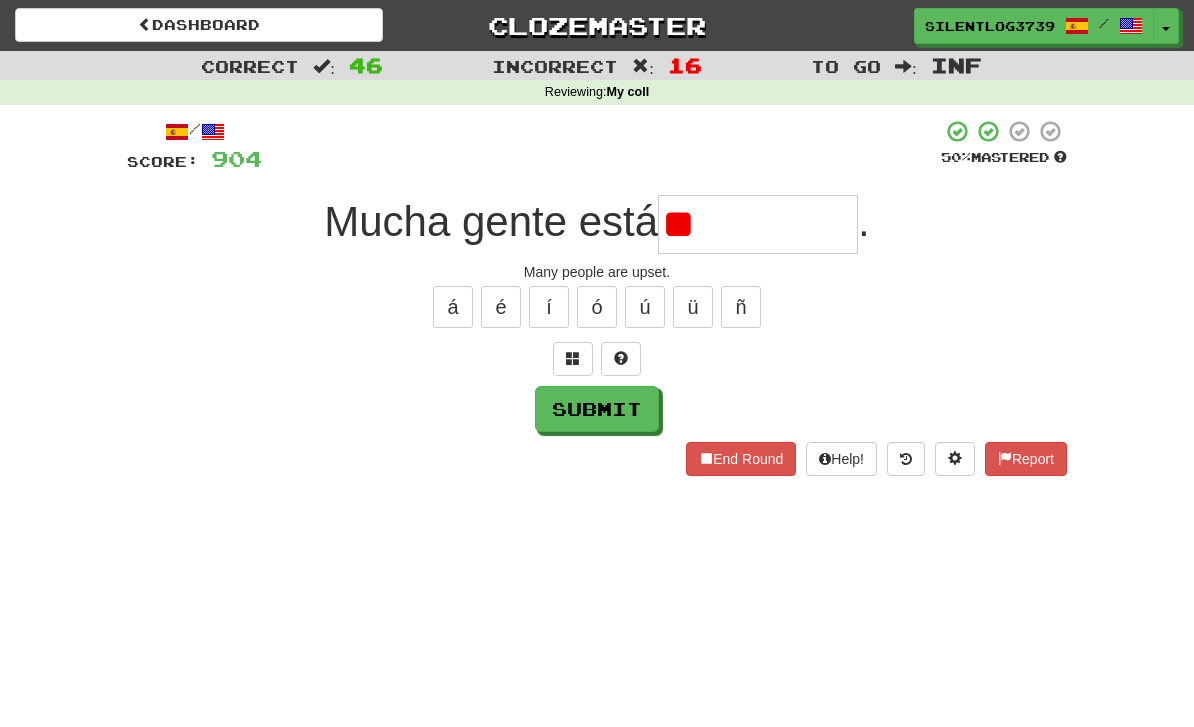 type on "*" 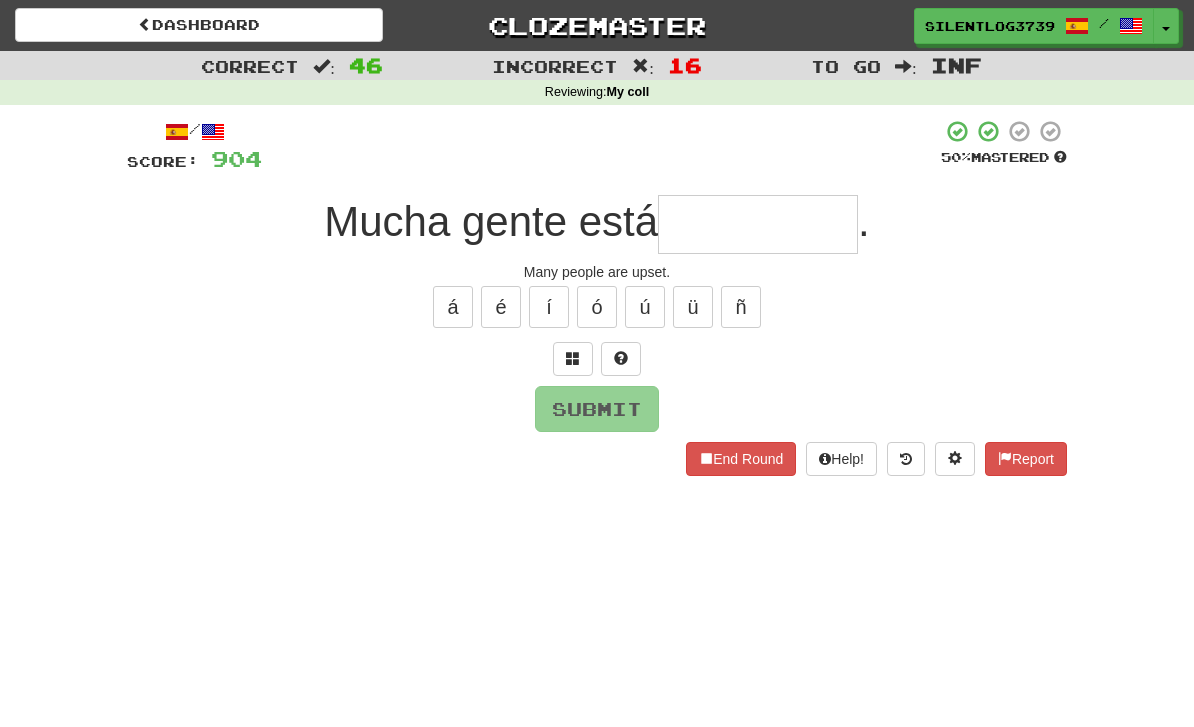 type on "**********" 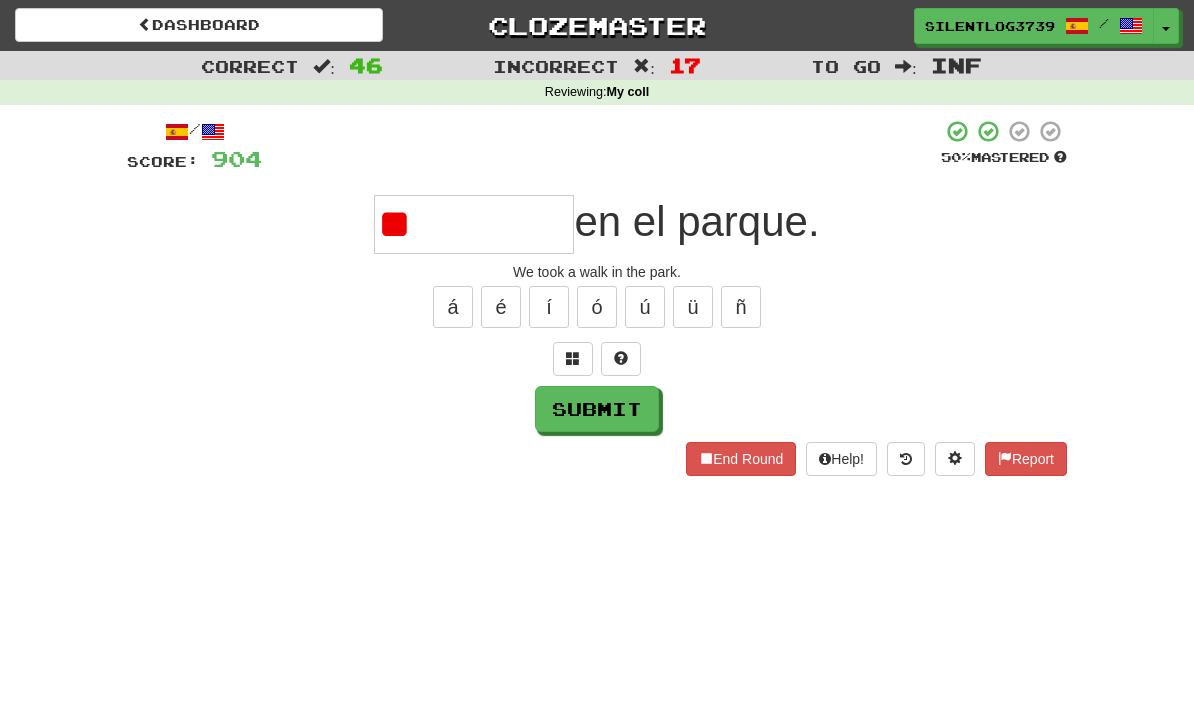 type on "*" 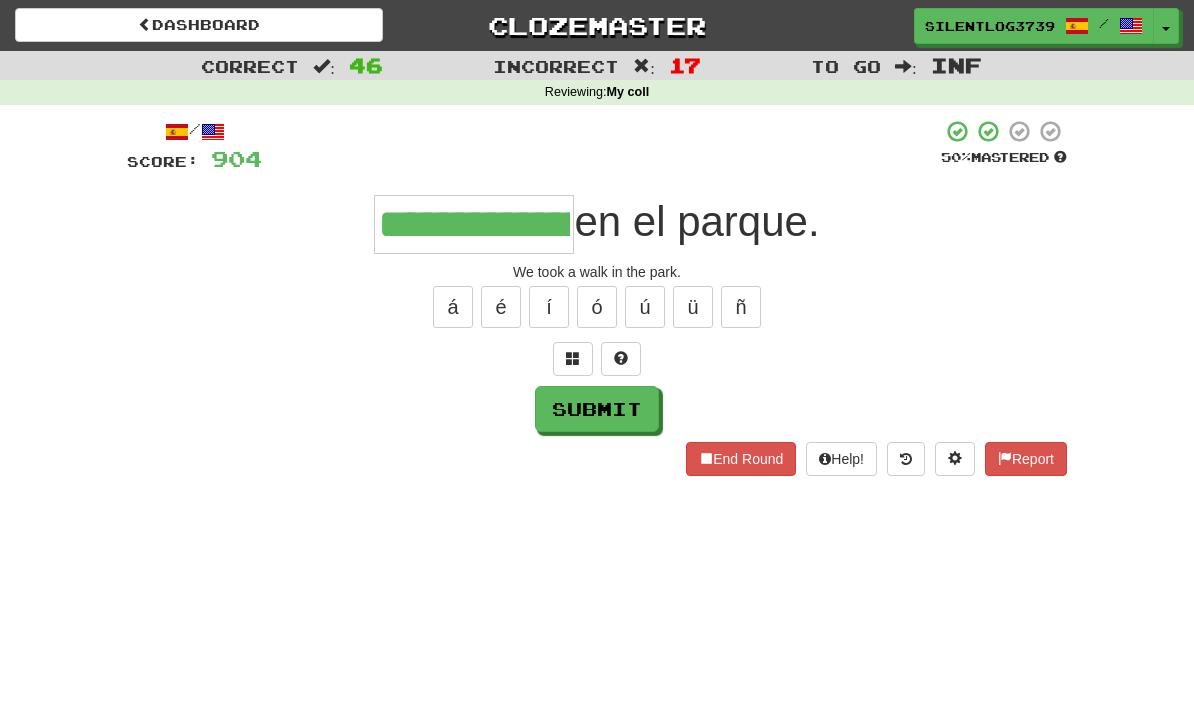 type on "**********" 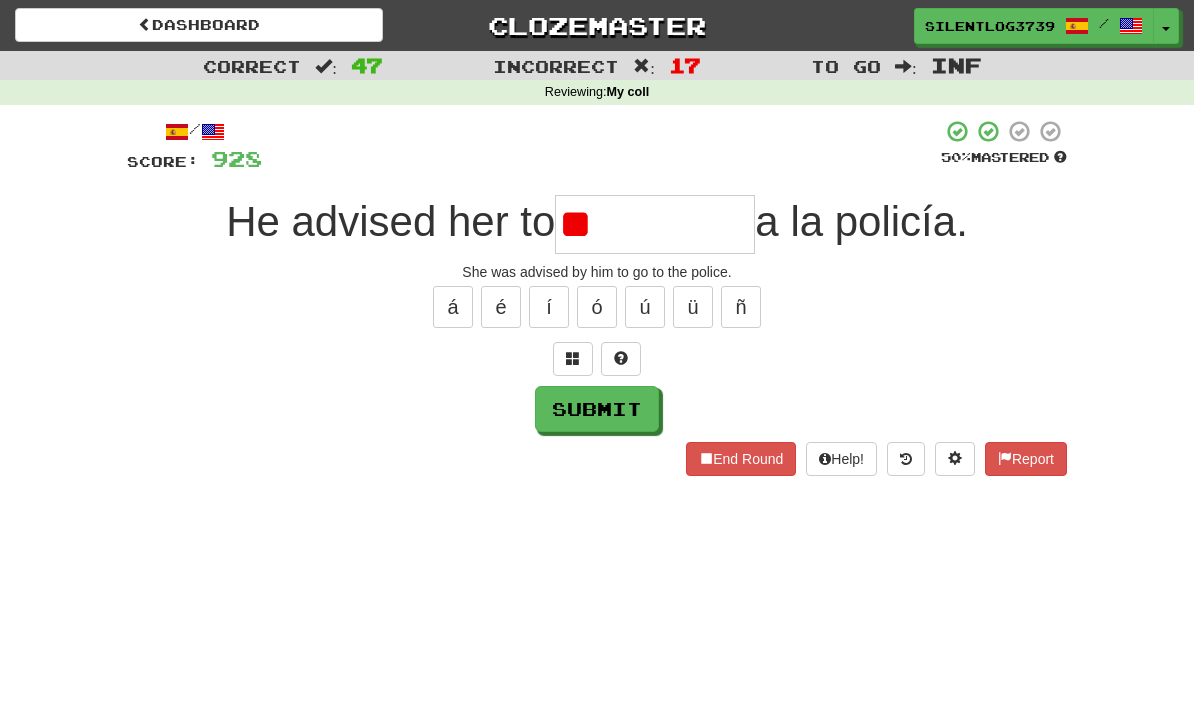 type on "*" 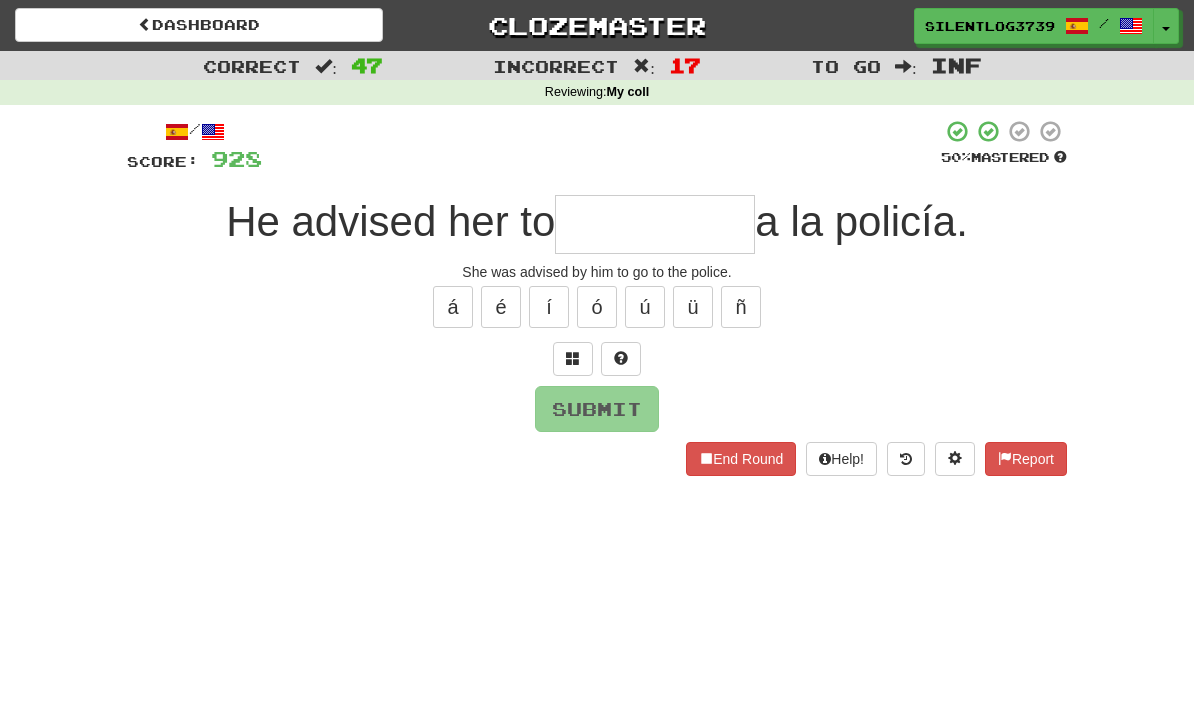 type on "*" 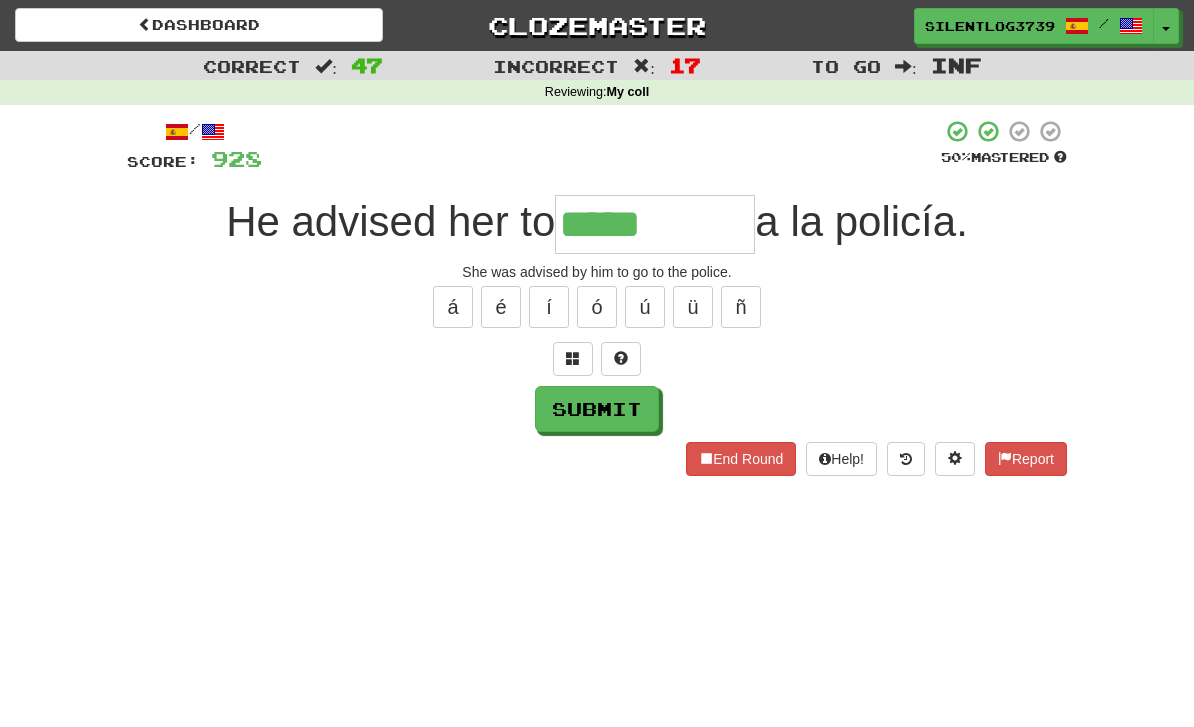 type on "*****" 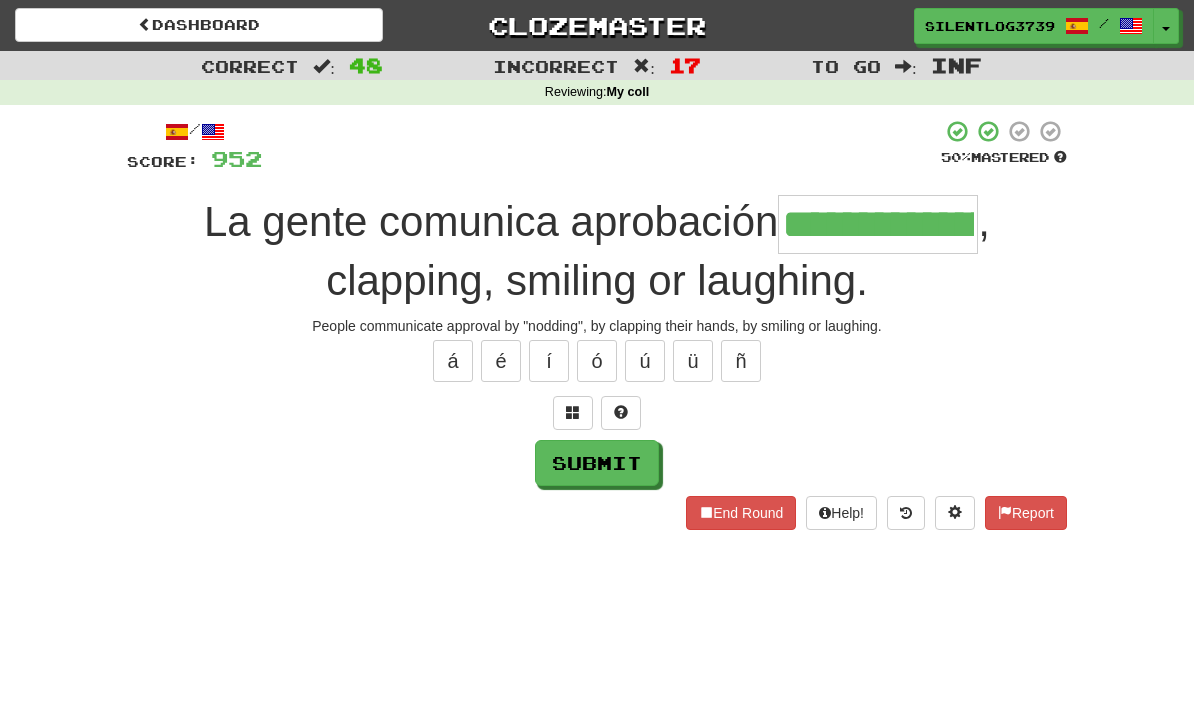 type on "**********" 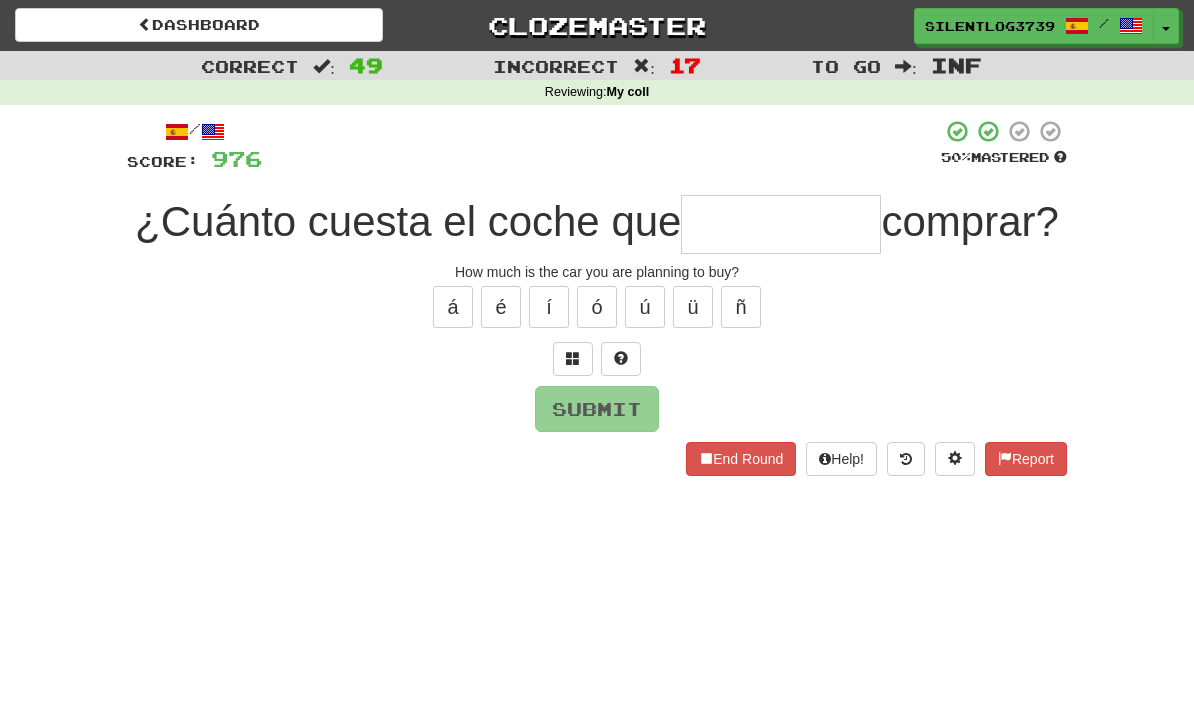 type on "*" 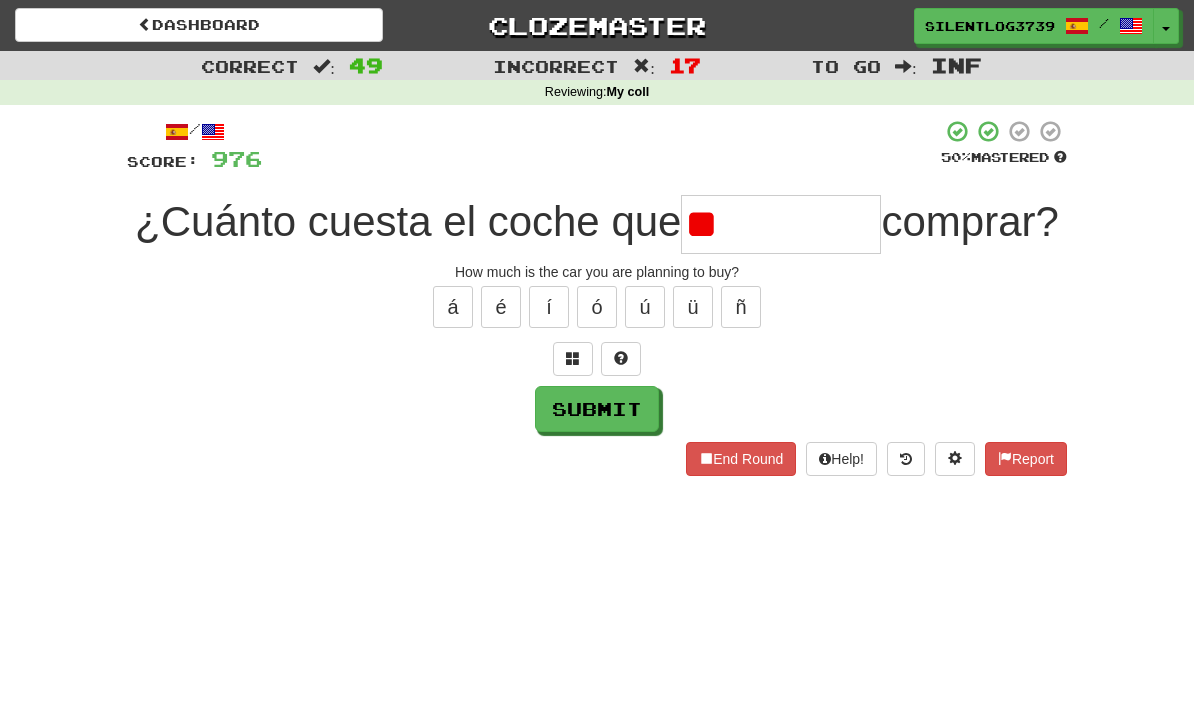 type on "*" 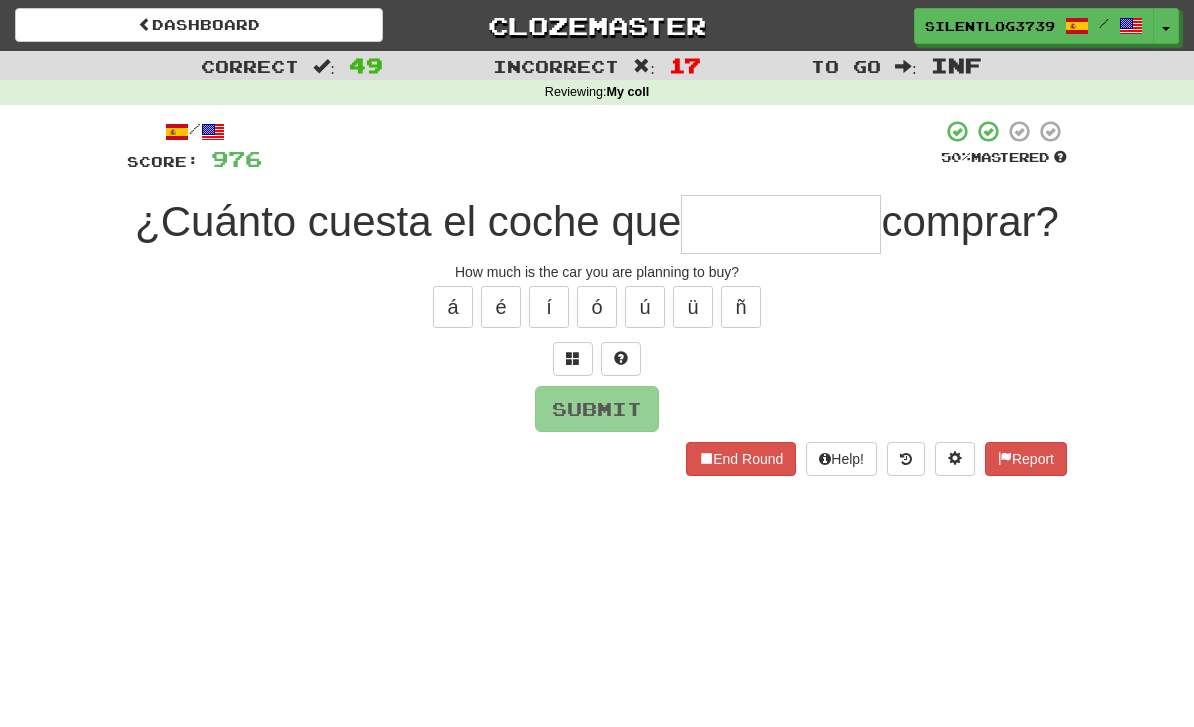 type on "*" 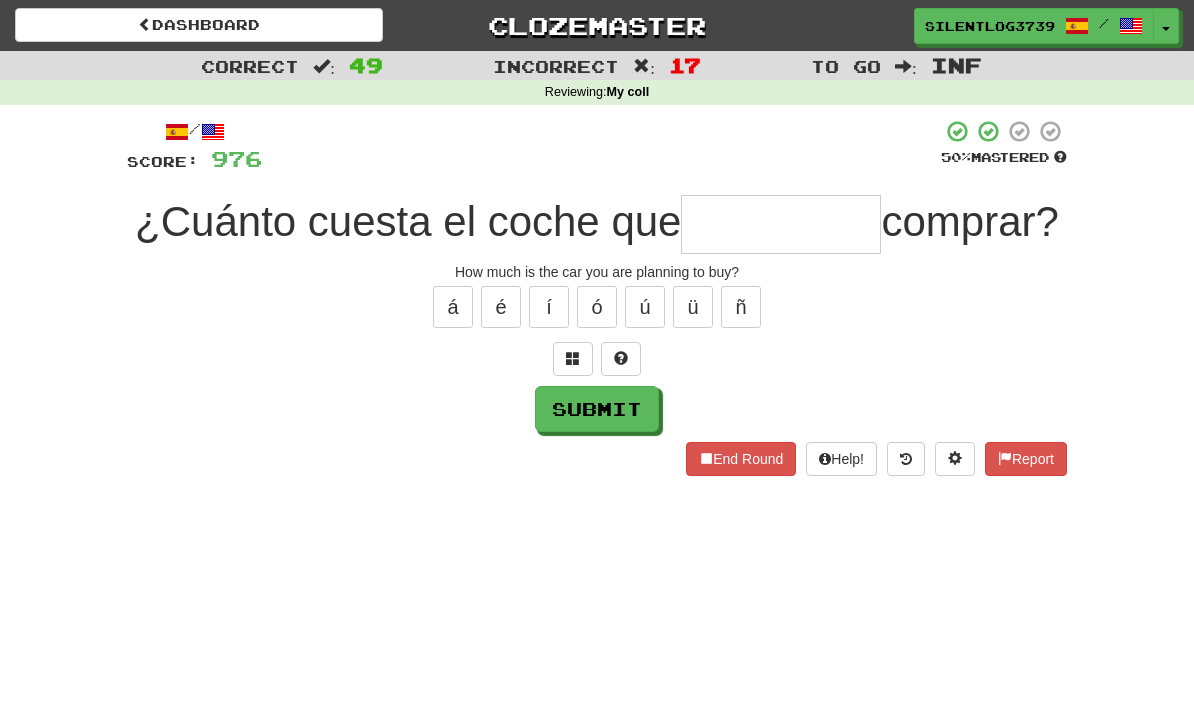 type on "*" 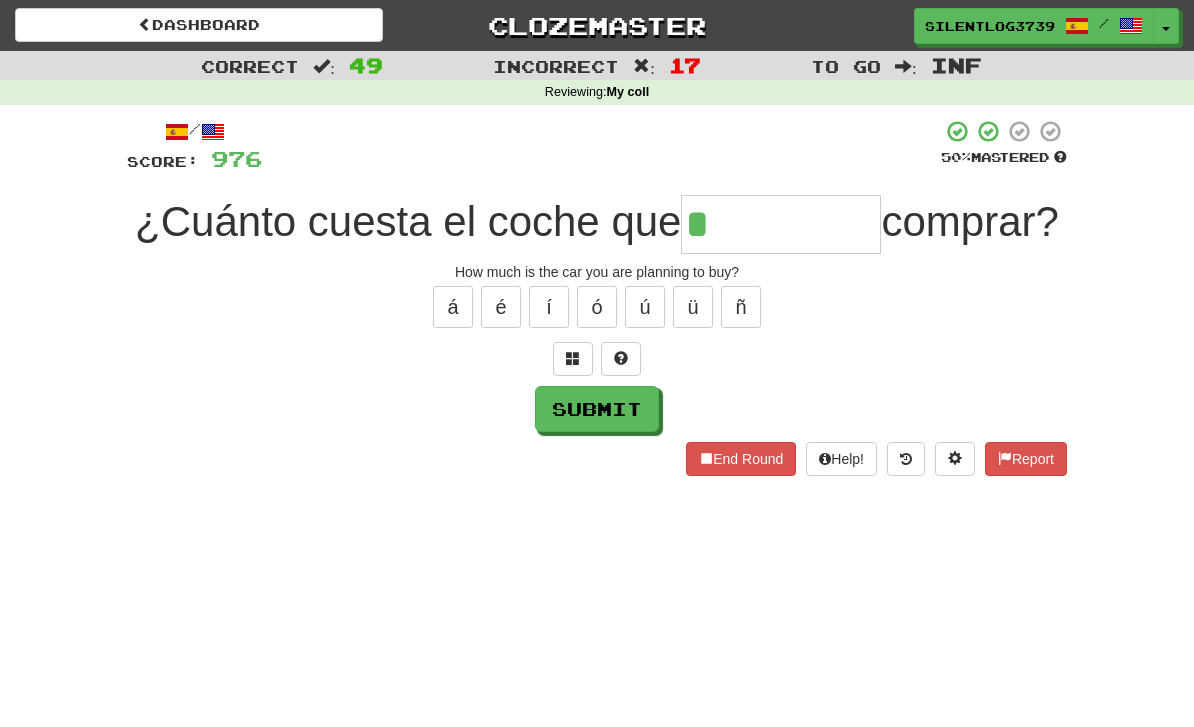 type on "**********" 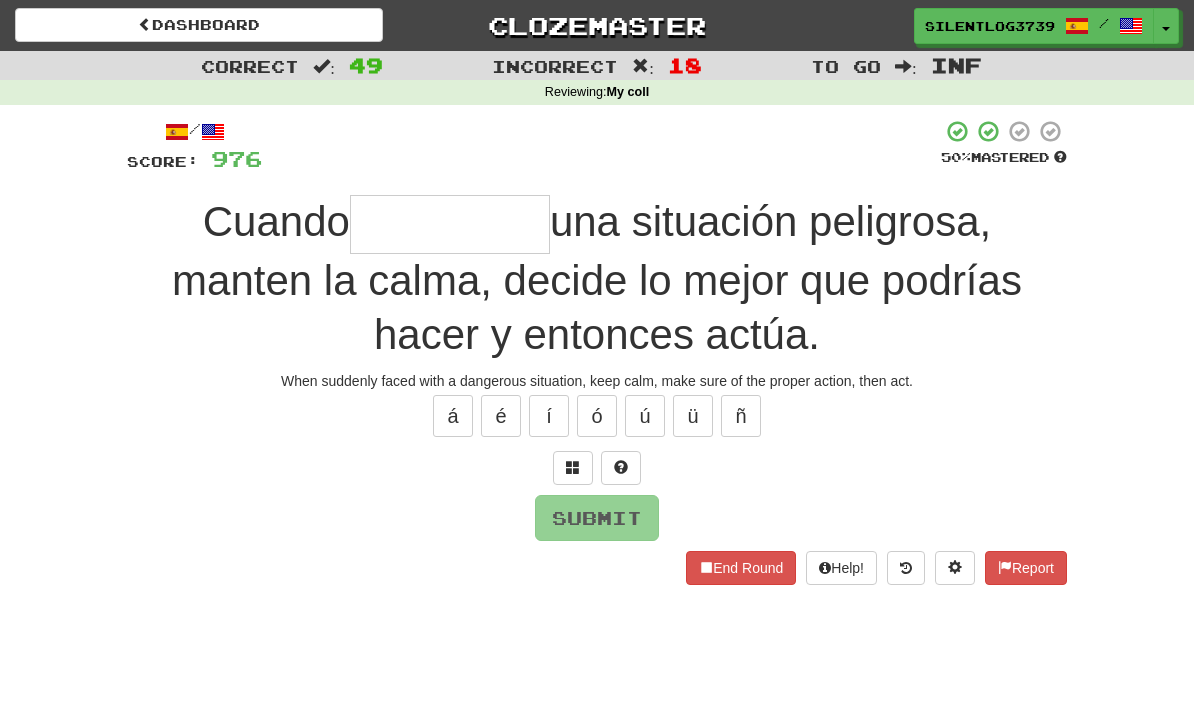 type on "*" 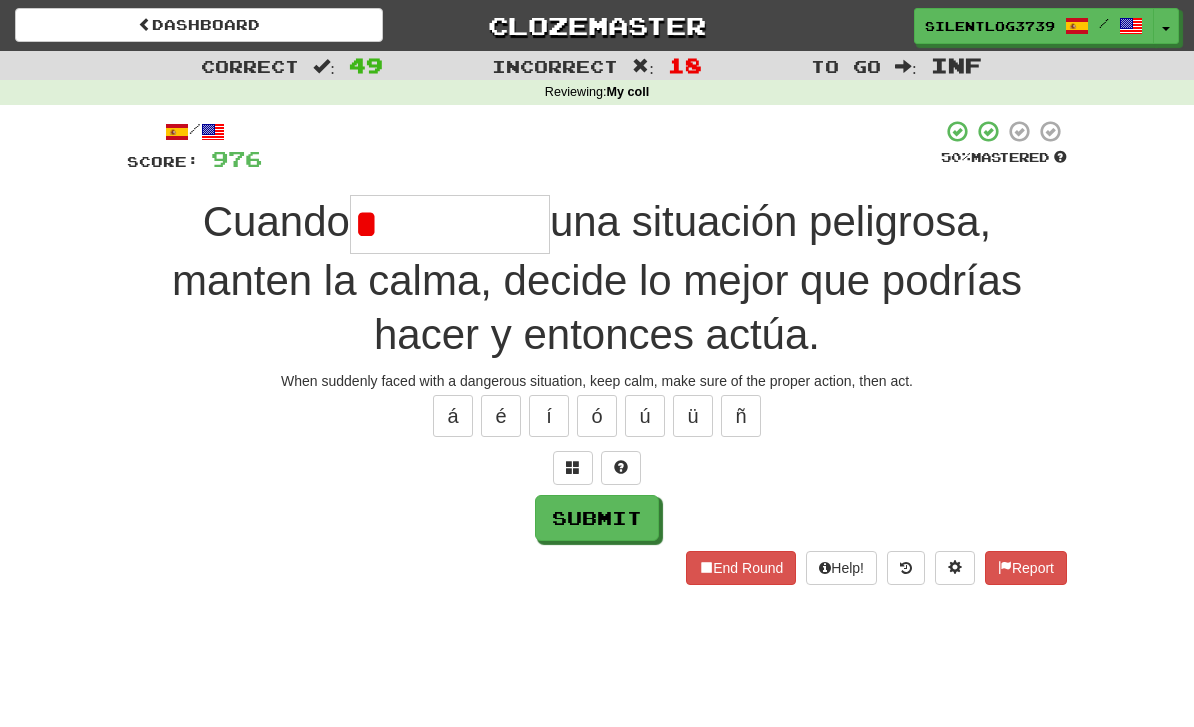 type 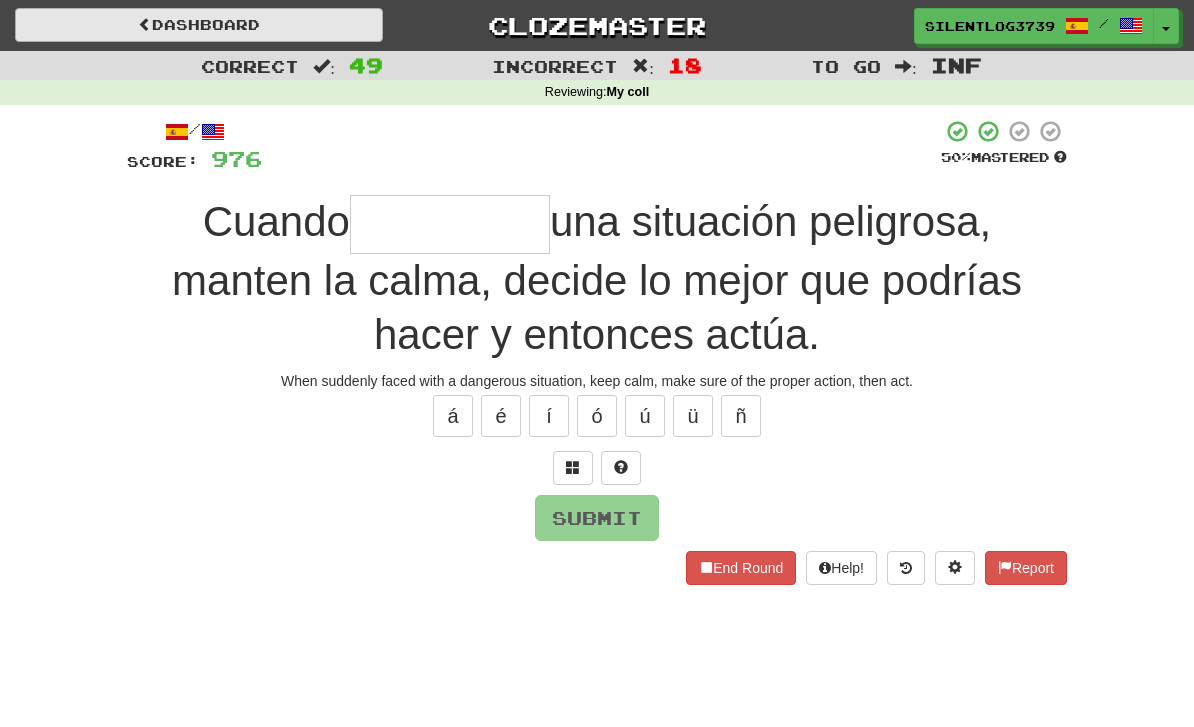 click on "Dashboard" at bounding box center (199, 25) 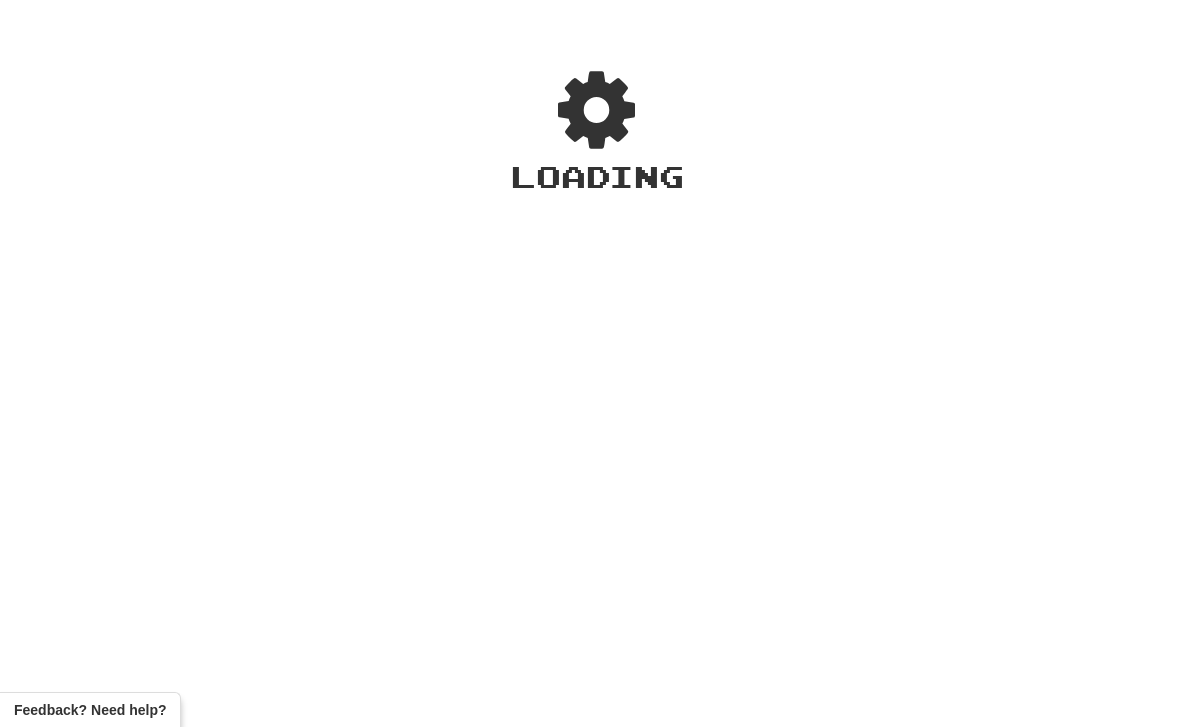scroll, scrollTop: 0, scrollLeft: 0, axis: both 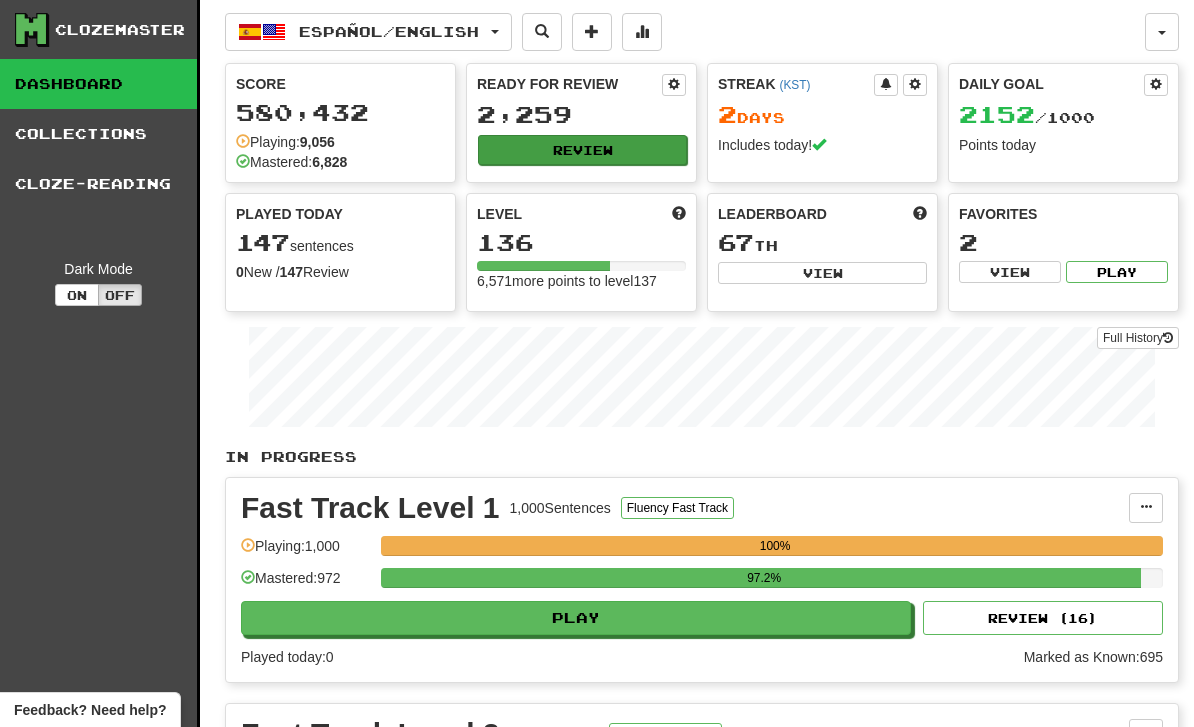 click on "Review" at bounding box center [582, 150] 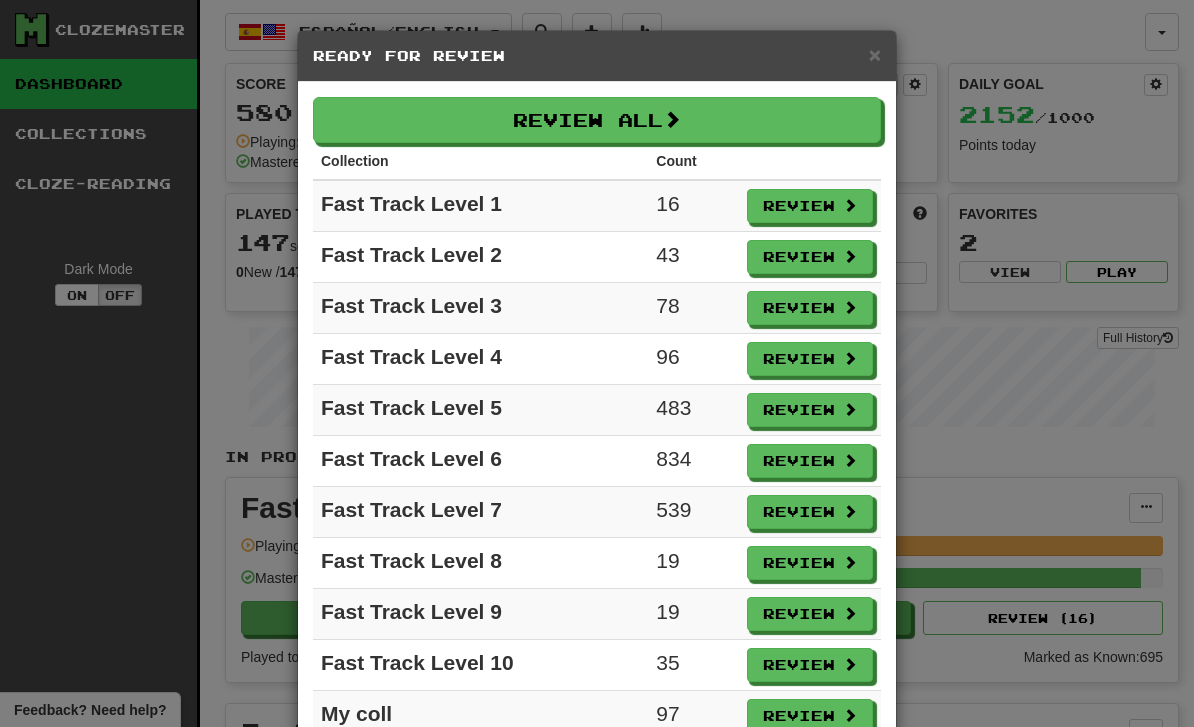 click on "× Ready for Review Review All  Collection Count Fast Track Level 1 16 Review Fast Track Level 2 43 Review Fast Track Level 3 78 Review Fast Track Level 4 96 Review Fast Track Level 5 483 Review Fast Track Level 6 834 Review Fast Track Level 7 539 Review Fast Track Level 8 19 Review Fast Track Level 9 19 Review Fast Track Level 10 35 Review My coll 97 Review" at bounding box center [597, 363] 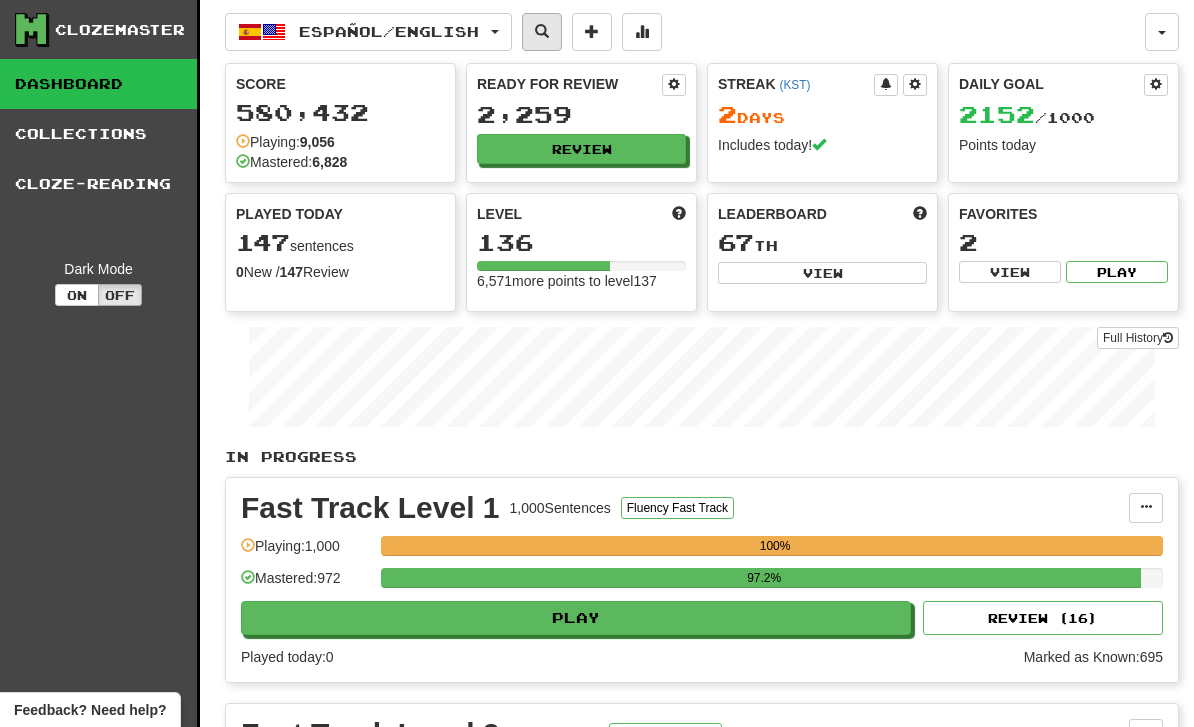 click at bounding box center (542, 31) 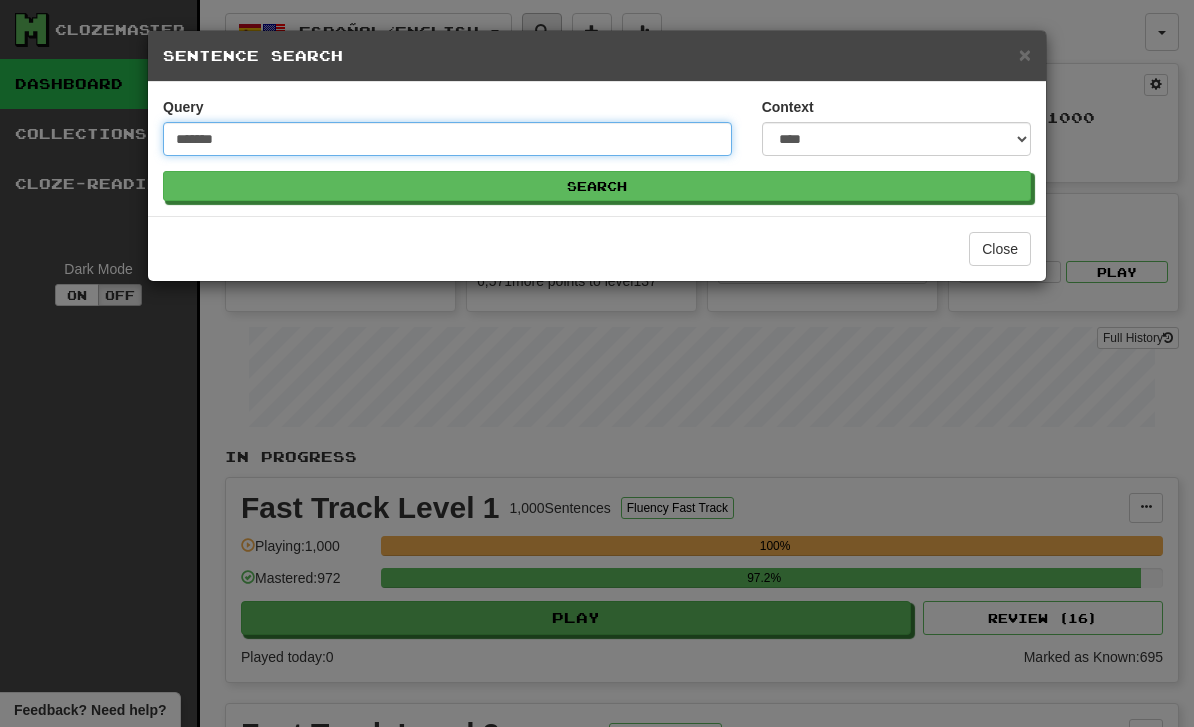 click on "Search" at bounding box center (597, 186) 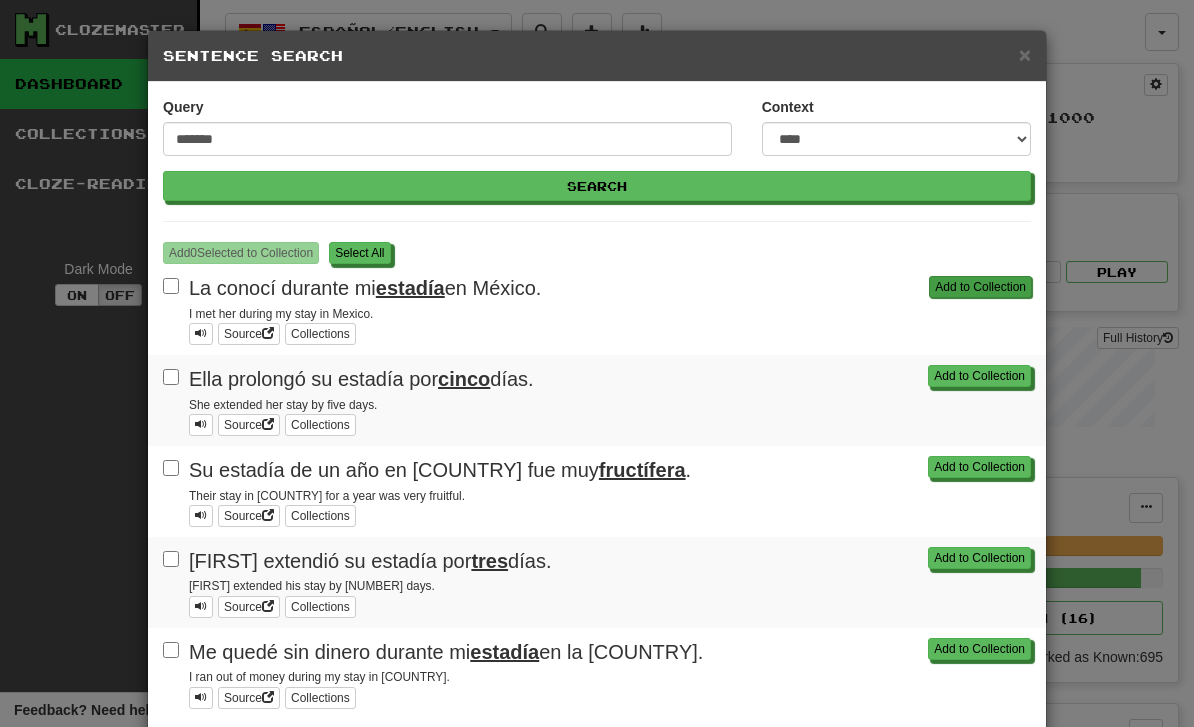 click on "Add to Collection" at bounding box center (980, 287) 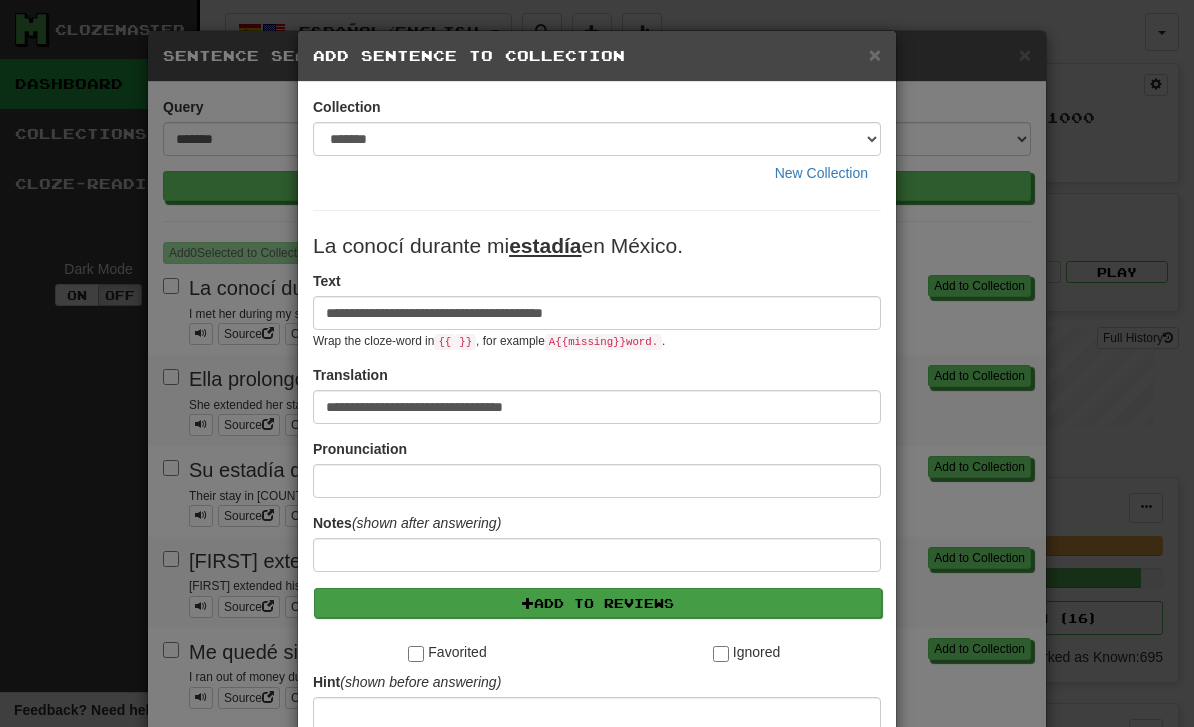 click on "Add to Reviews" at bounding box center (598, 603) 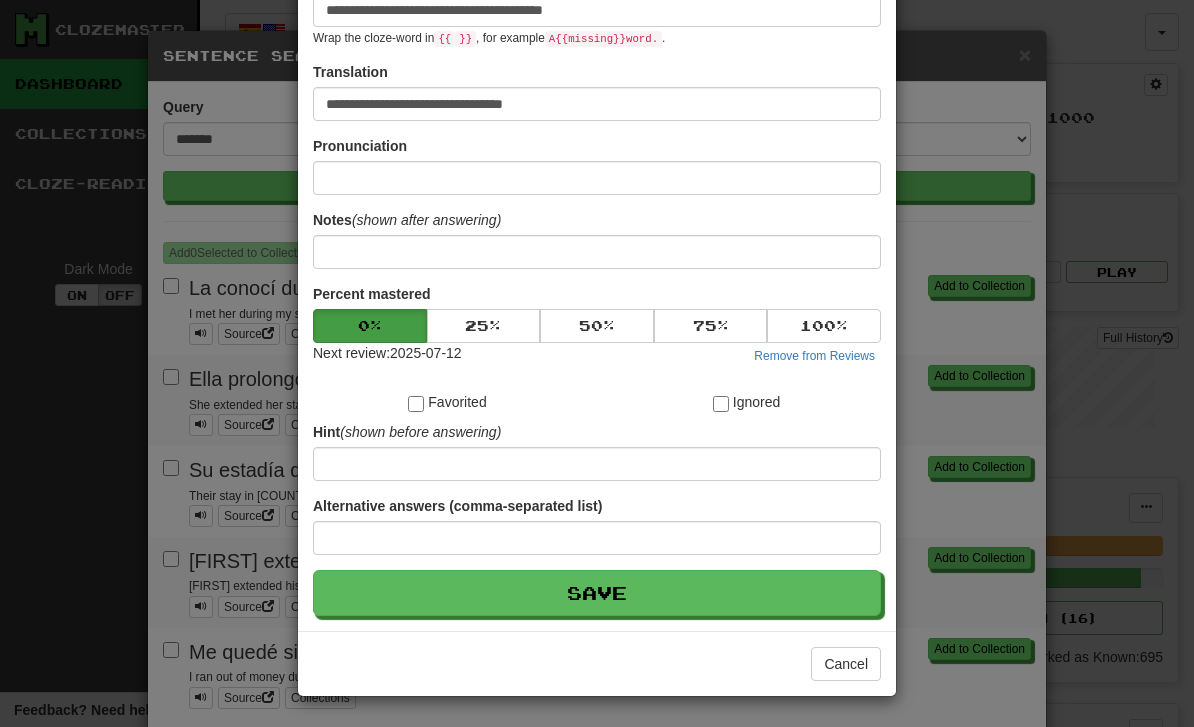 scroll, scrollTop: 304, scrollLeft: 0, axis: vertical 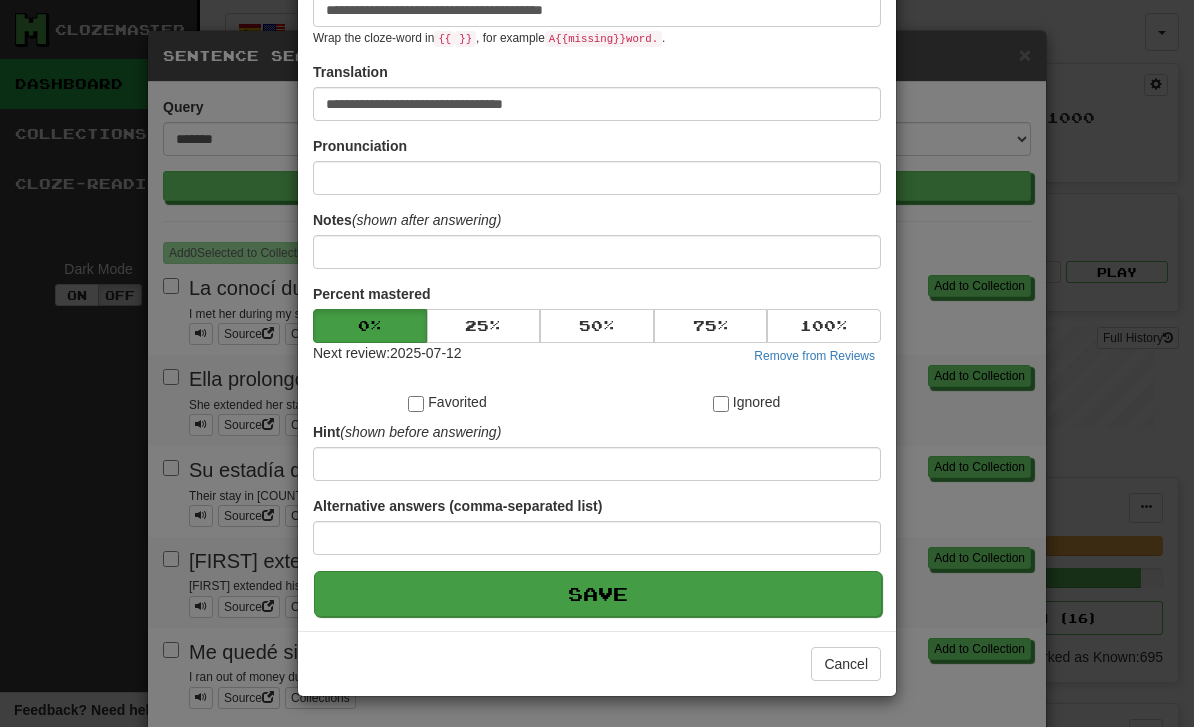 click on "Save" at bounding box center [598, 594] 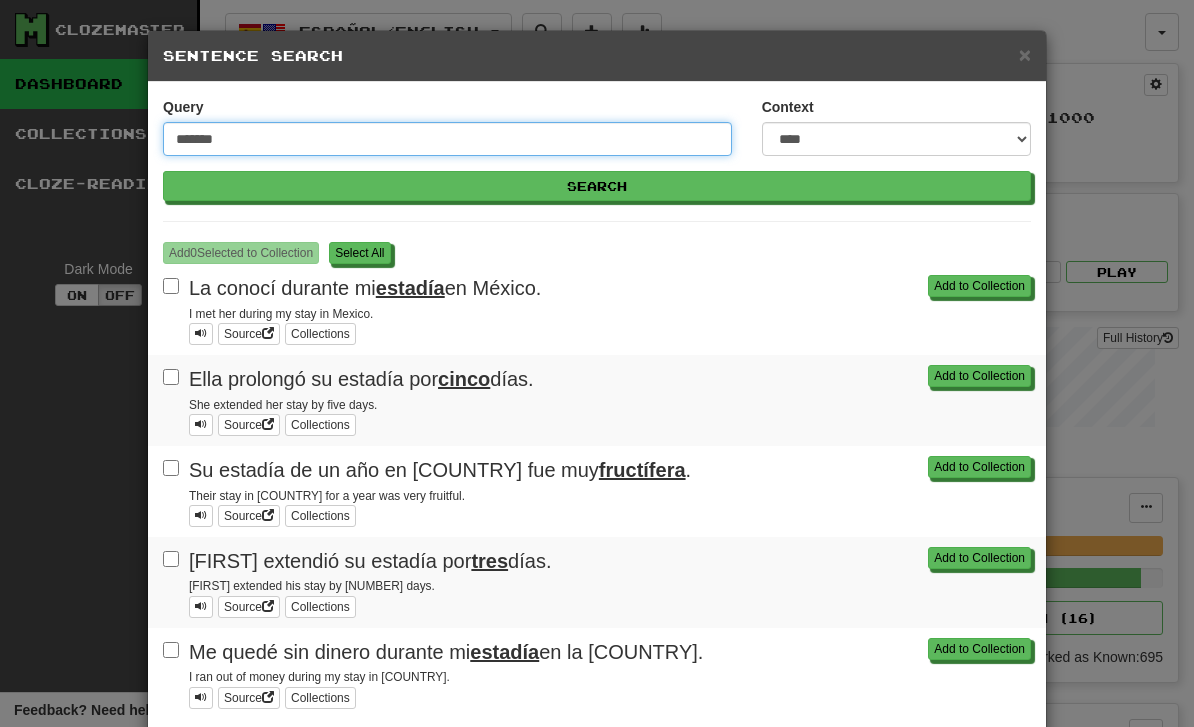 click on "*******" at bounding box center [447, 139] 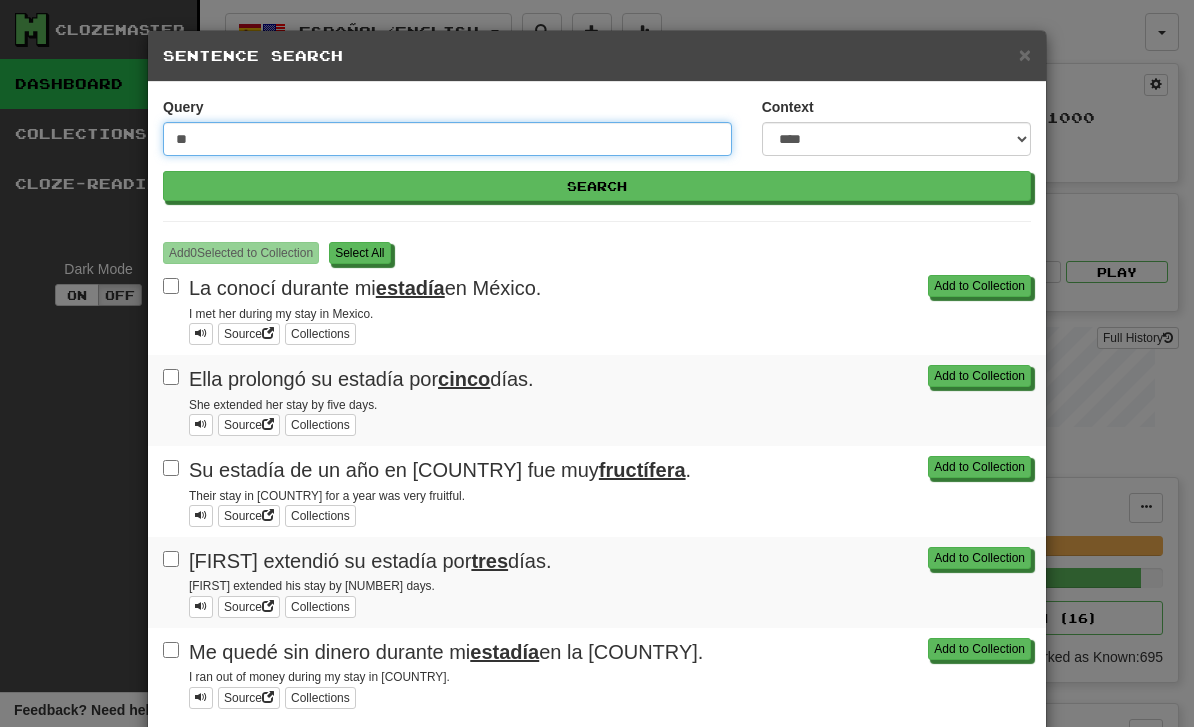 type on "*" 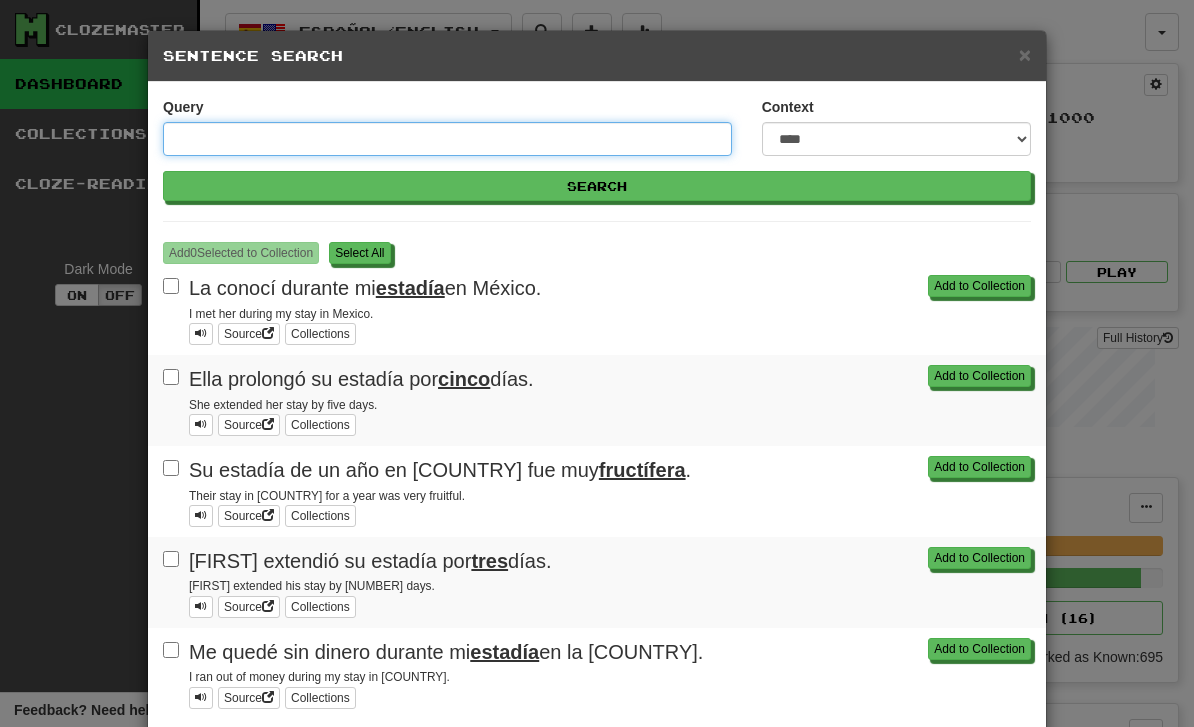 type on "*" 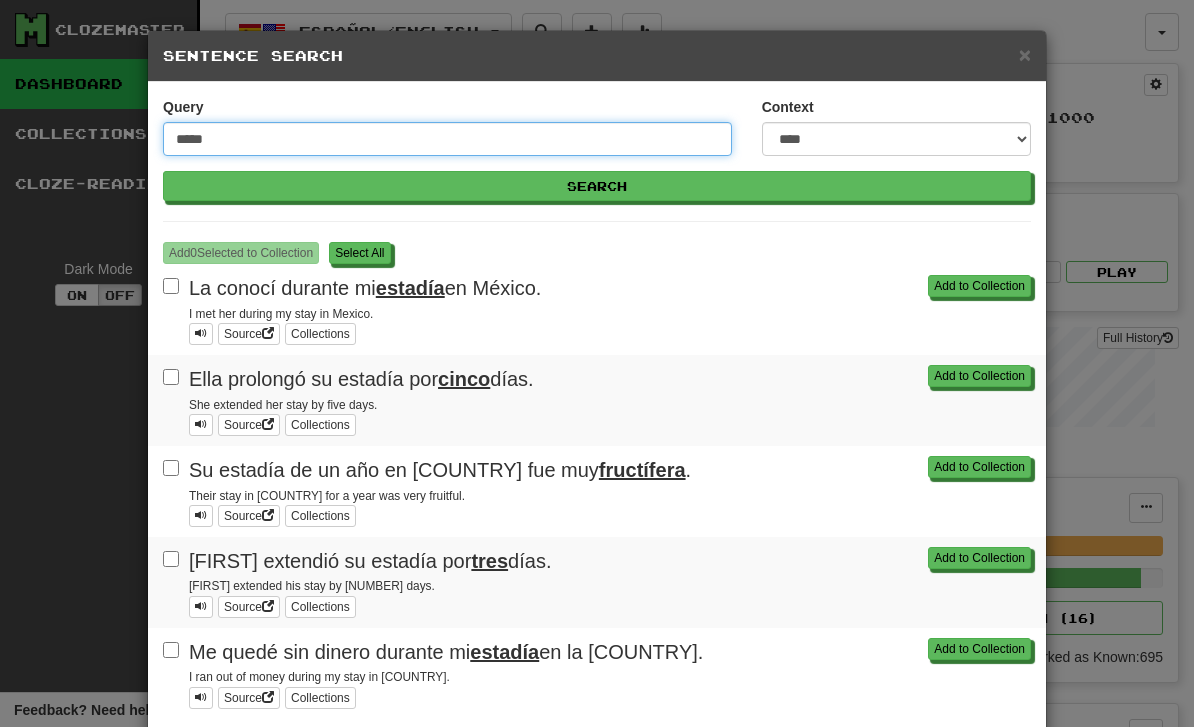 type on "*****" 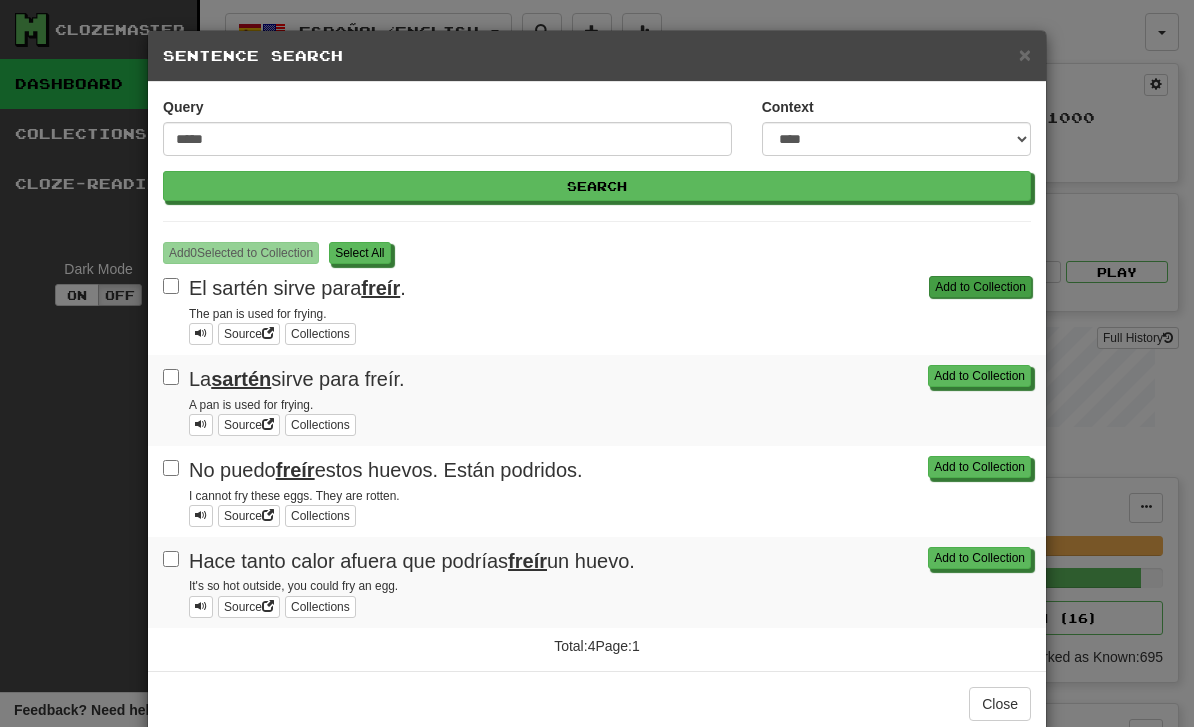 click on "Add to Collection" at bounding box center [980, 287] 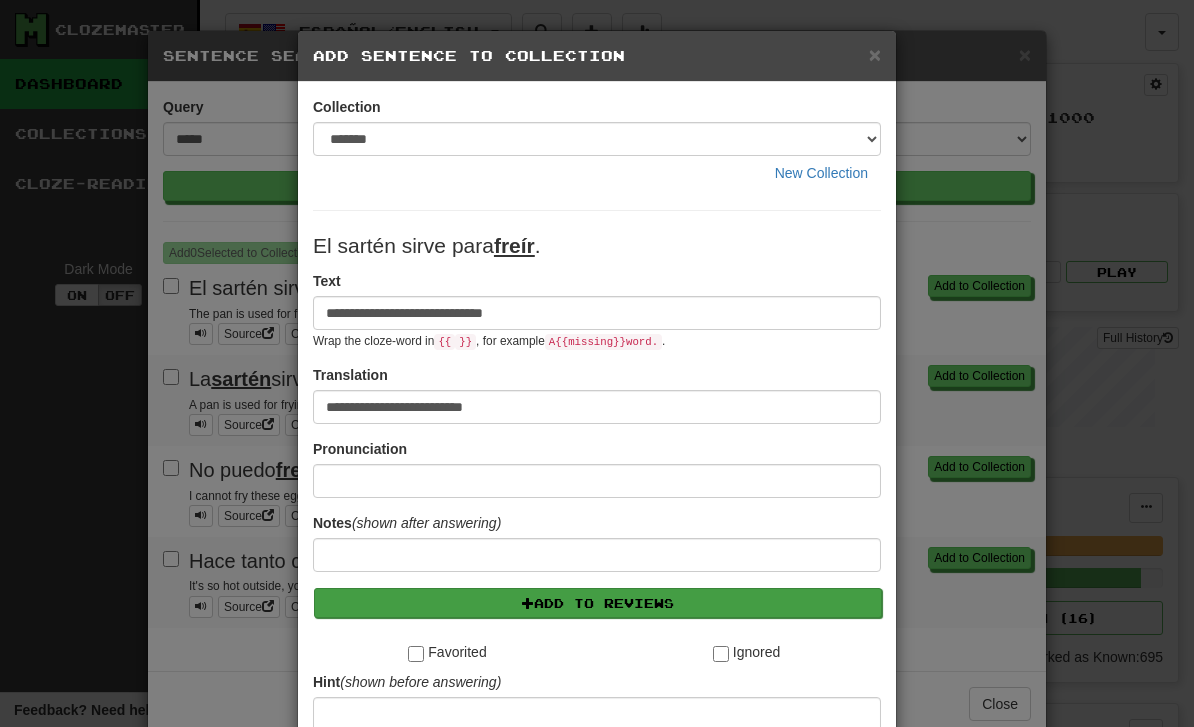 click on "Add to Reviews" at bounding box center (598, 603) 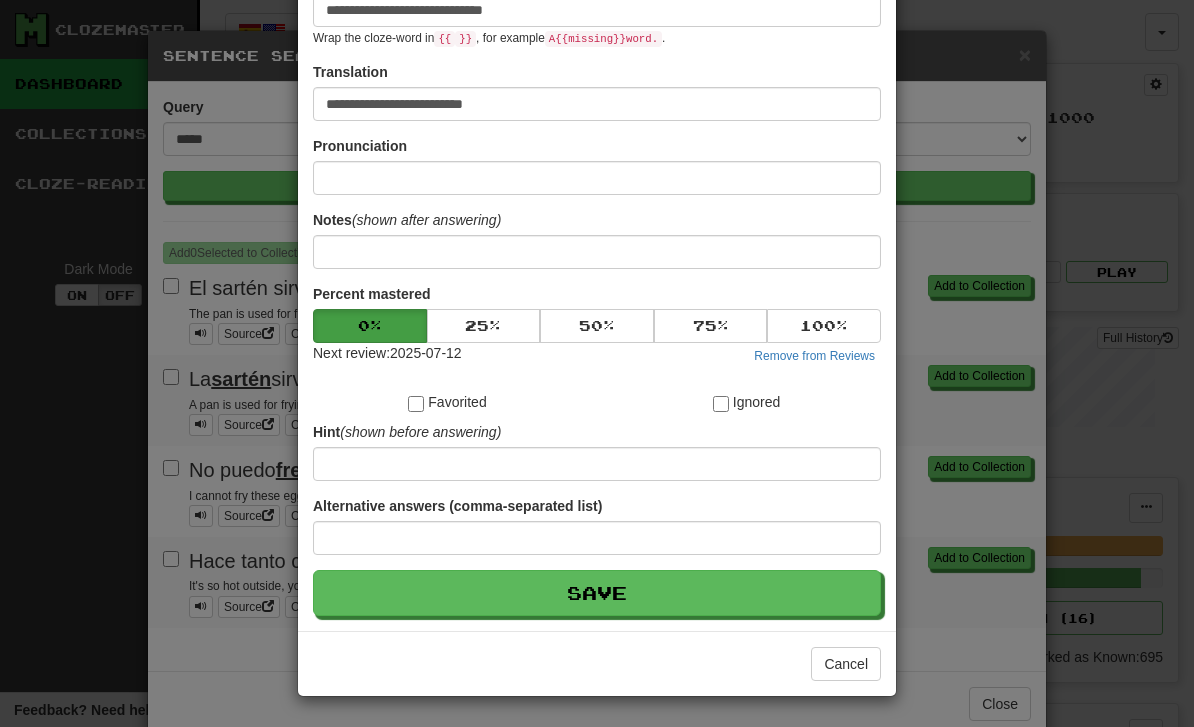 scroll, scrollTop: 304, scrollLeft: 0, axis: vertical 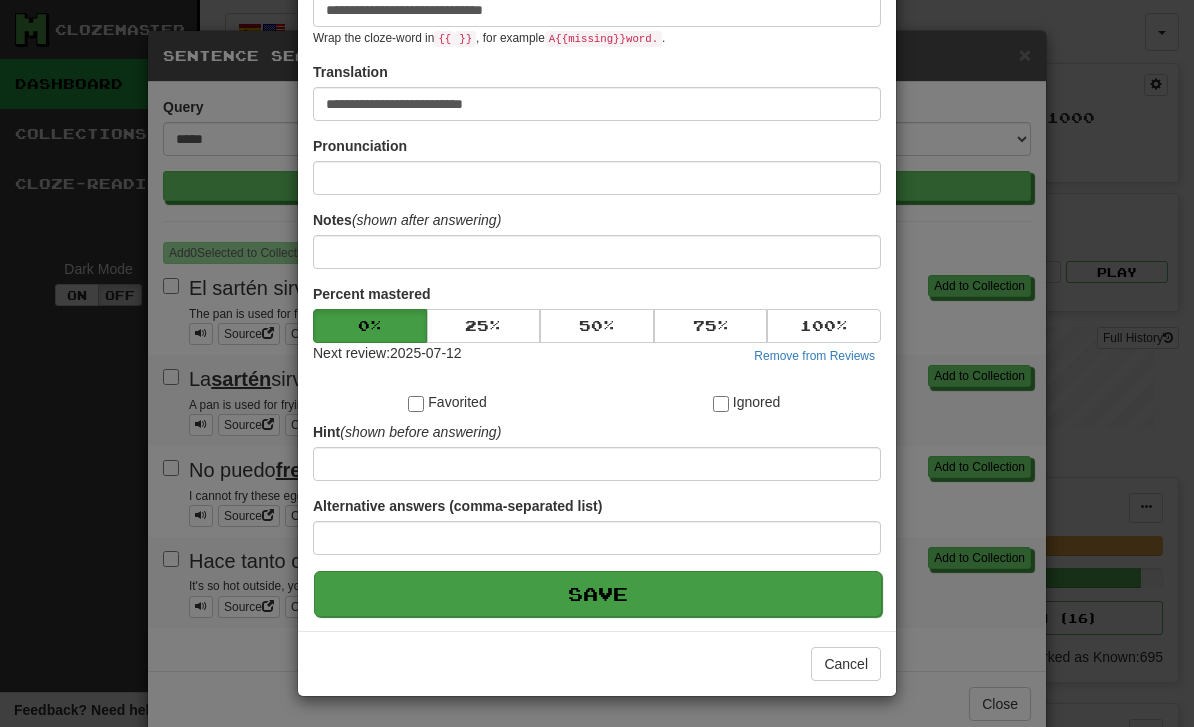 click on "Save" at bounding box center [598, 594] 